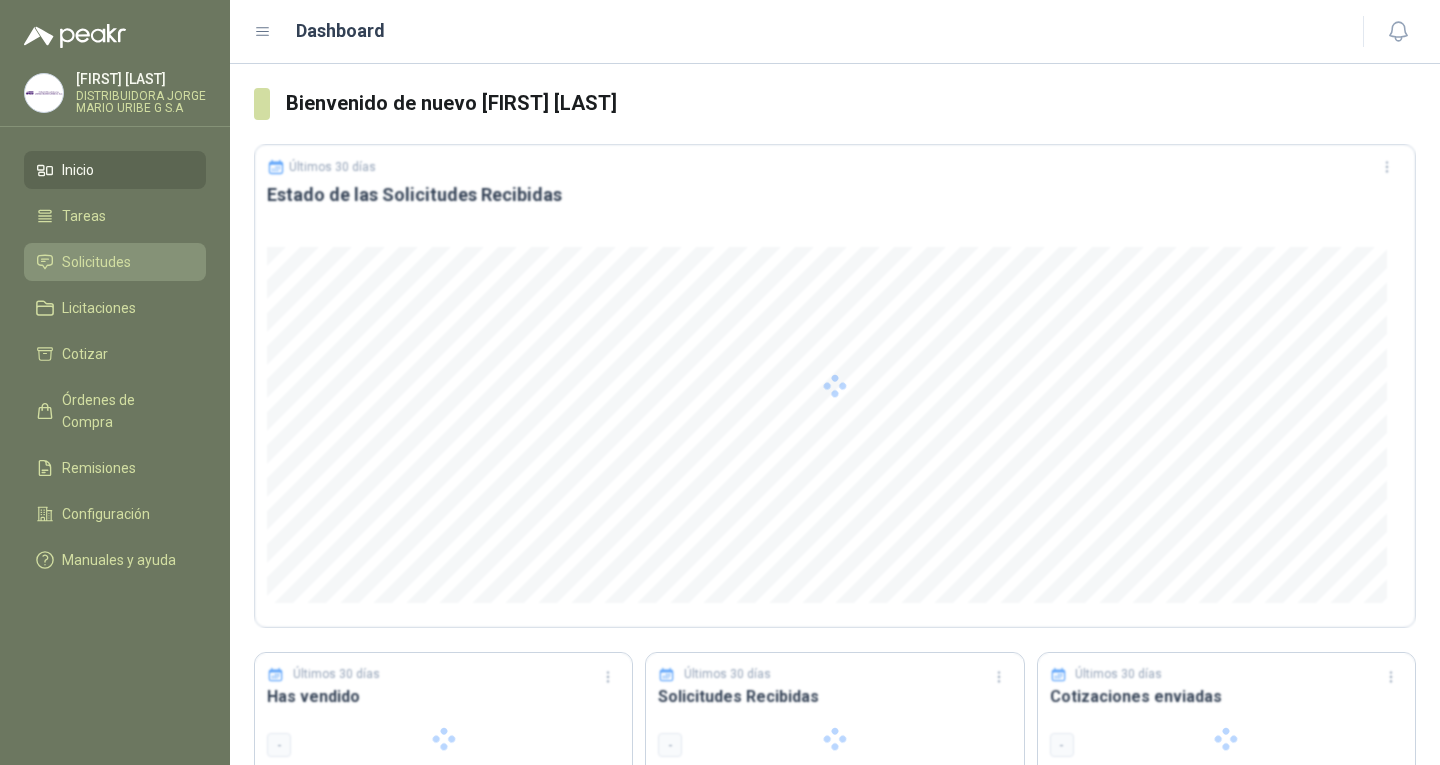 click on "Solicitudes" at bounding box center (96, 262) 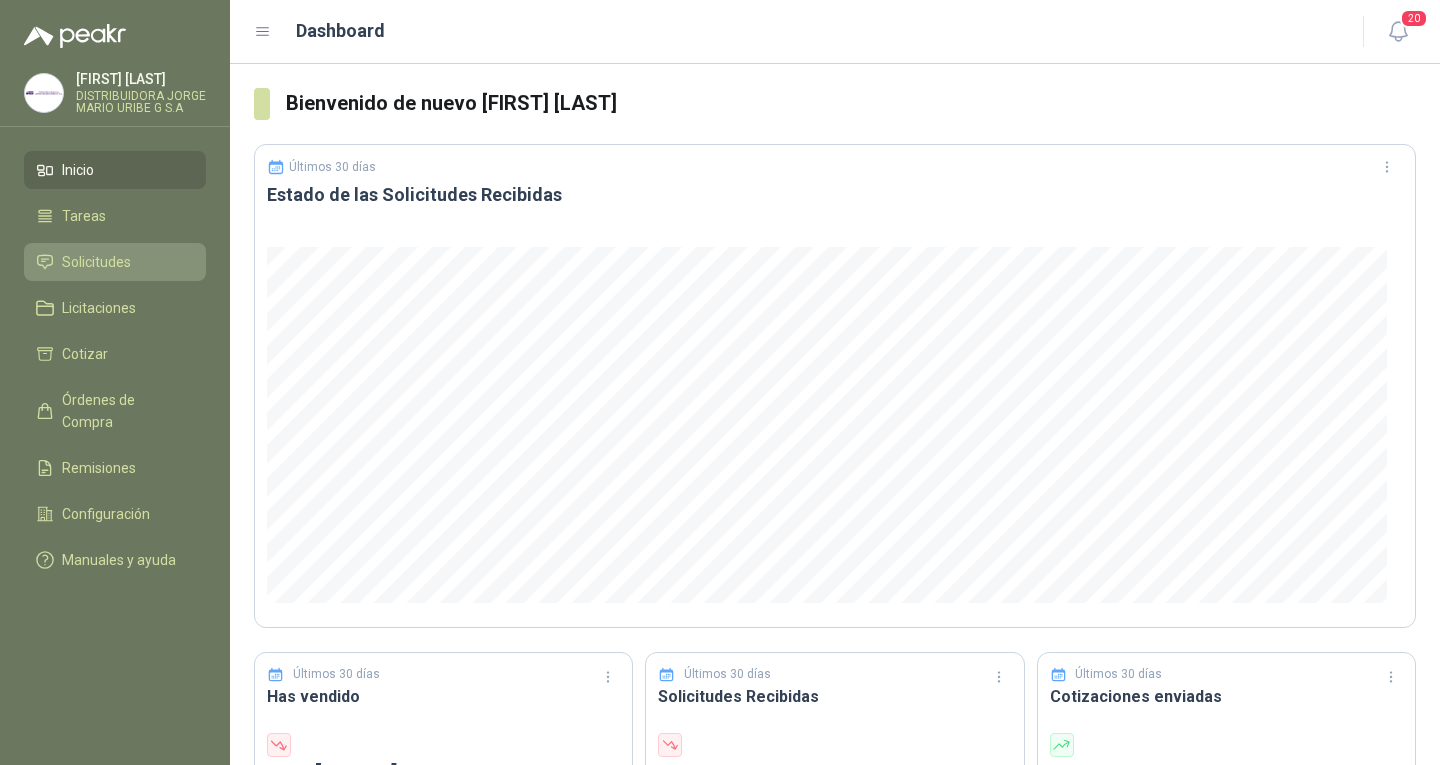 scroll, scrollTop: 0, scrollLeft: 0, axis: both 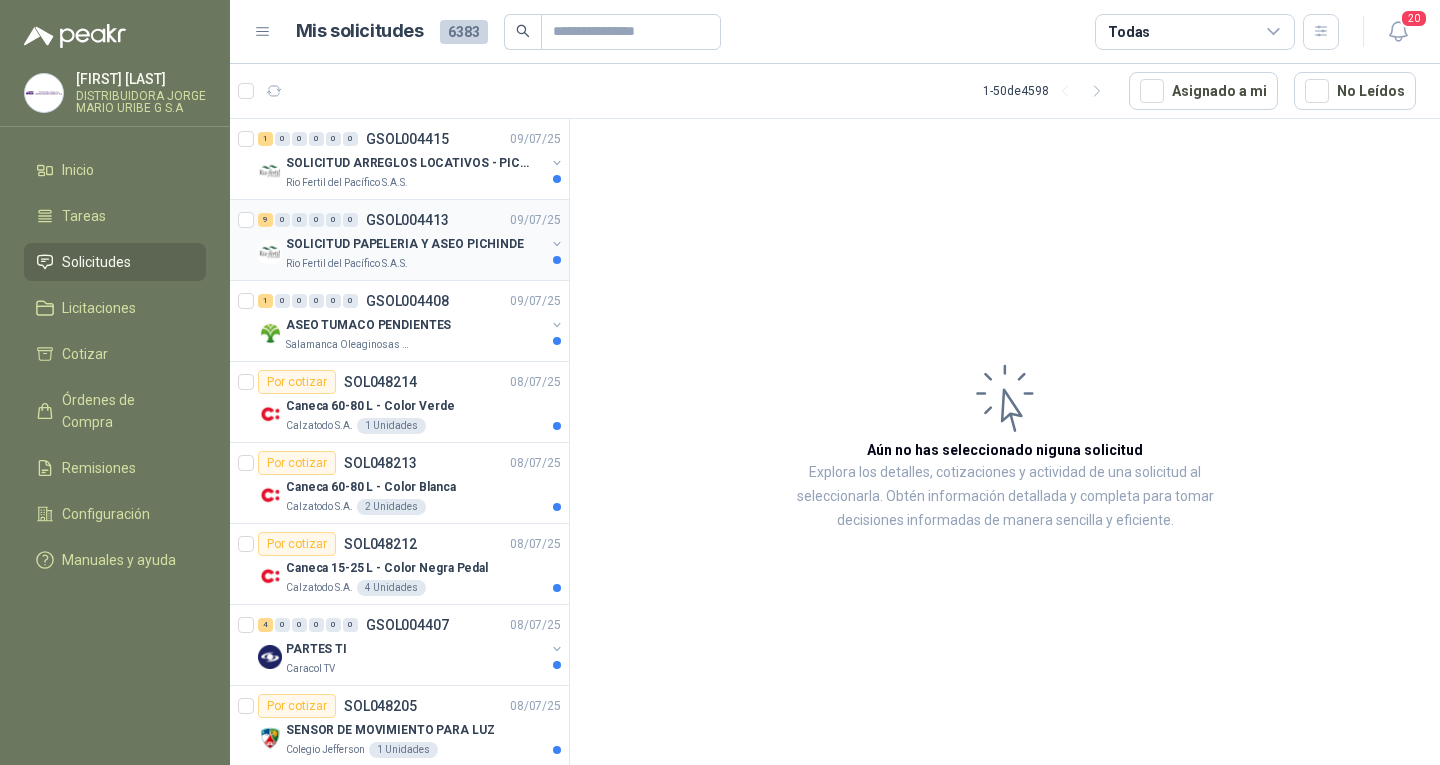 click on "Rio Fertil del Pacífico S.A.S." at bounding box center [415, 264] 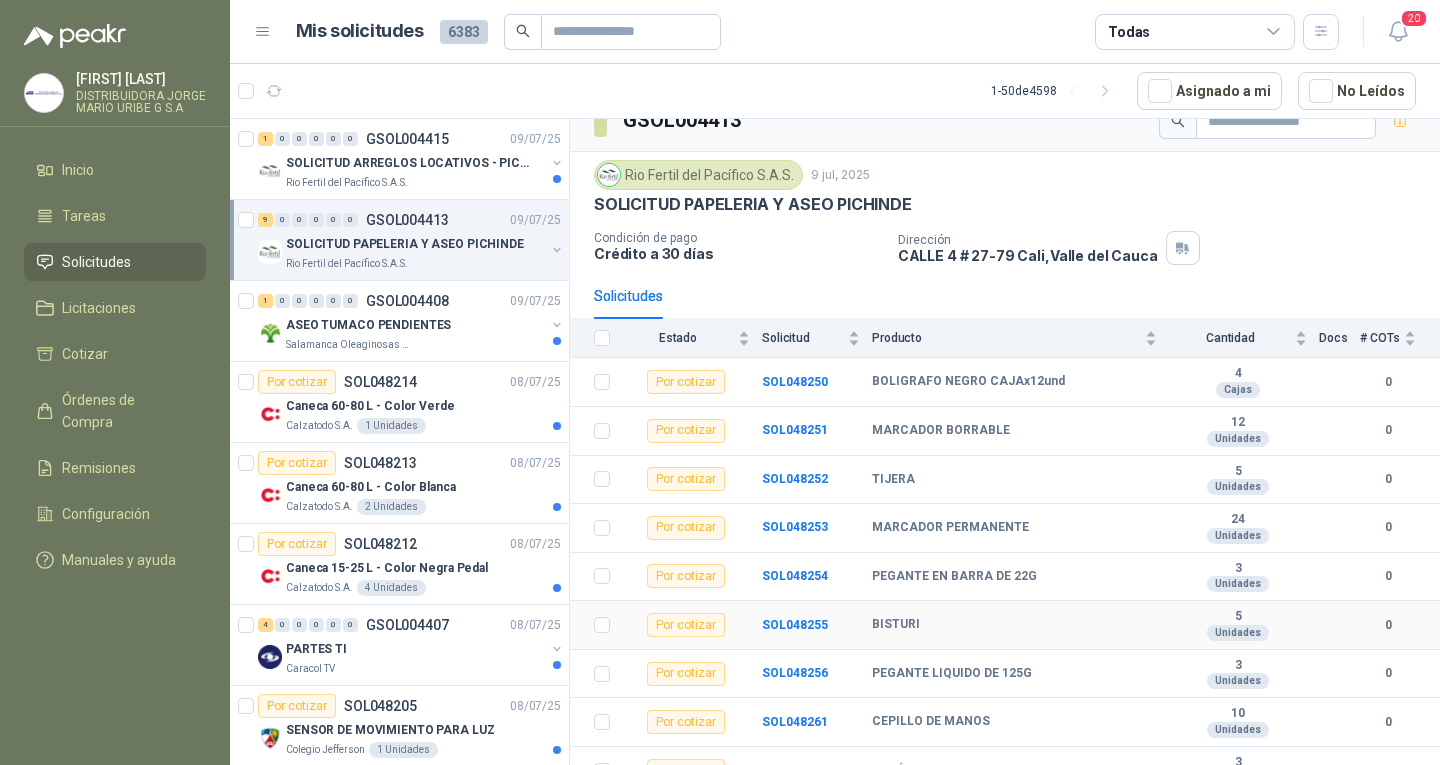 scroll, scrollTop: 52, scrollLeft: 0, axis: vertical 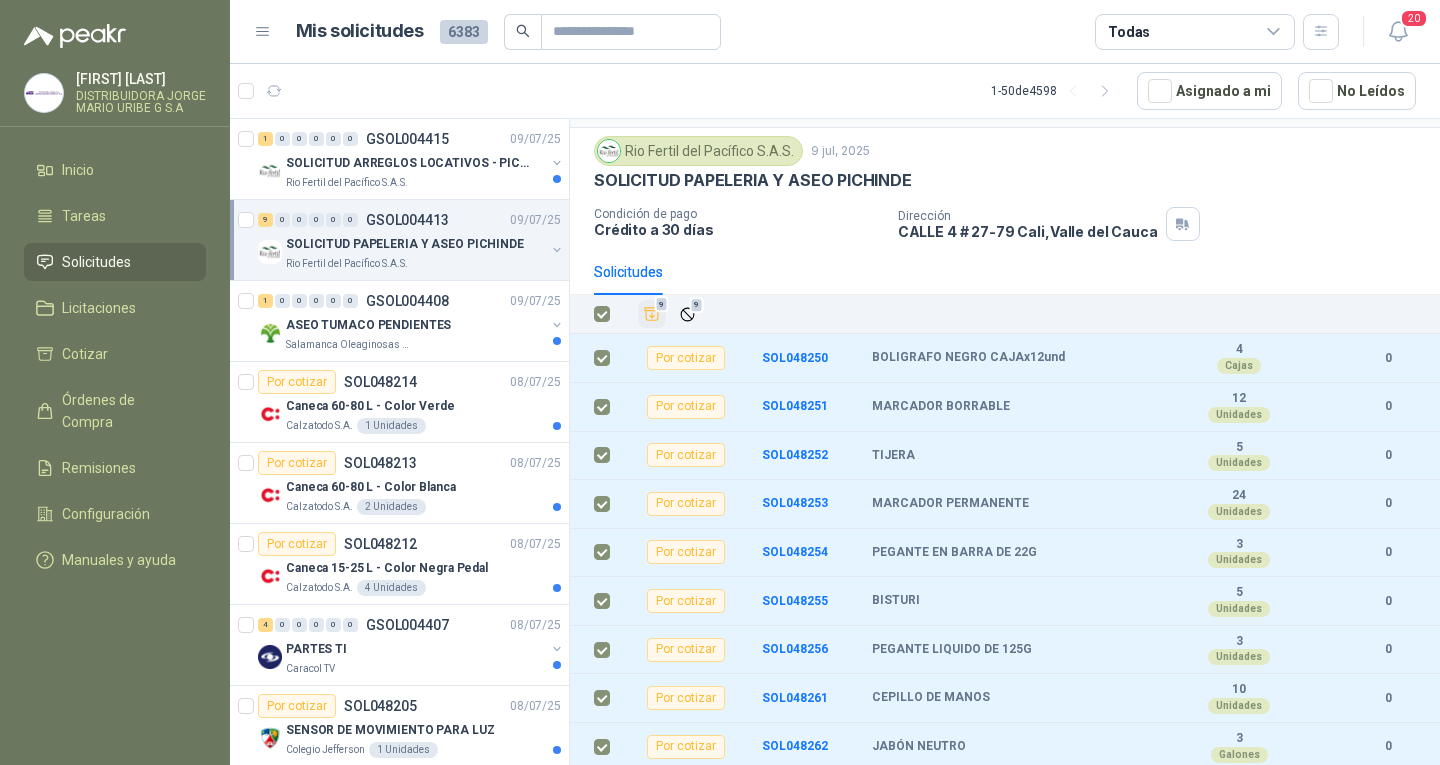 click at bounding box center [652, 314] 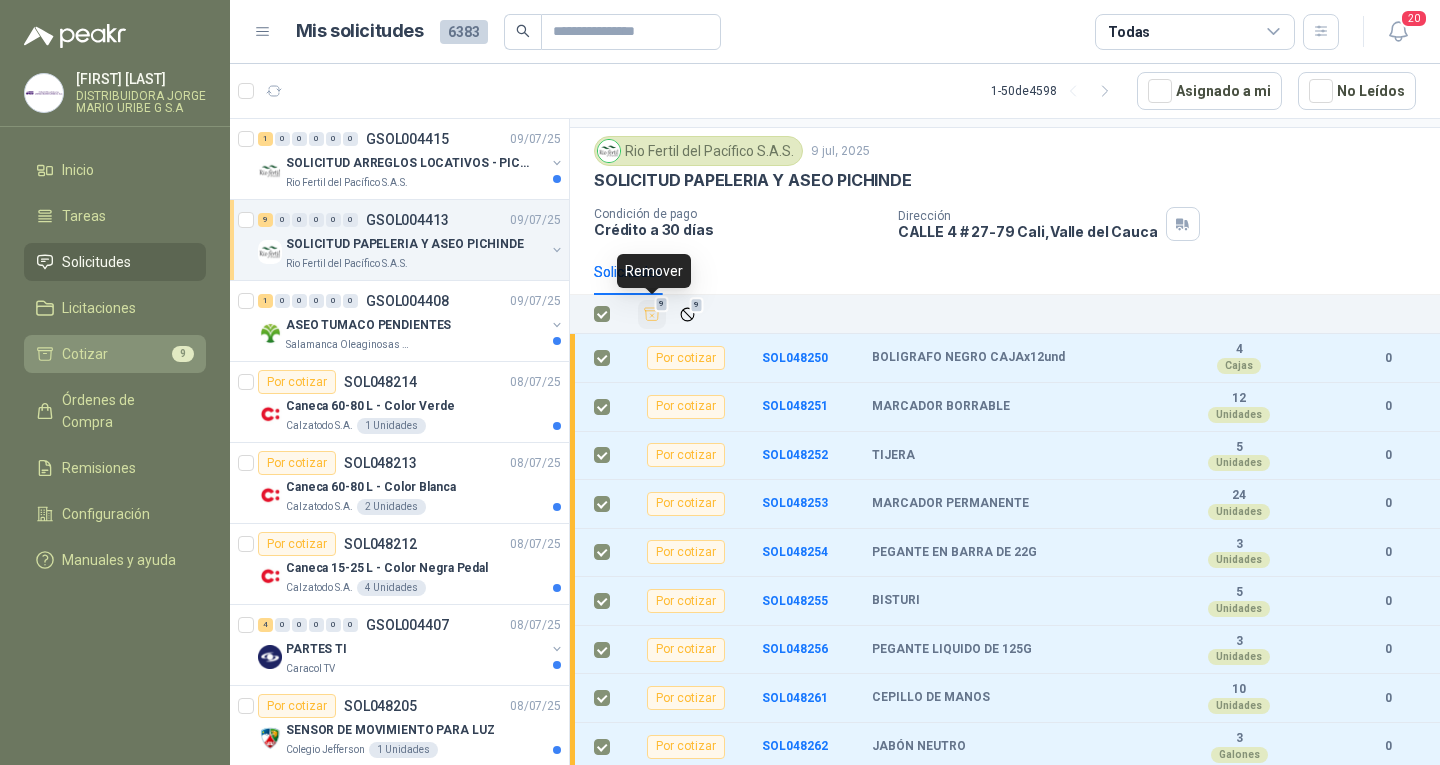 click on "Cotizar" at bounding box center (85, 354) 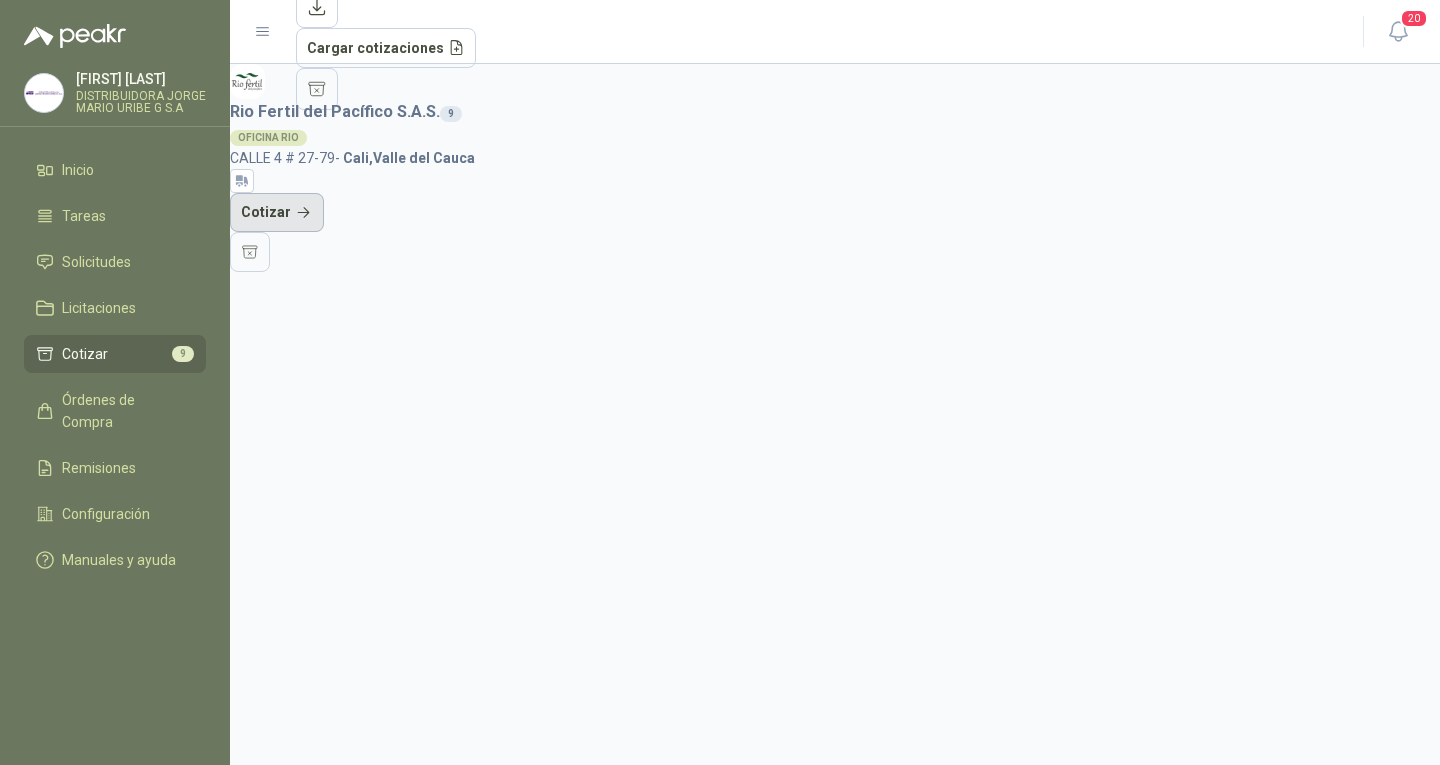 click on "Cotizar" at bounding box center [277, 213] 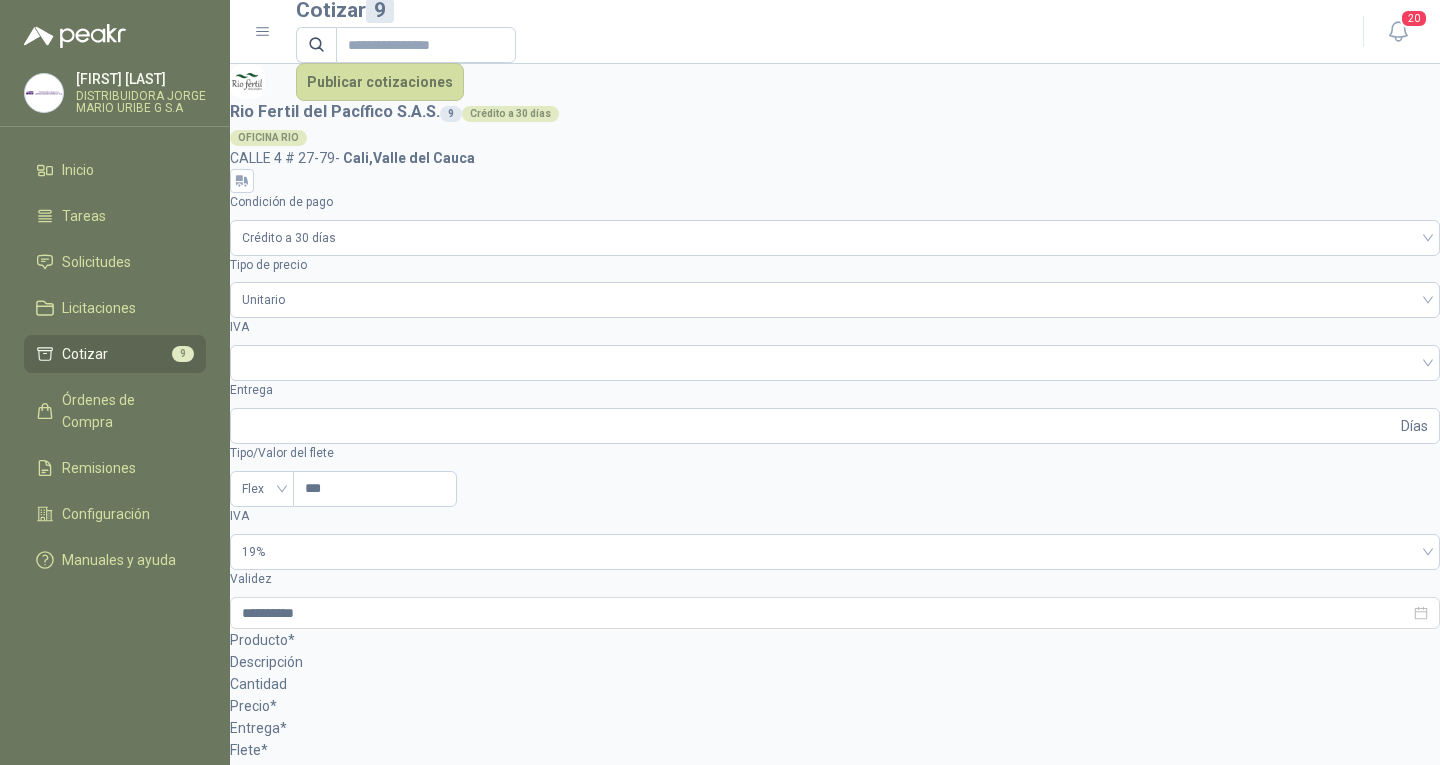 scroll, scrollTop: 0, scrollLeft: 0, axis: both 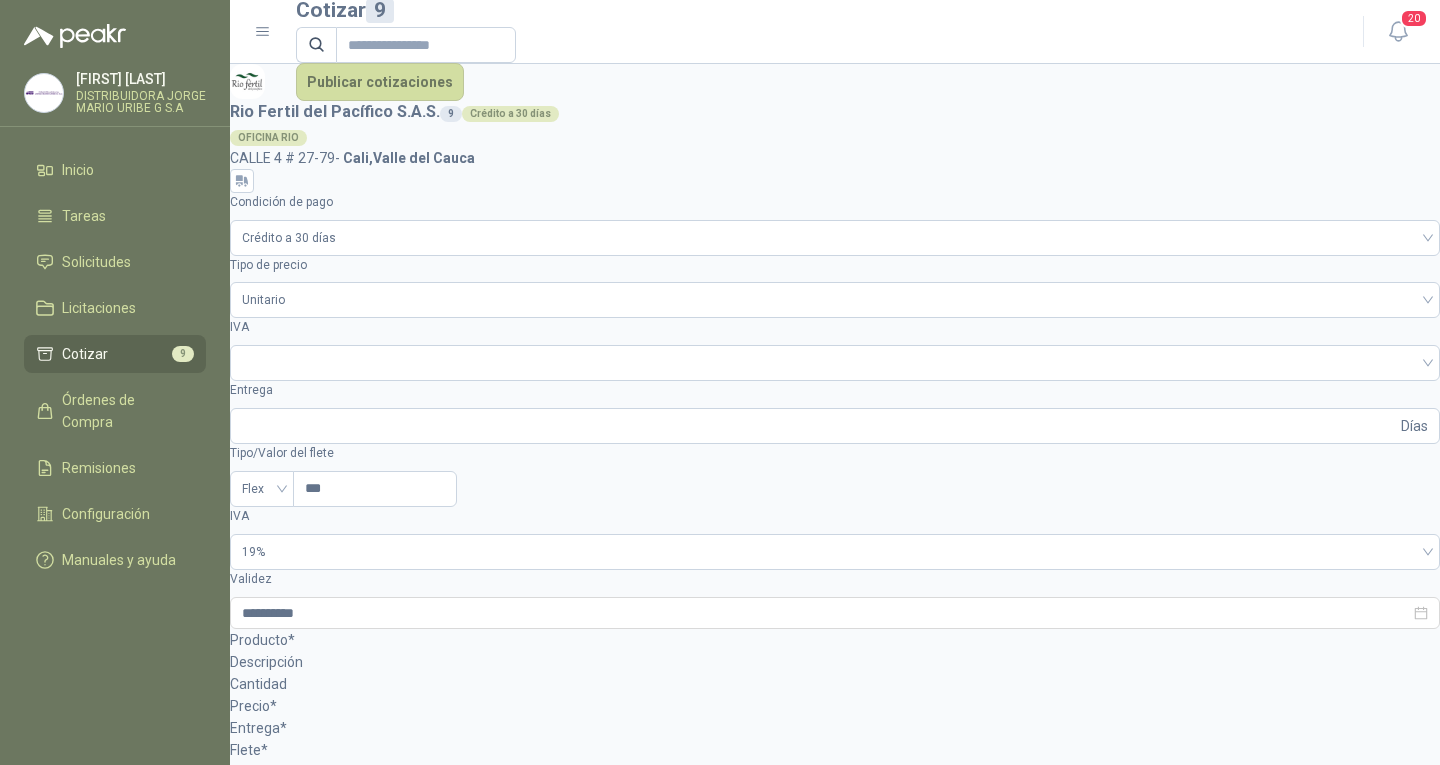 type on "**********" 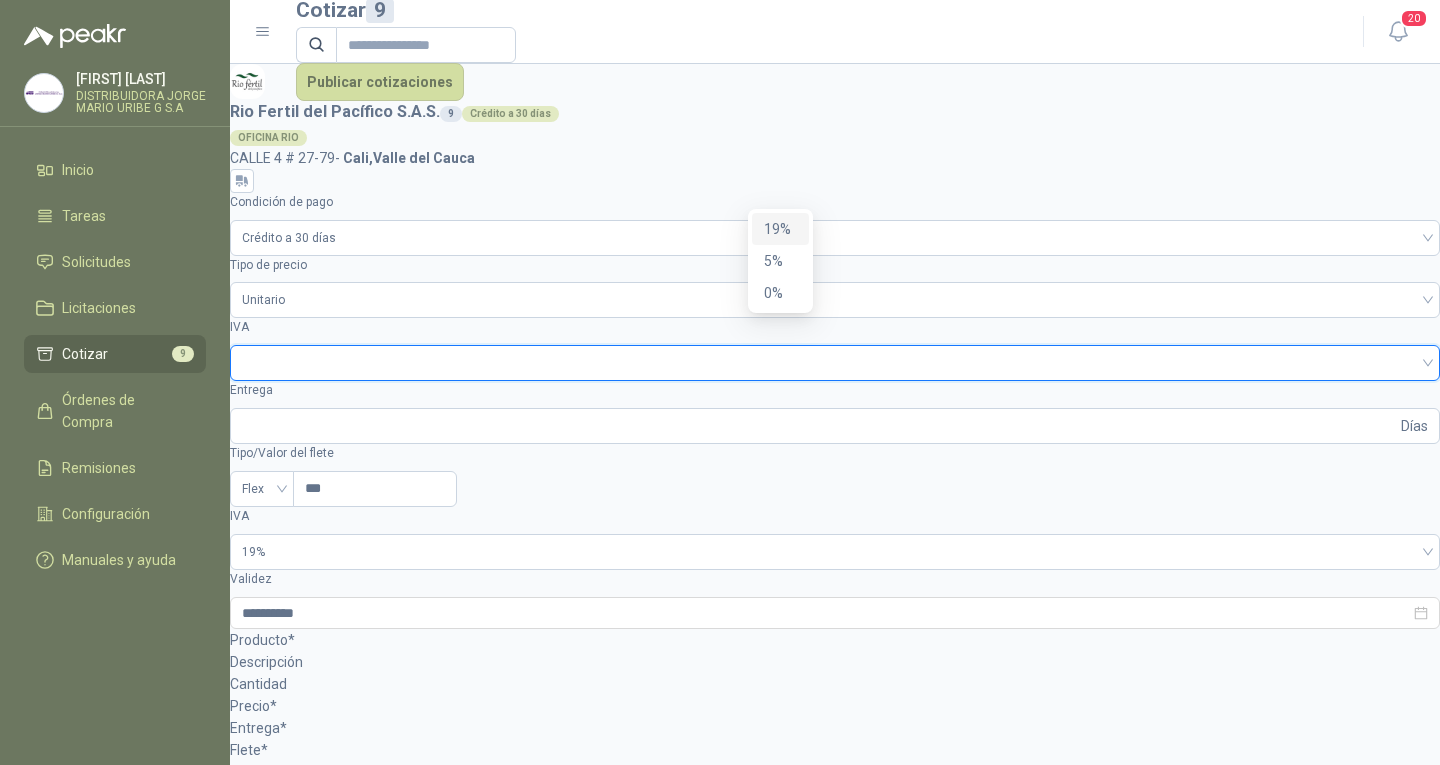 click on "19%" at bounding box center [780, 229] 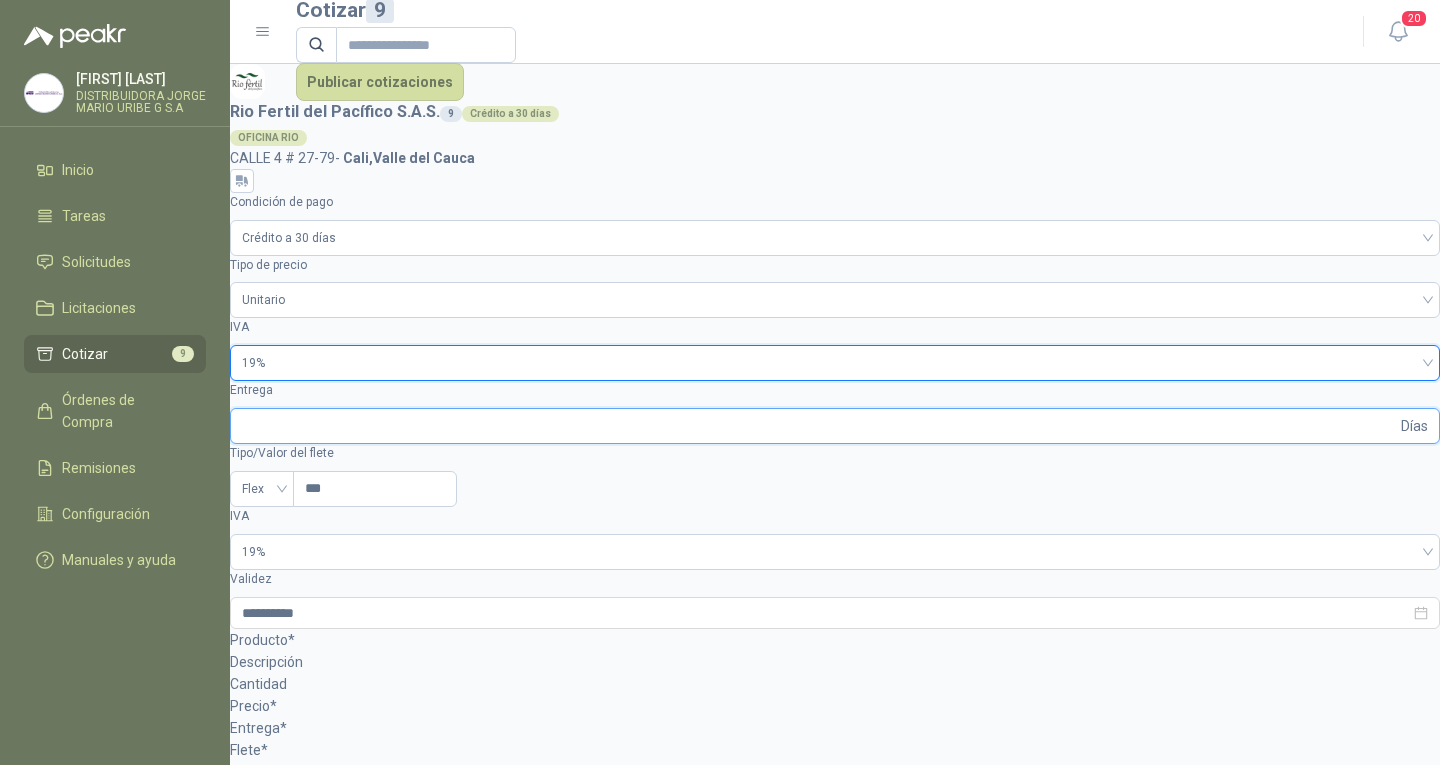 click on "Entrega" at bounding box center (819, 426) 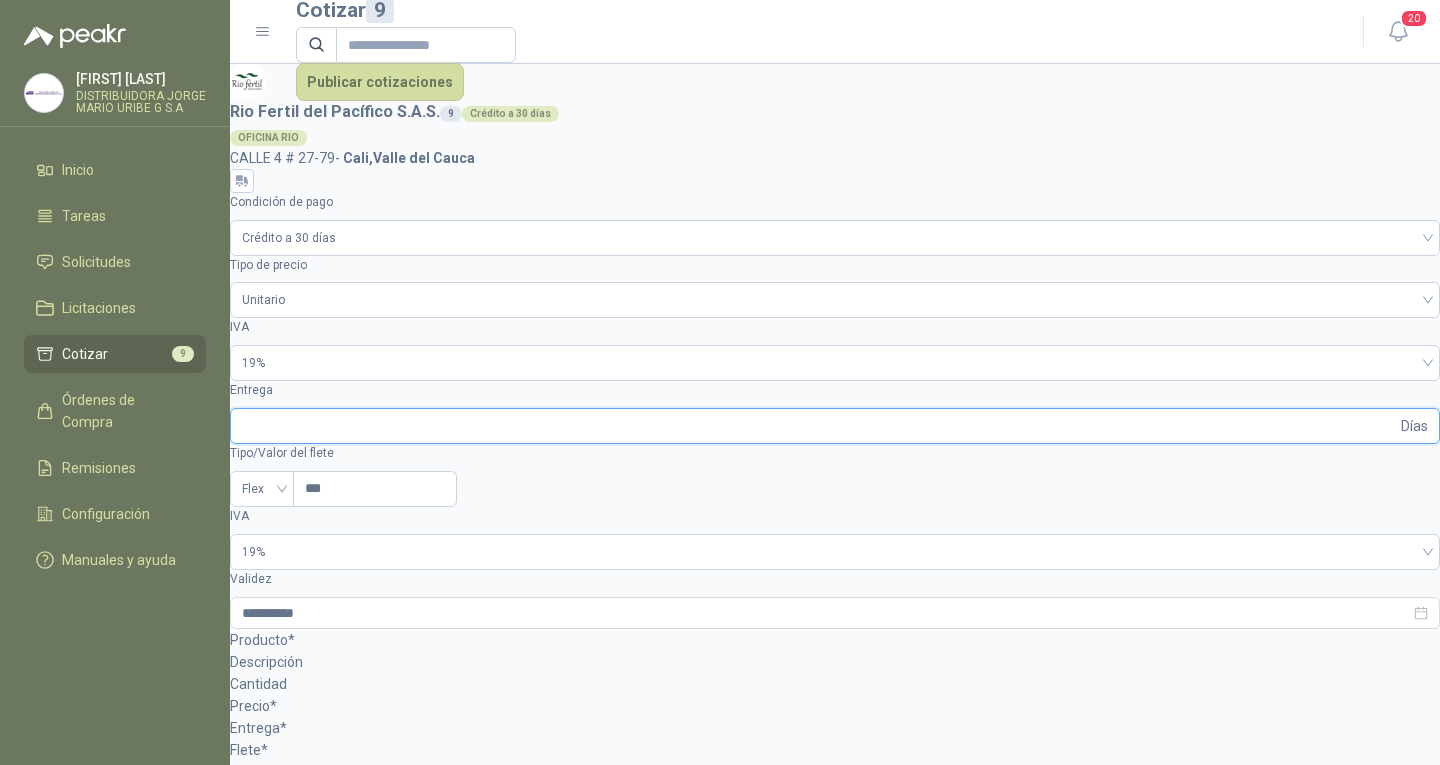 type on "*" 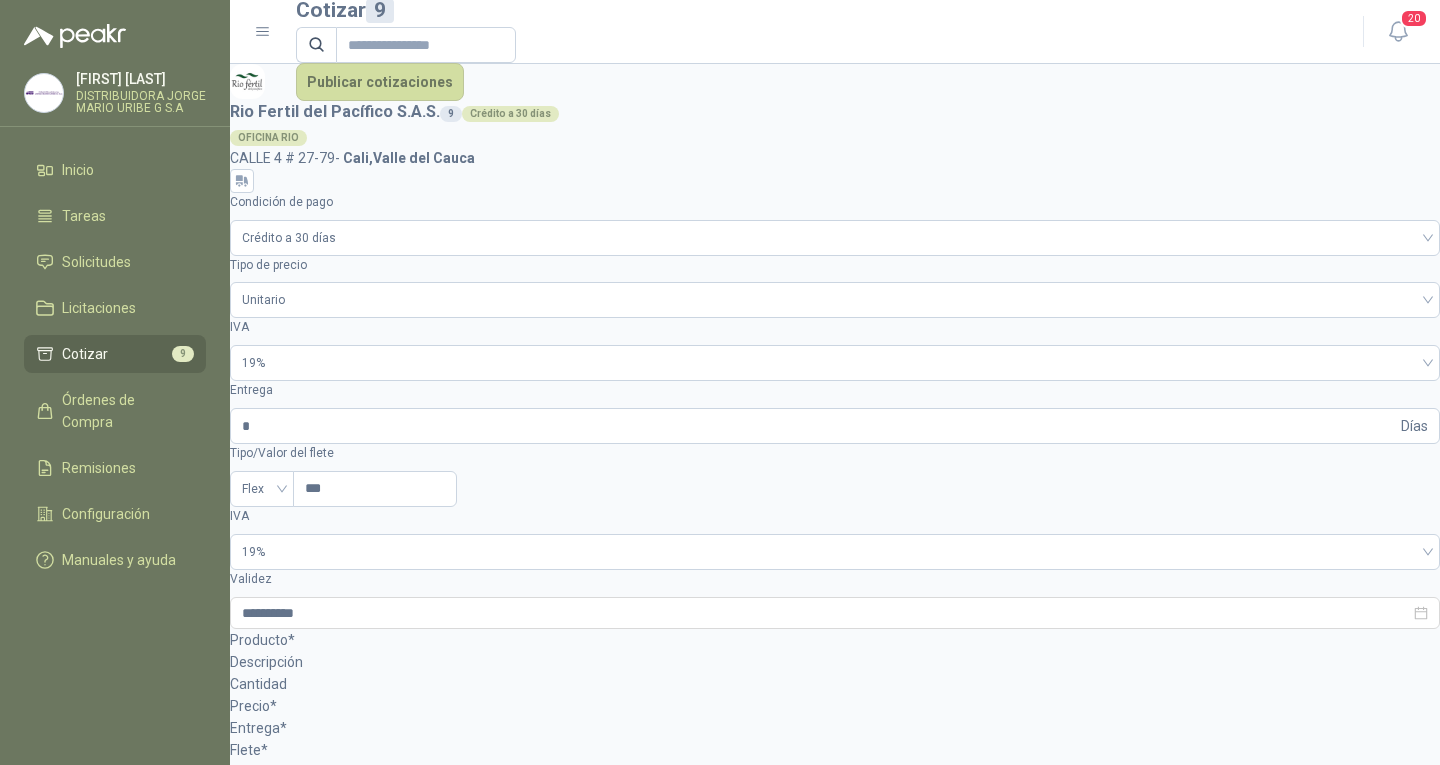 click on "SOL048251  -  MARCADOR BORRABLE" at bounding box center (299, 1464) 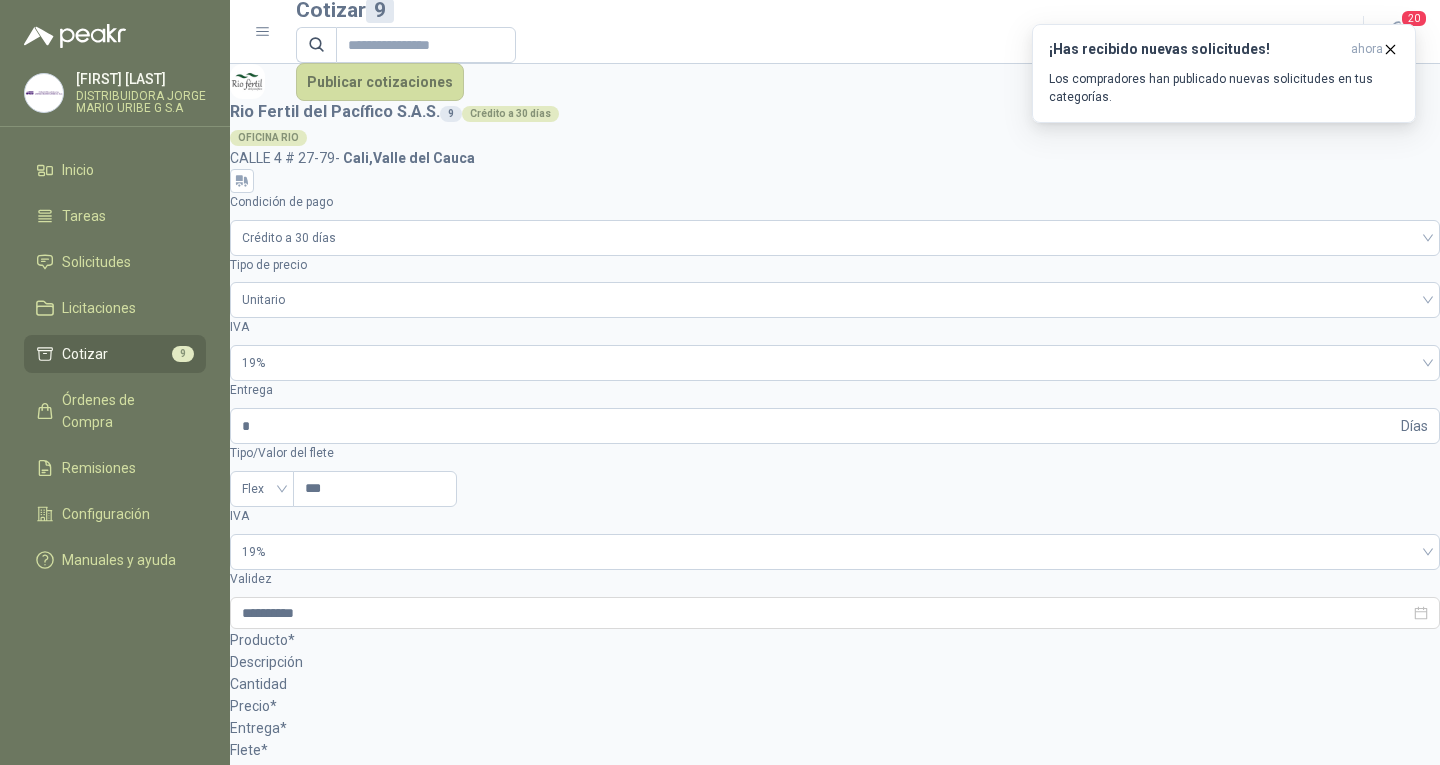 type on "**********" 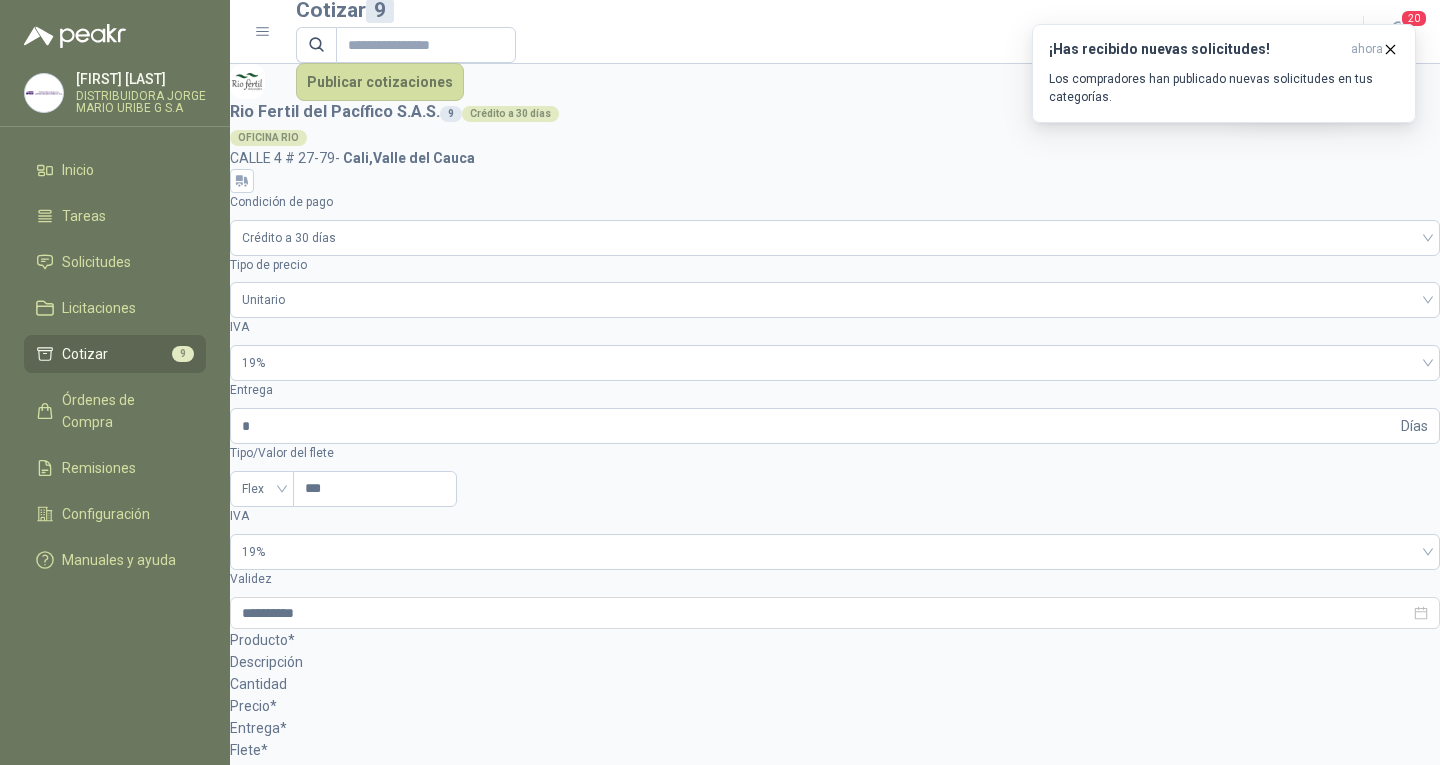 type on "*****" 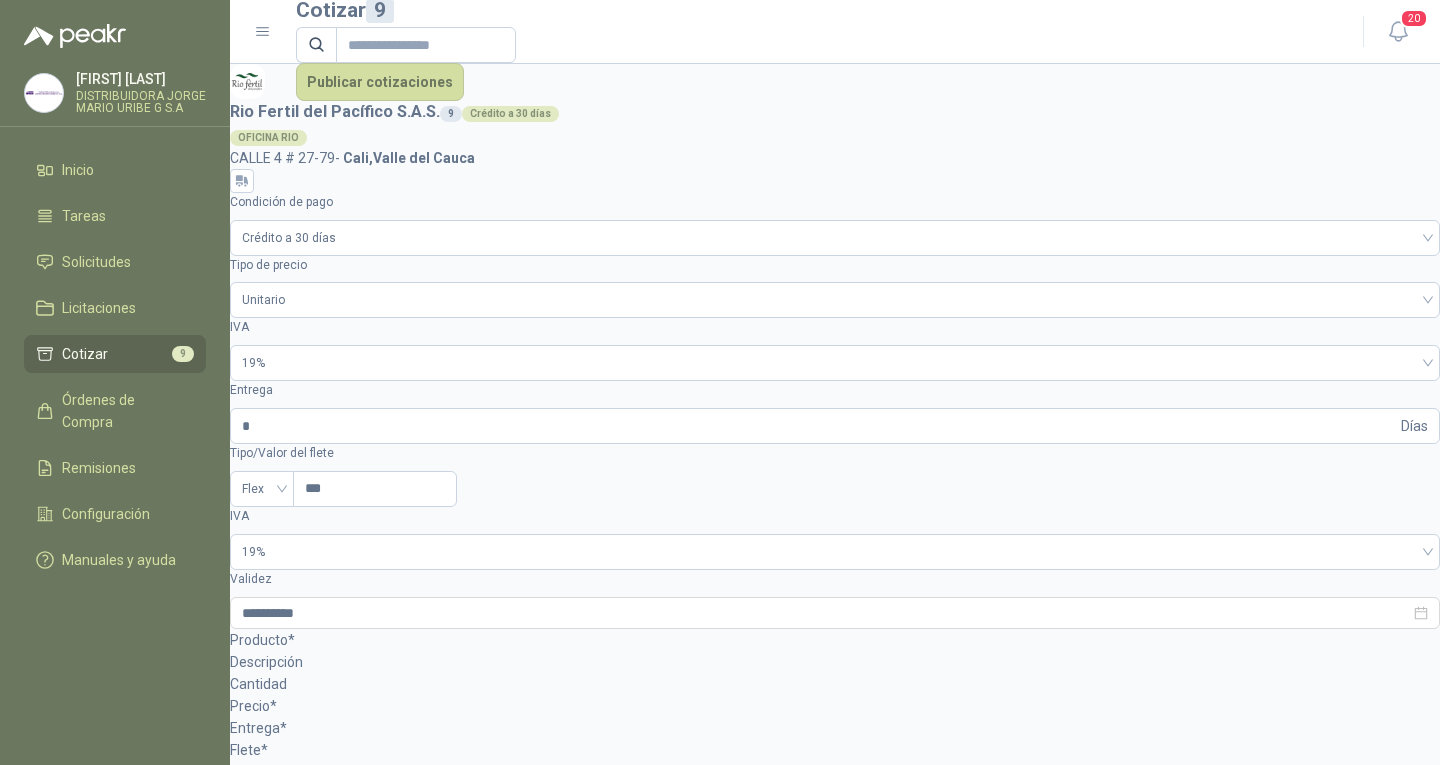 click on "SOL048261  -  CEPILLO DE MANOS" at bounding box center [299, 5142] 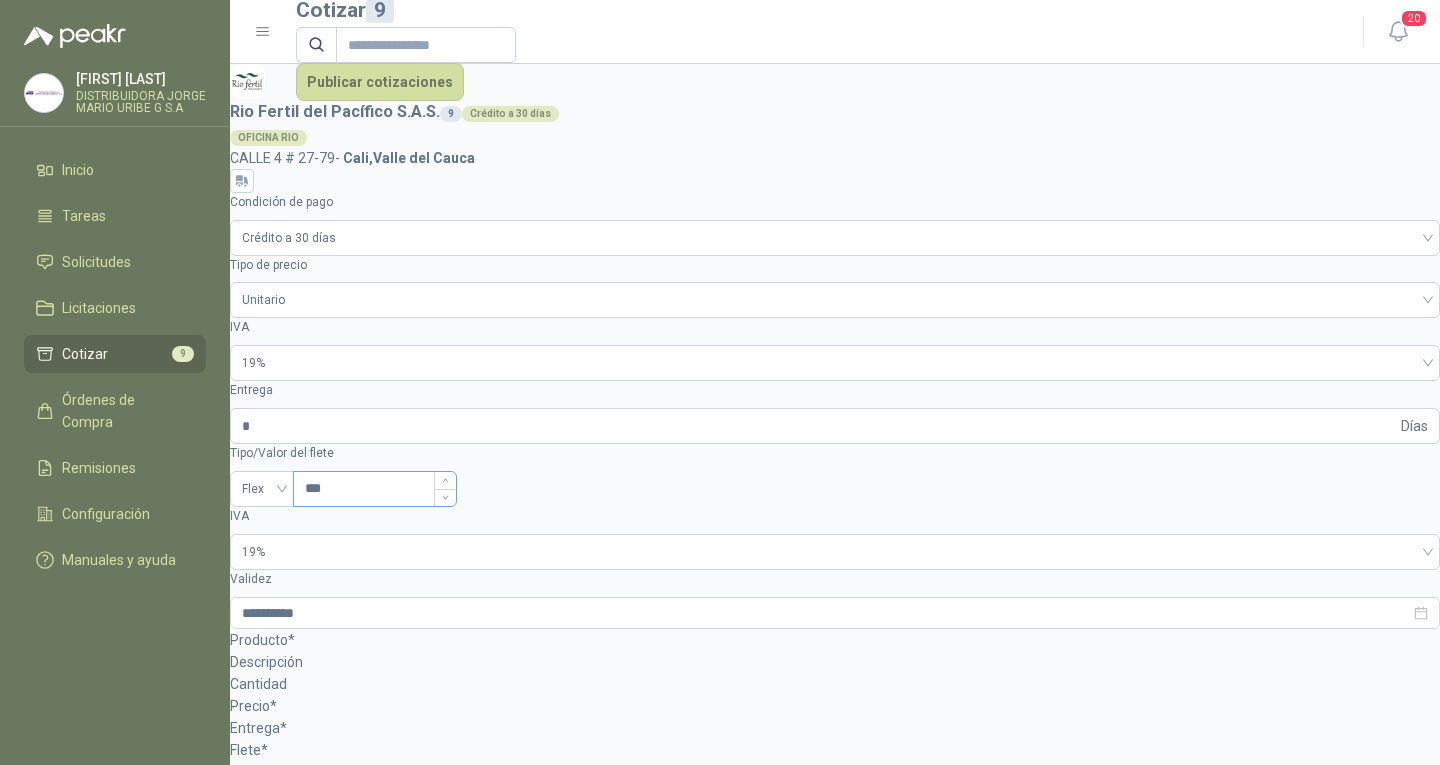 scroll, scrollTop: 0, scrollLeft: 0, axis: both 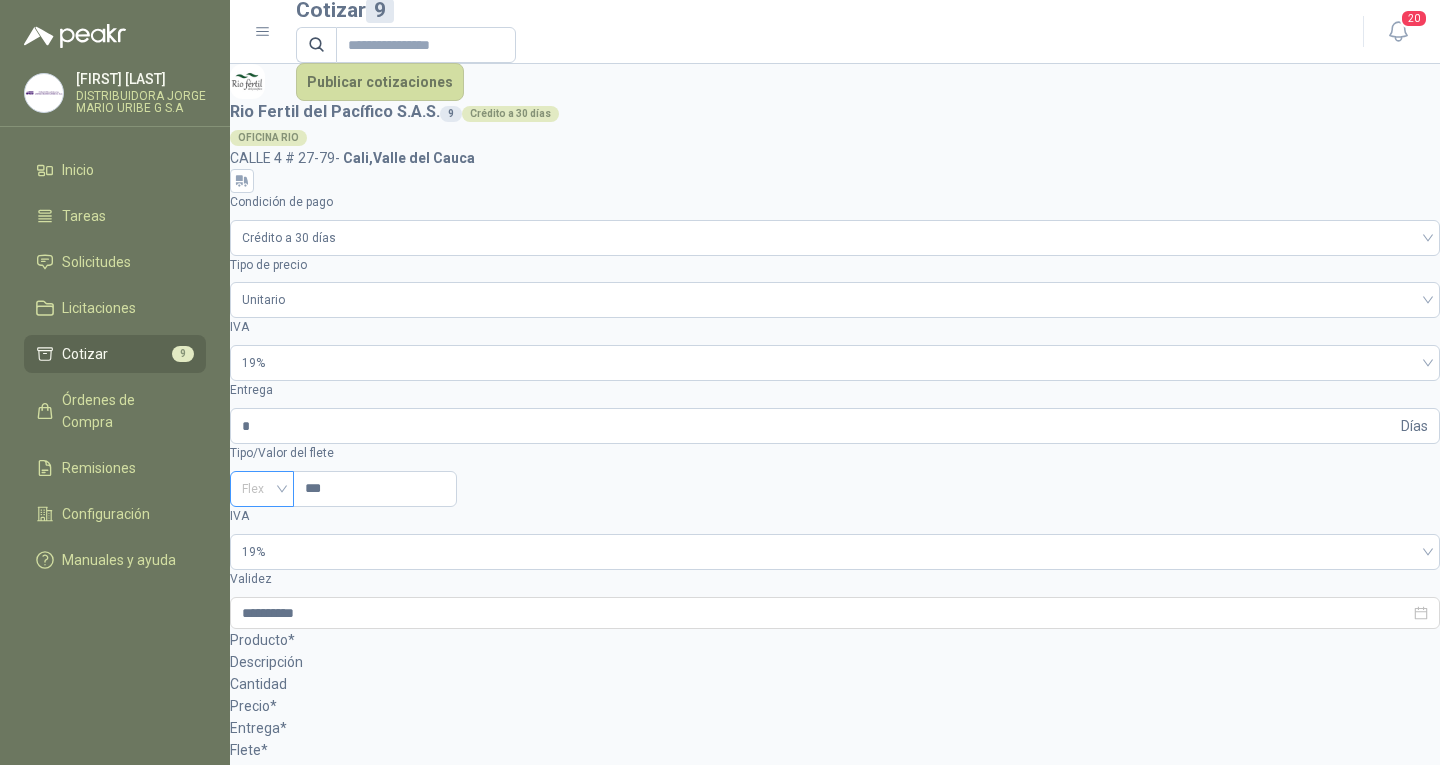 click on "Flex" at bounding box center [262, 489] 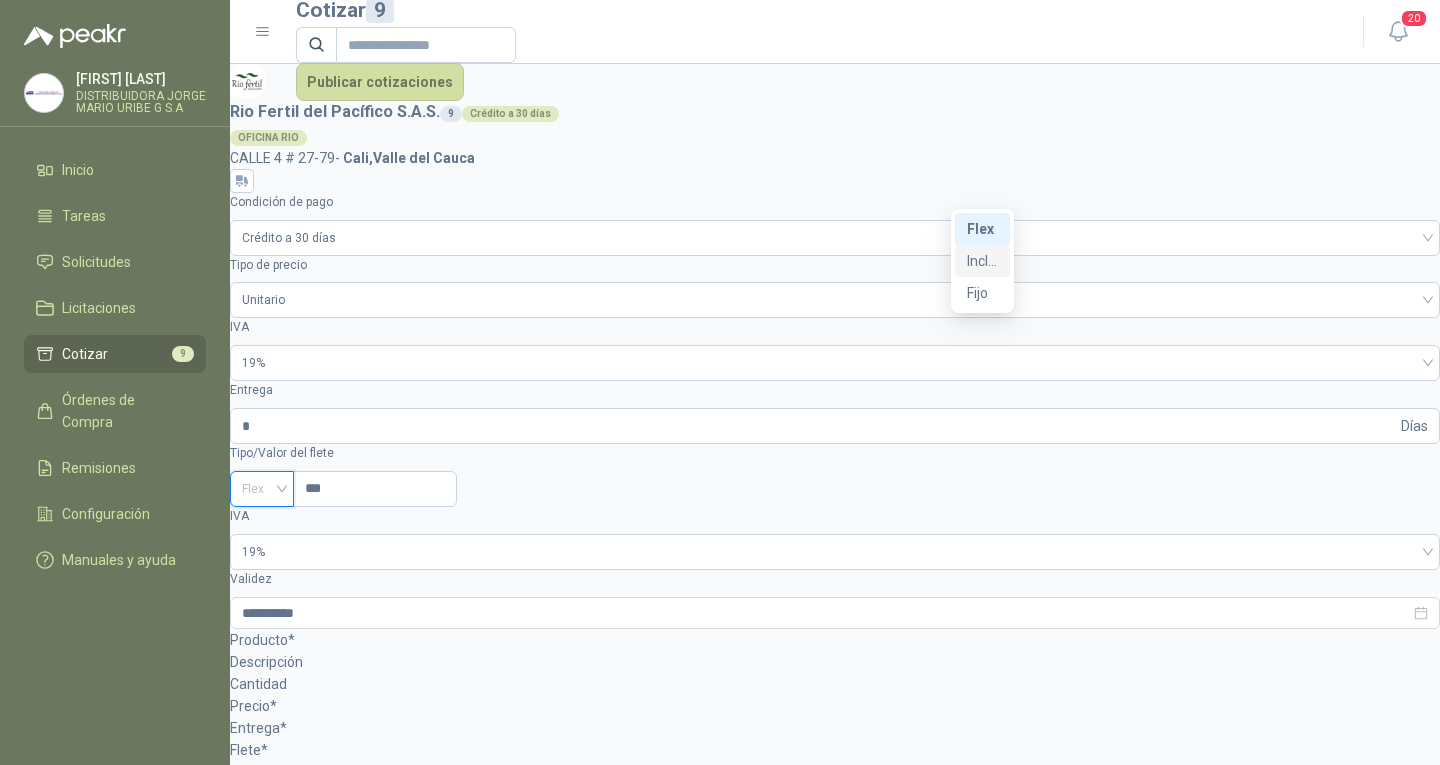 click on "Incluido" at bounding box center (0, 0) 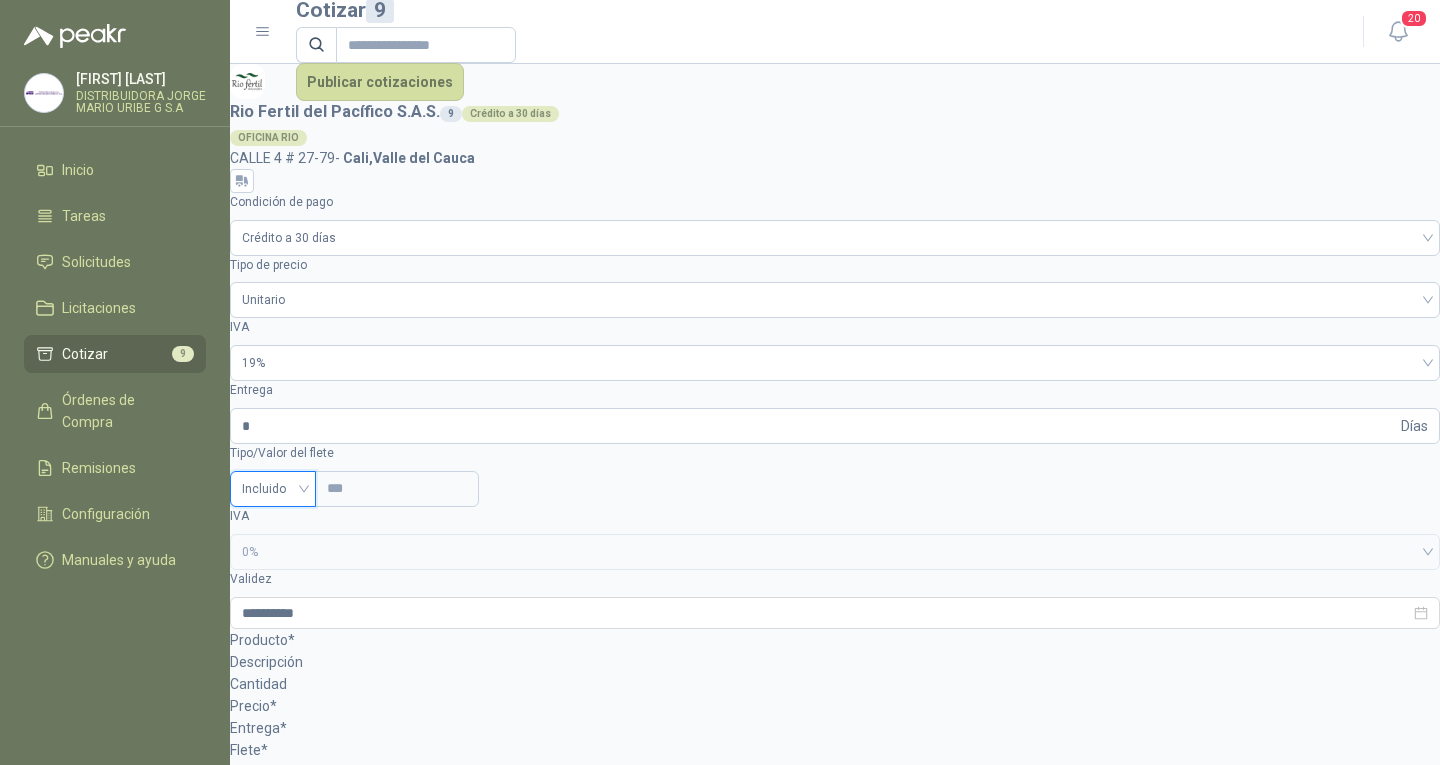 scroll, scrollTop: 0, scrollLeft: 0, axis: both 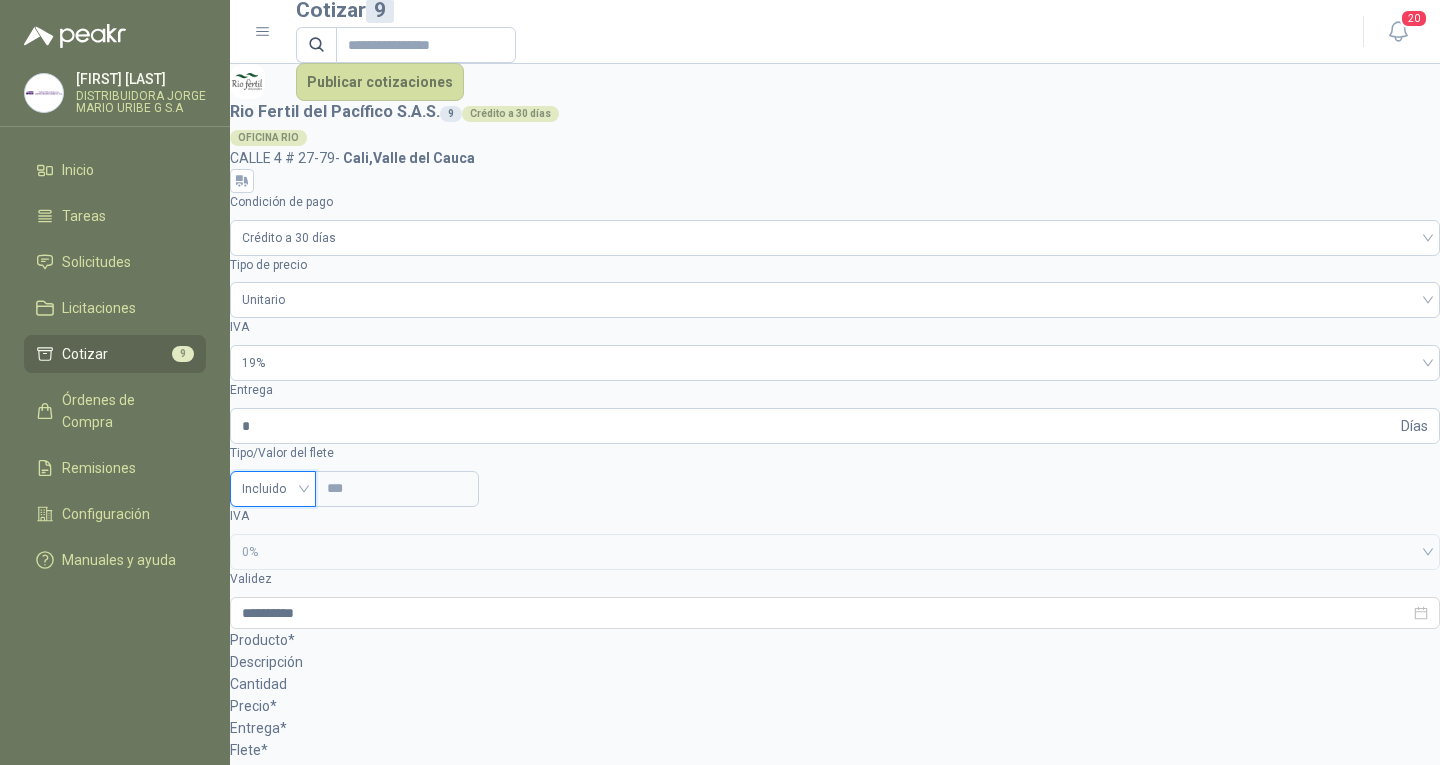 click on "**********" at bounding box center [835, 411] 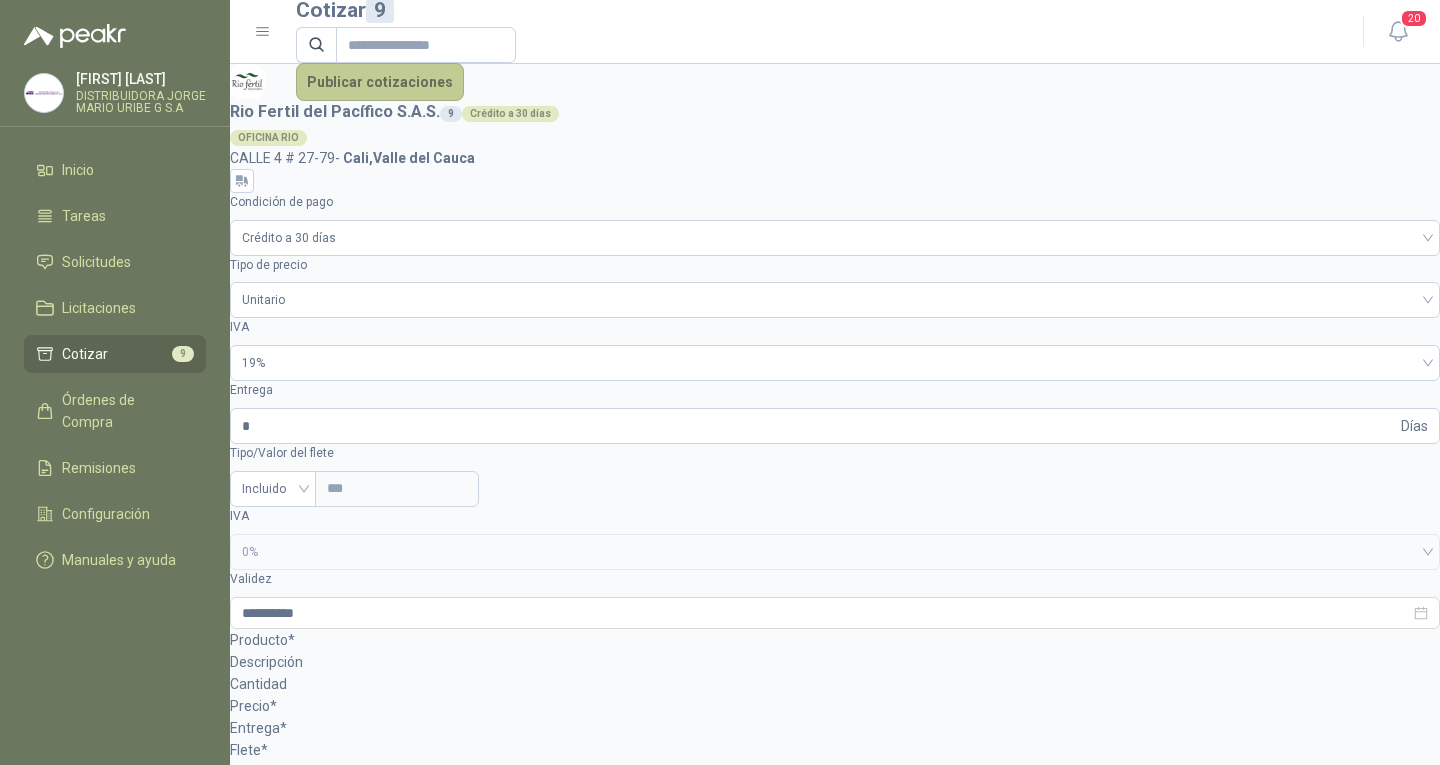 click on "Publicar cotizaciones" at bounding box center [380, 82] 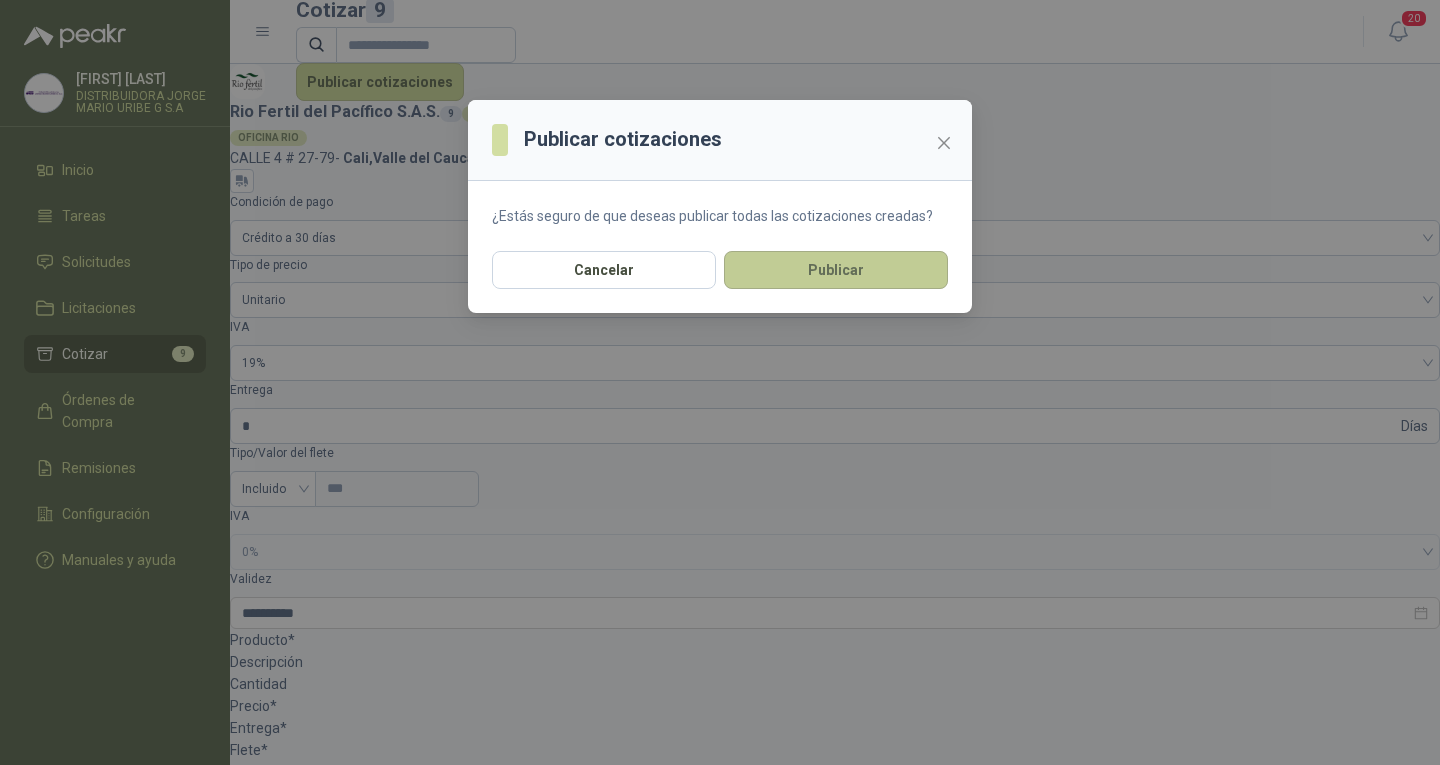 click on "Publicar" at bounding box center (836, 270) 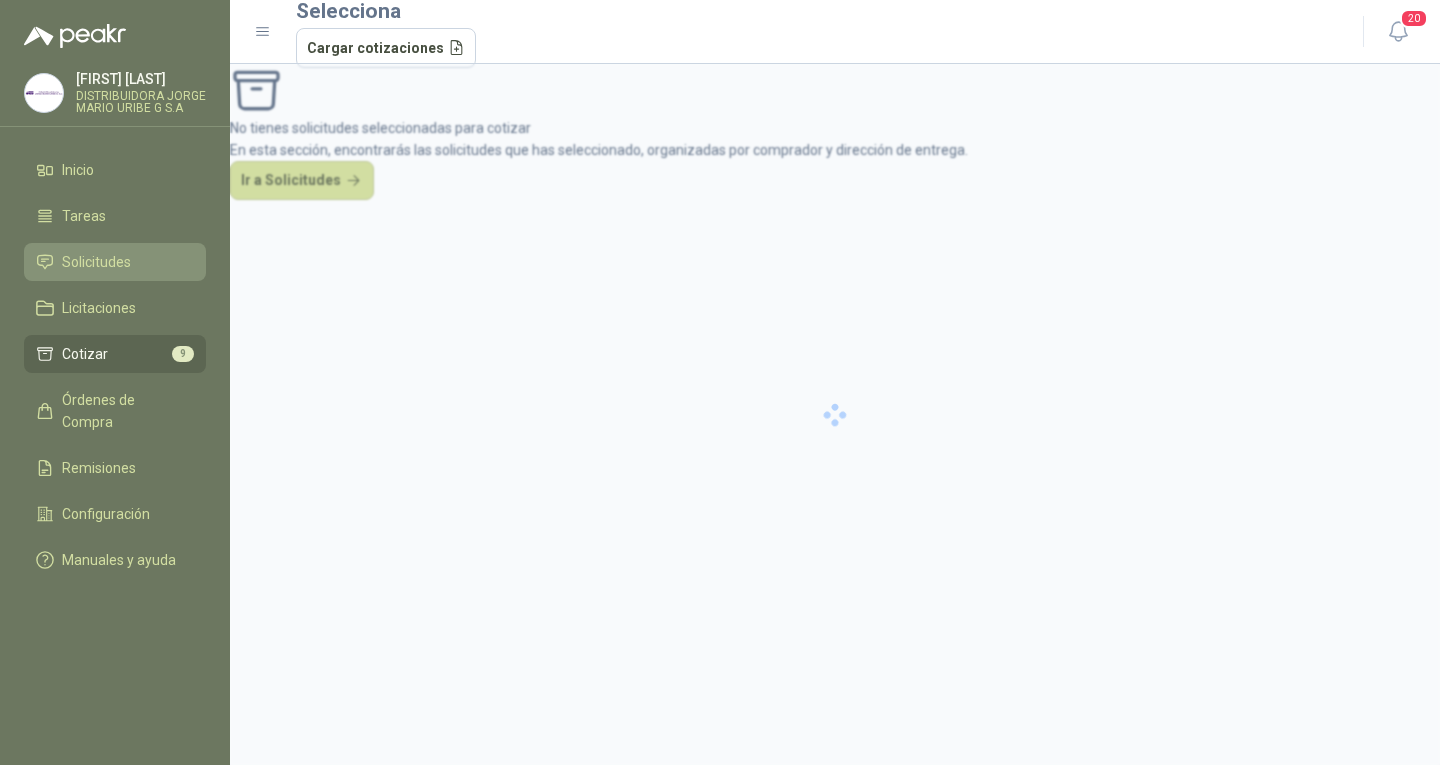 click on "Solicitudes" at bounding box center [96, 262] 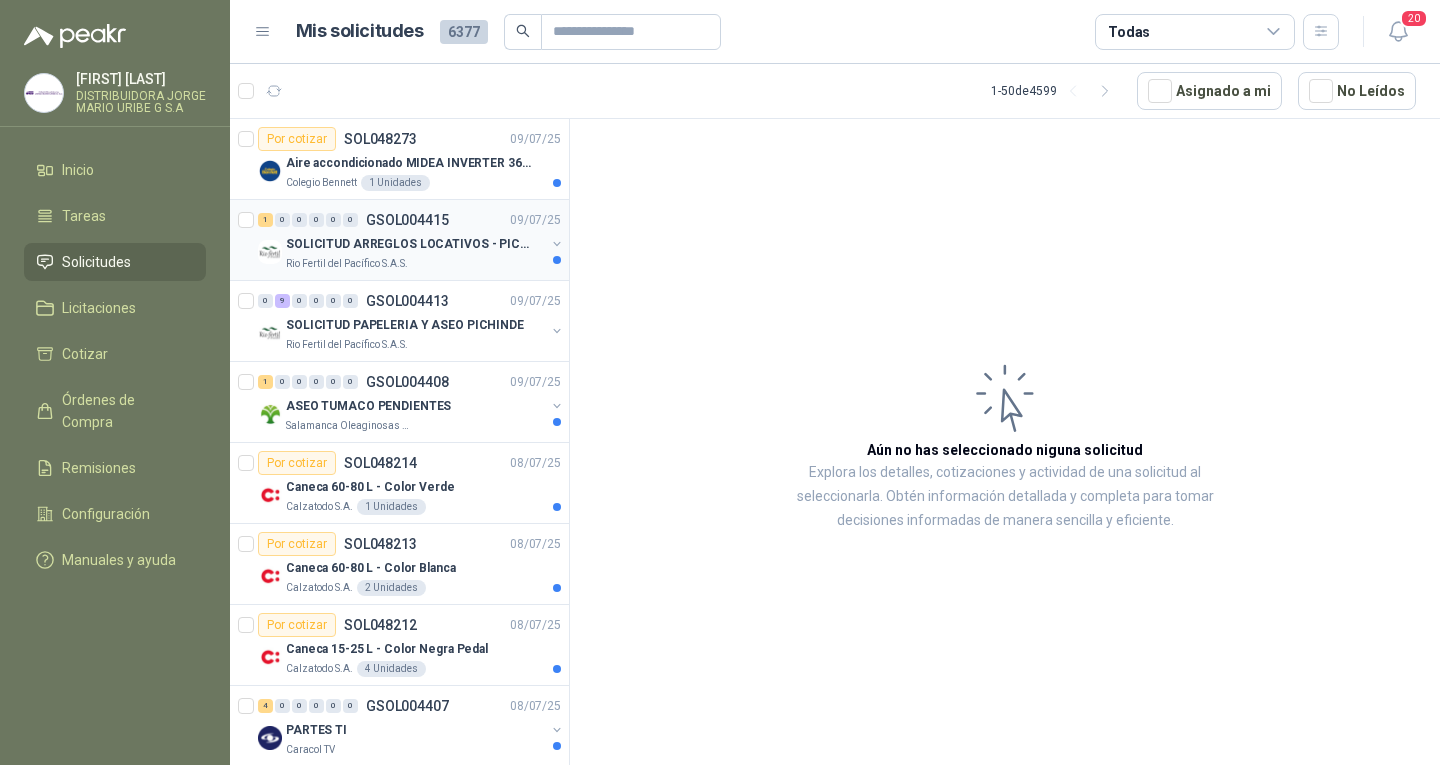 click on "SOLICITUD ARREGLOS LOCATIVOS - PICHINDE" at bounding box center [410, 244] 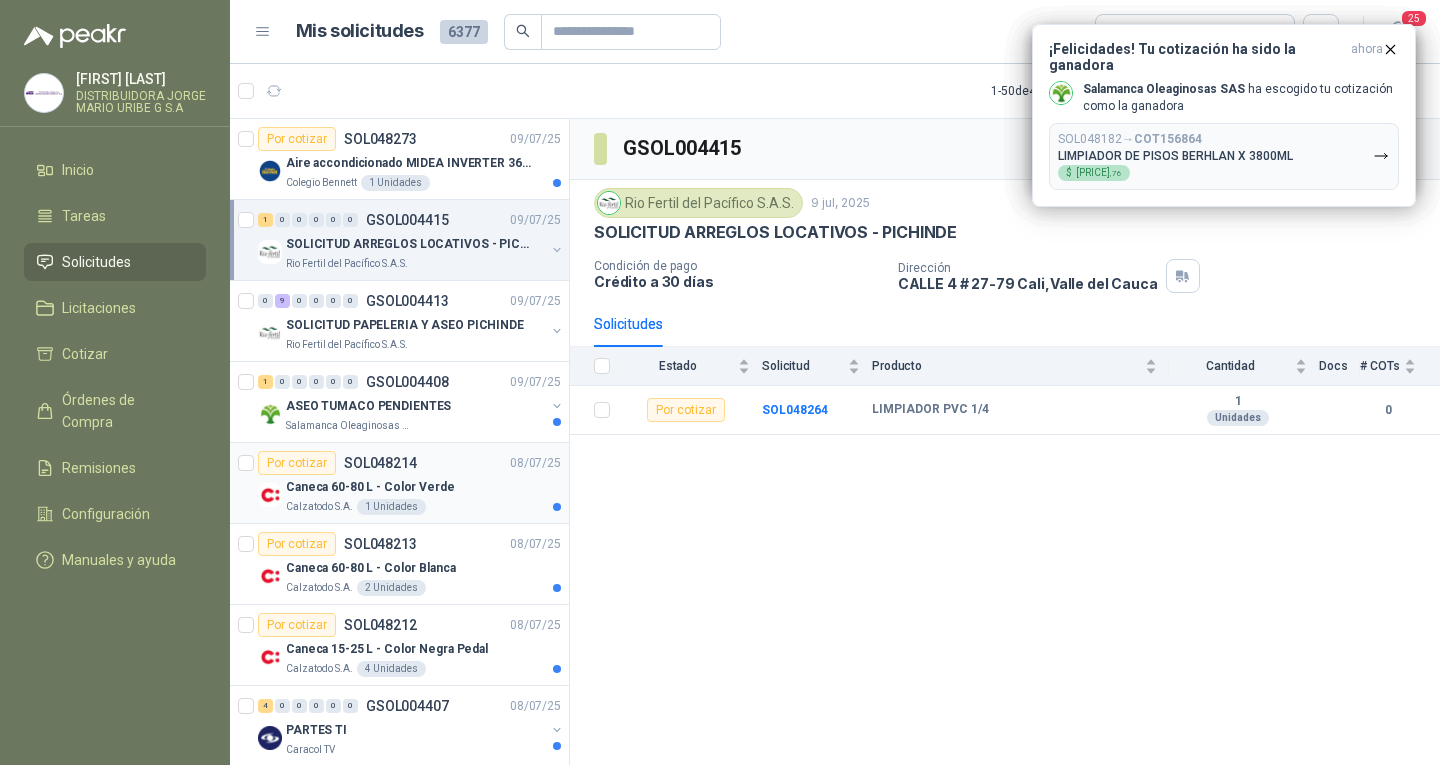 click on "Caneca 60-80 L - Color Verde" at bounding box center [423, 487] 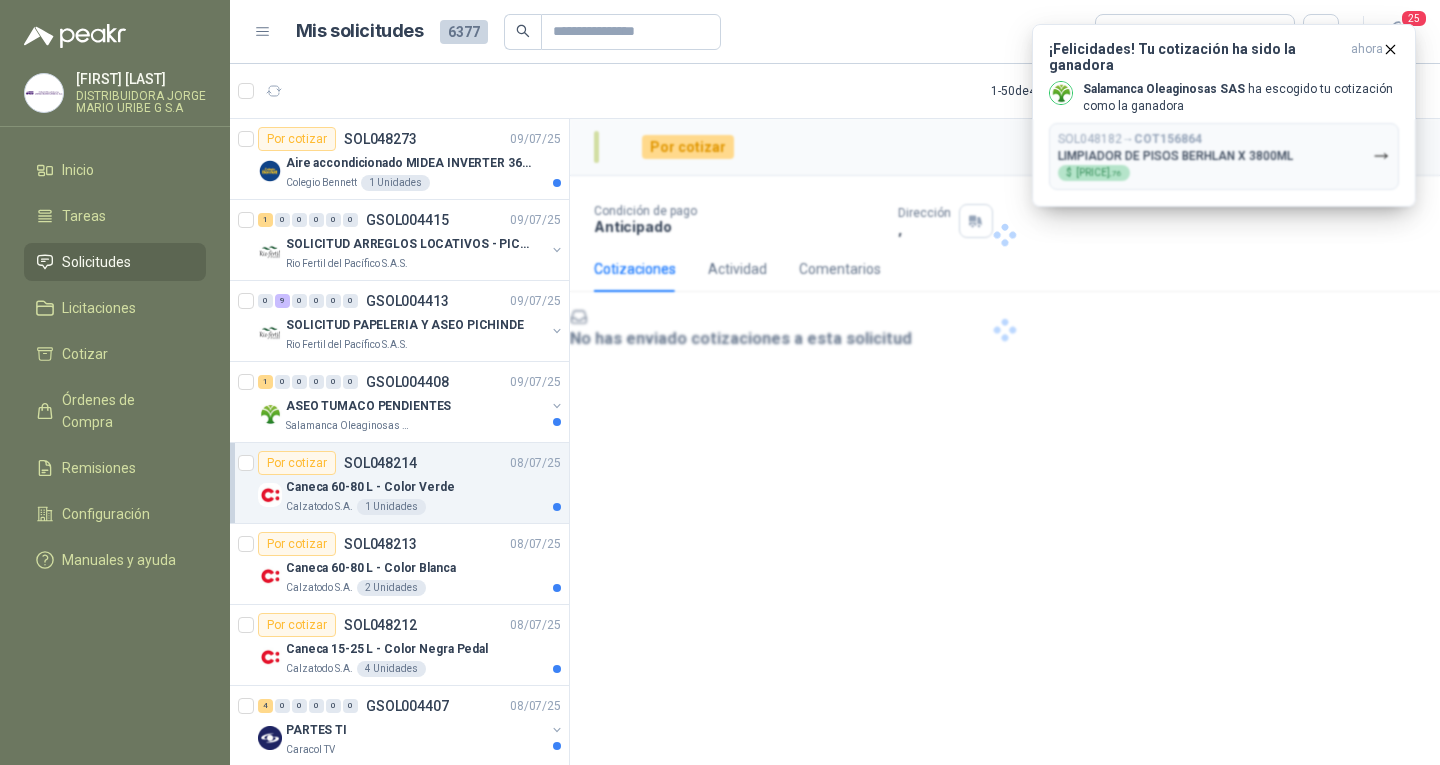 scroll, scrollTop: 100, scrollLeft: 0, axis: vertical 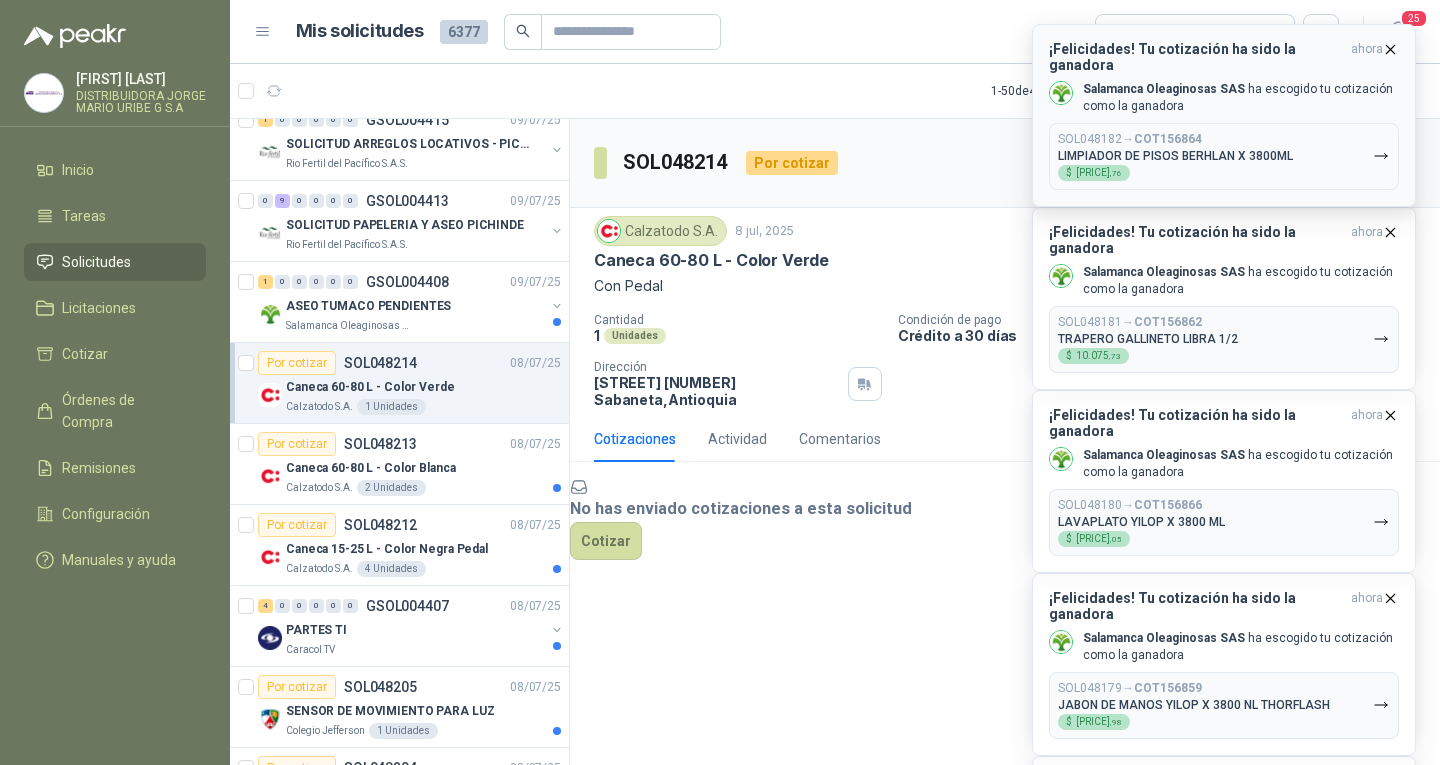 click at bounding box center (1390, 781) 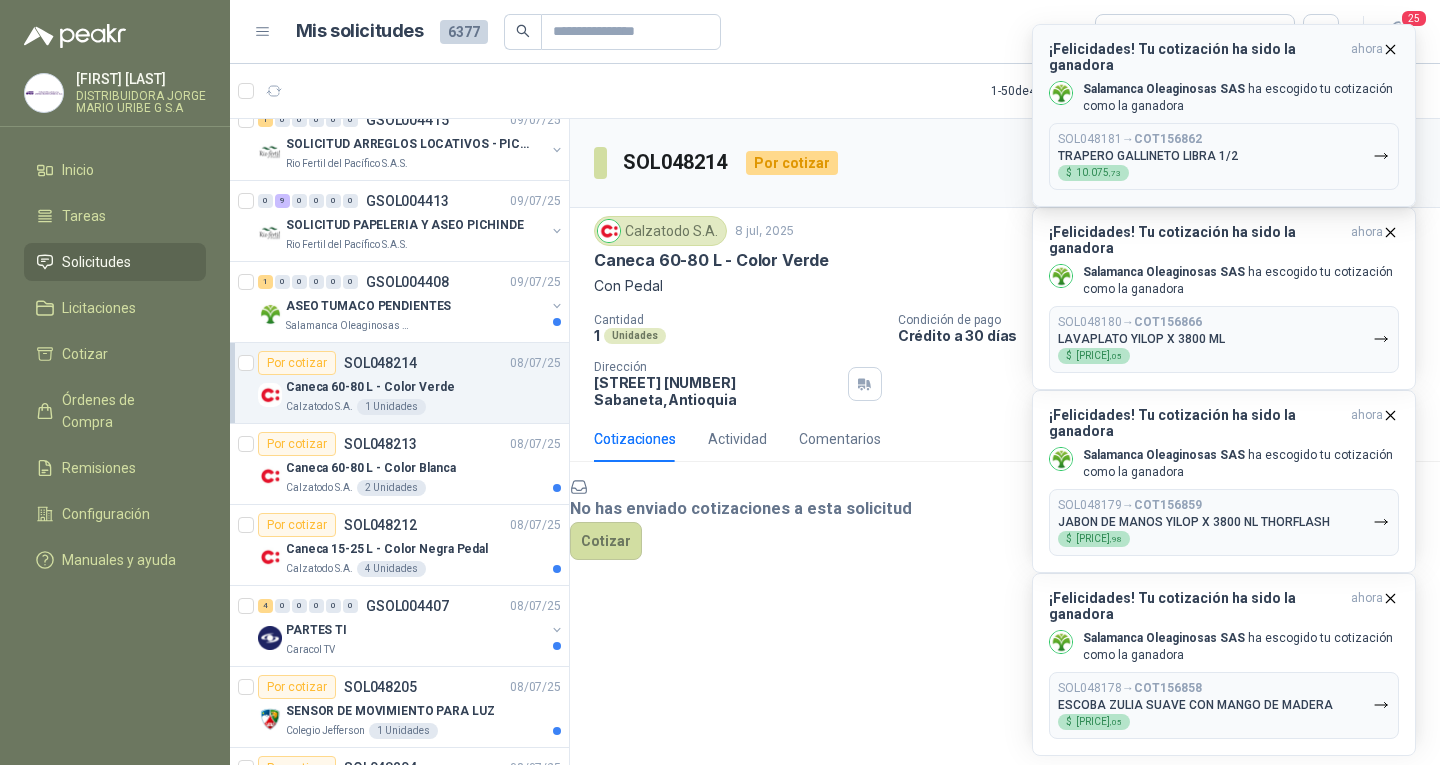 click at bounding box center (1390, 598) 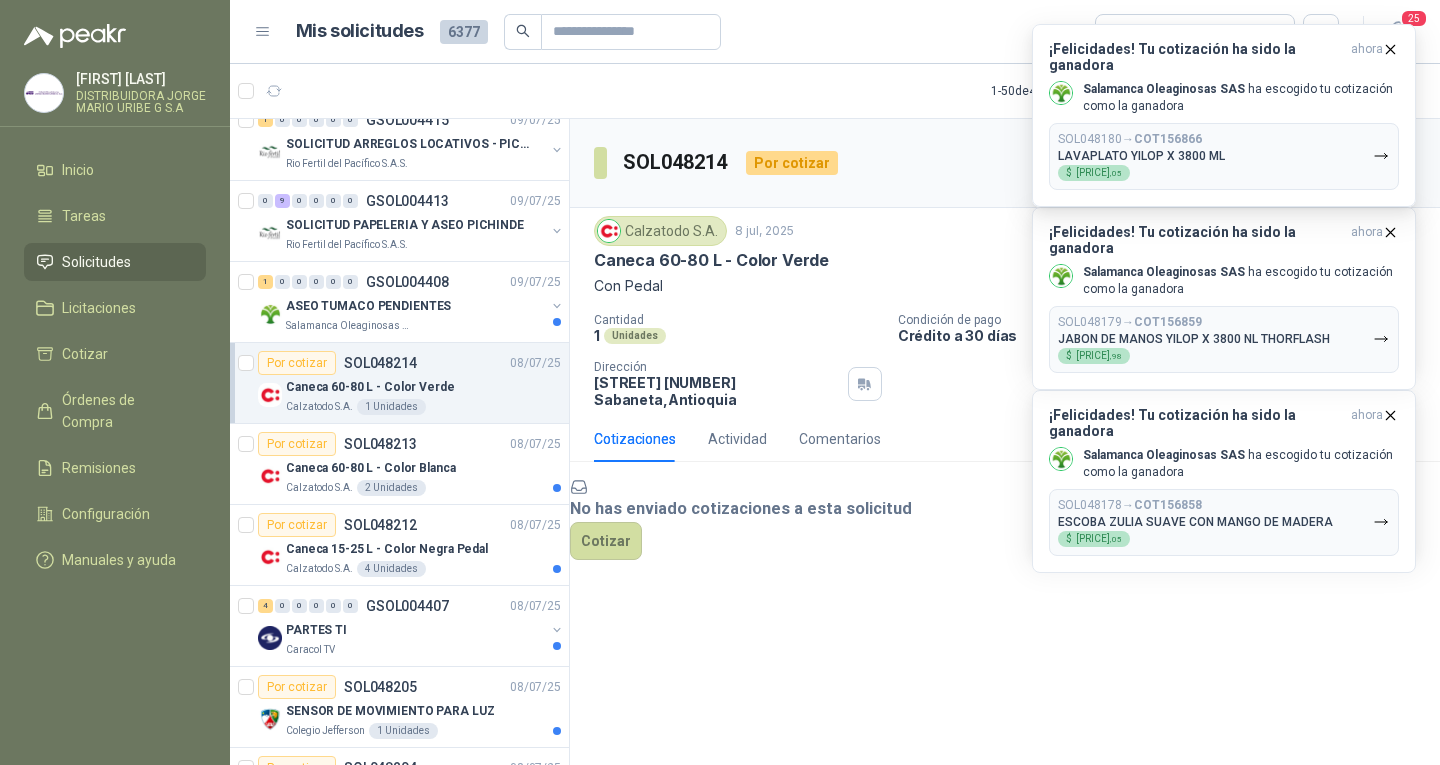 click at bounding box center [1390, 415] 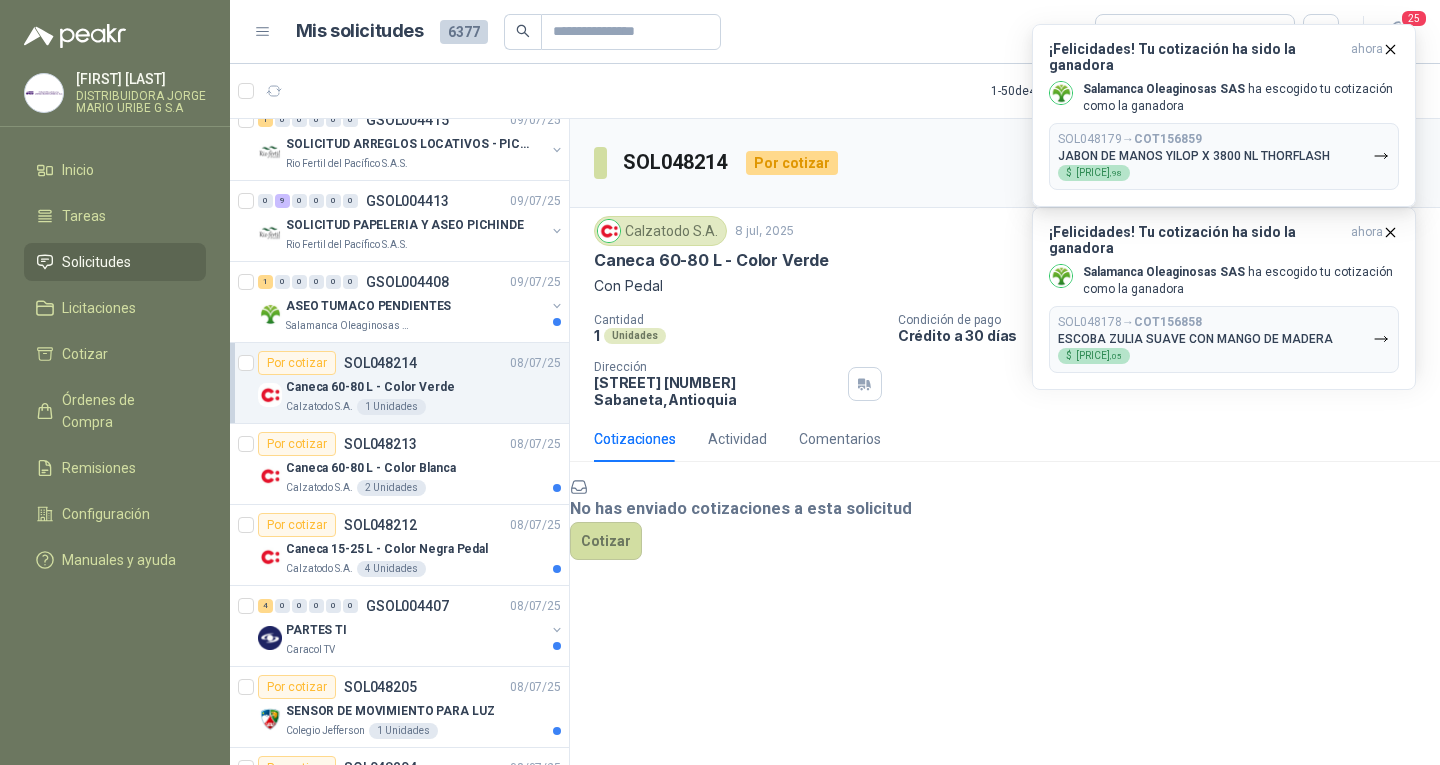 click at bounding box center [1390, 232] 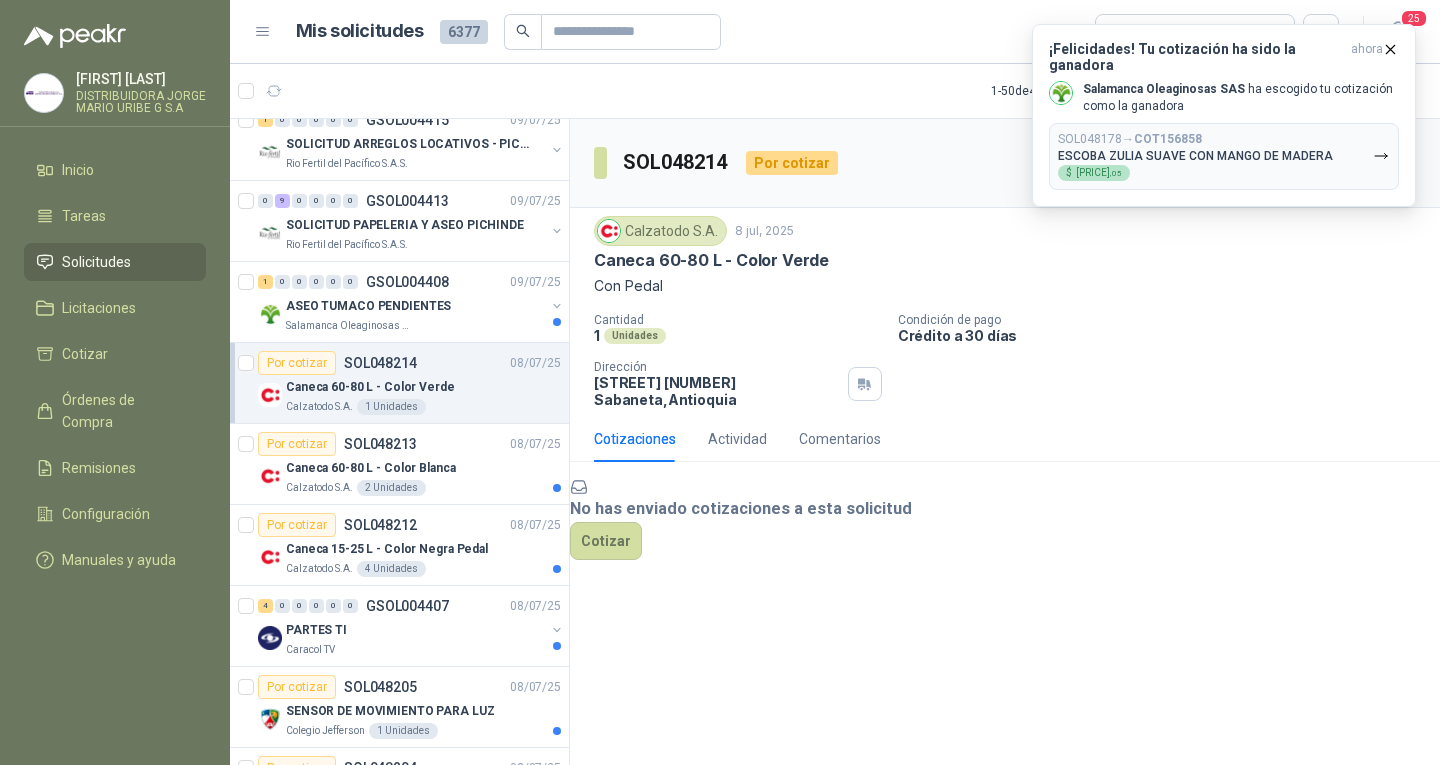 click at bounding box center [1390, 49] 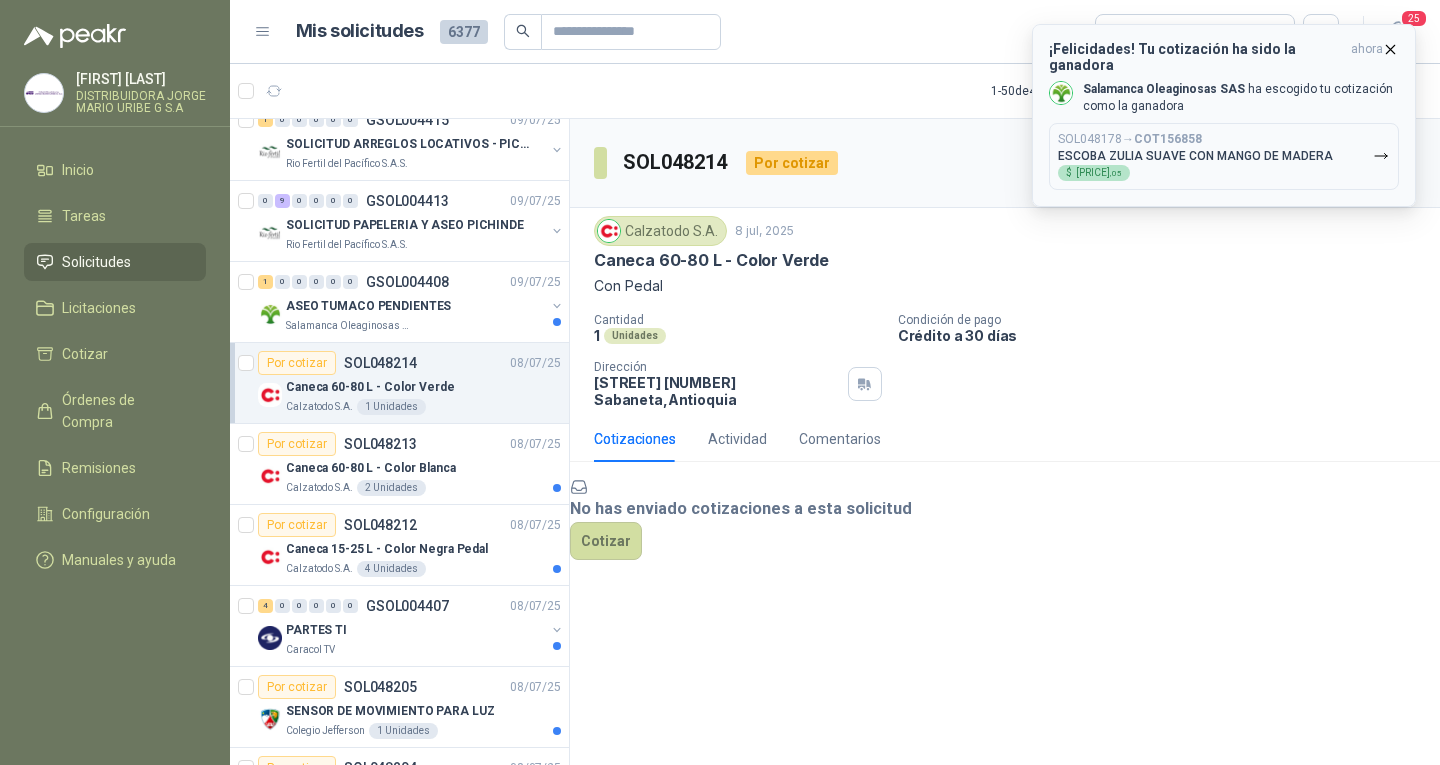 click at bounding box center (1390, 49) 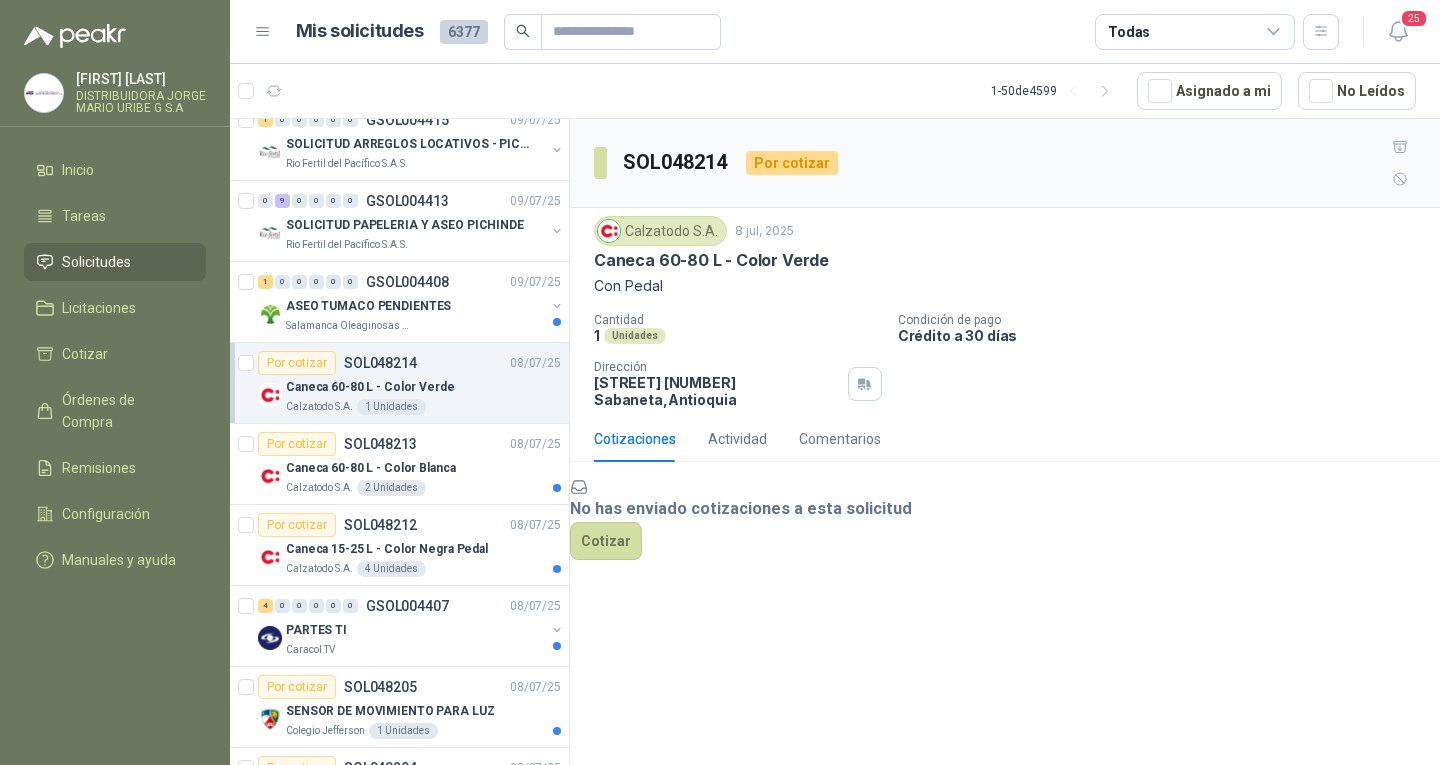 scroll, scrollTop: 0, scrollLeft: 0, axis: both 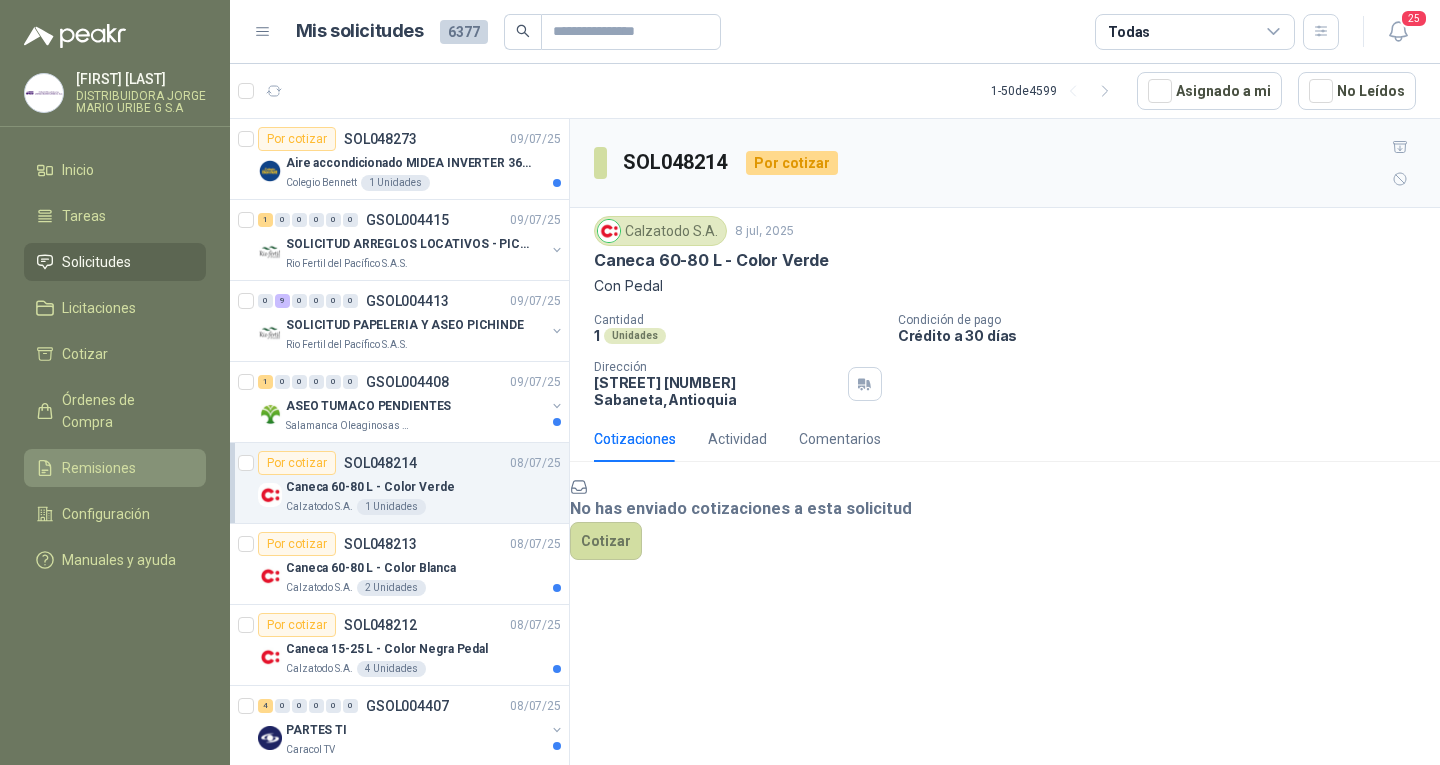 click on "Remisiones" at bounding box center (115, 468) 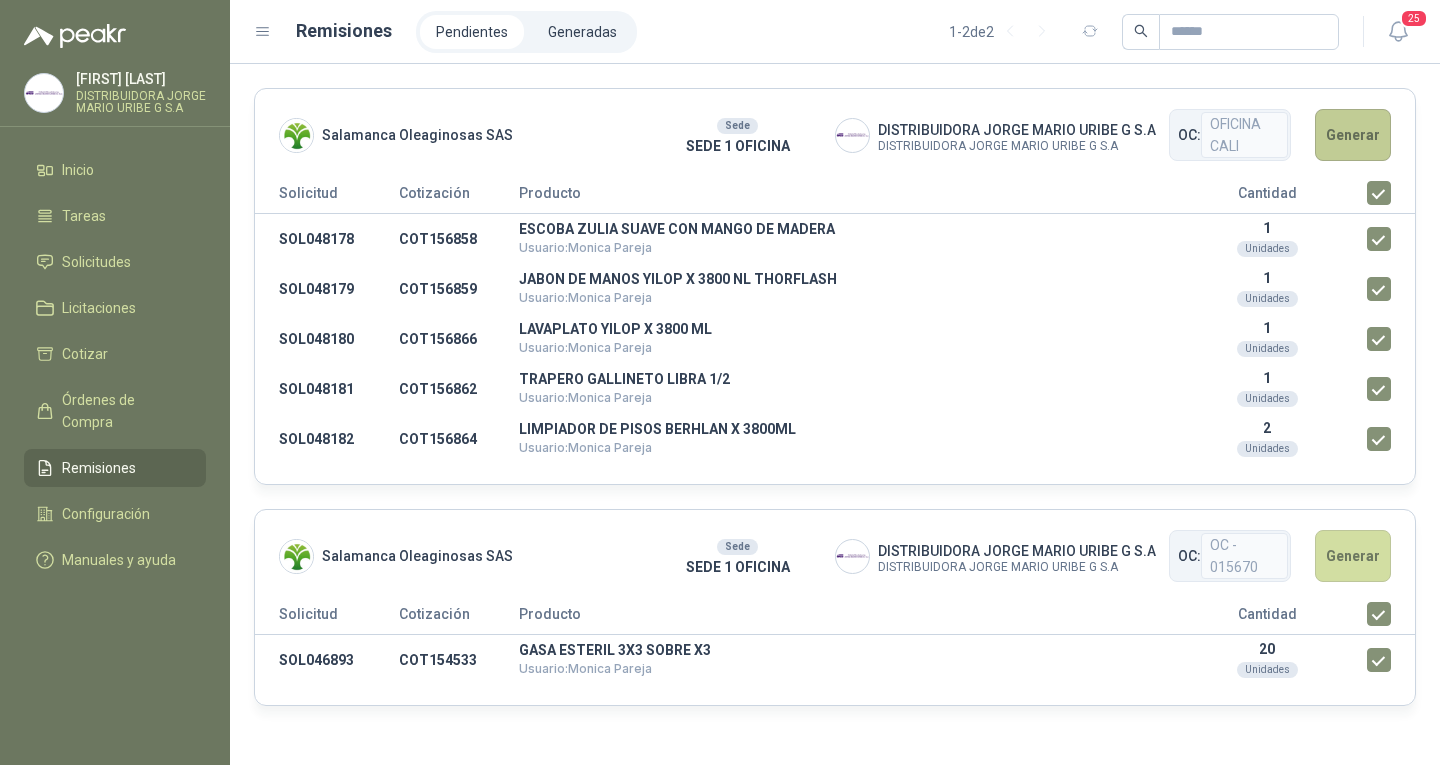 click on "Generar" at bounding box center [1353, 135] 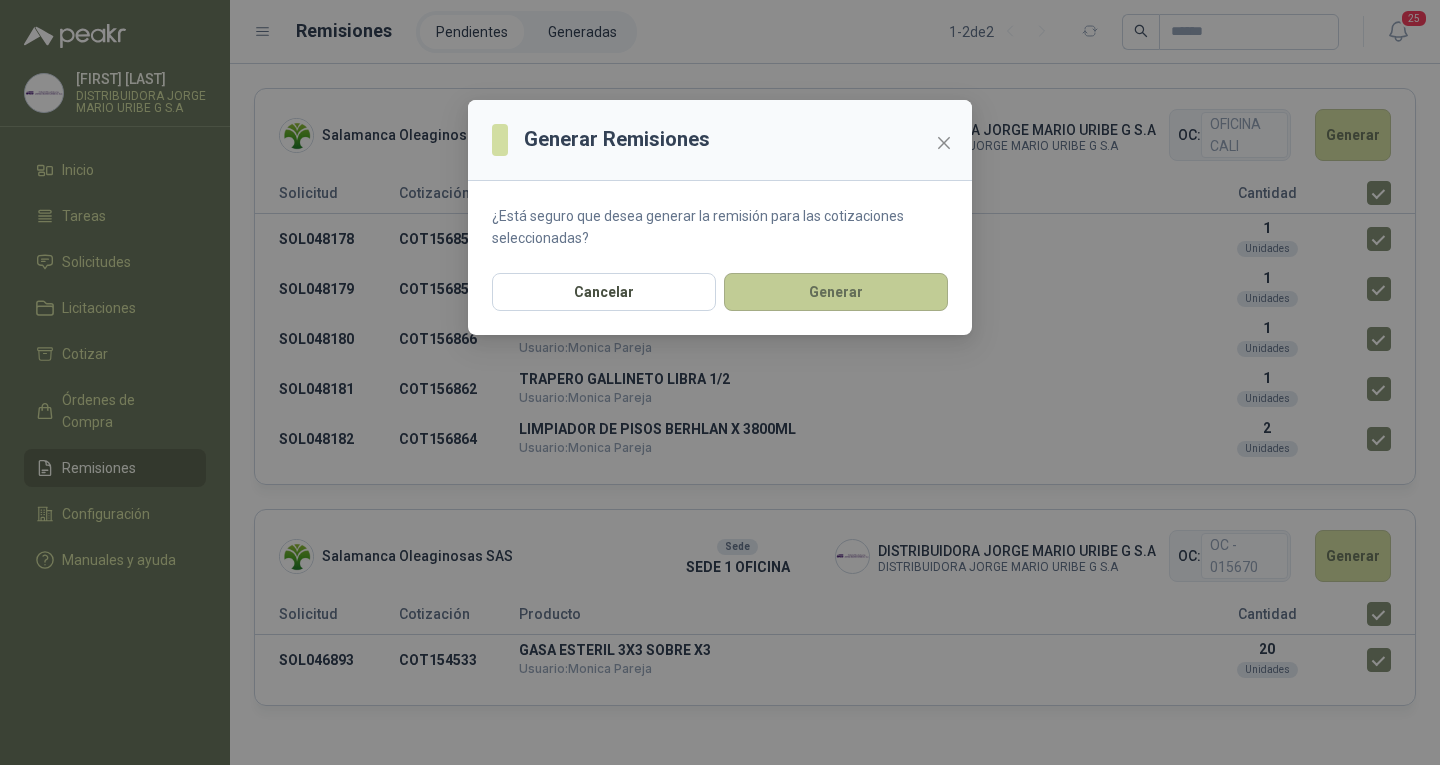 click on "Generar" at bounding box center (836, 292) 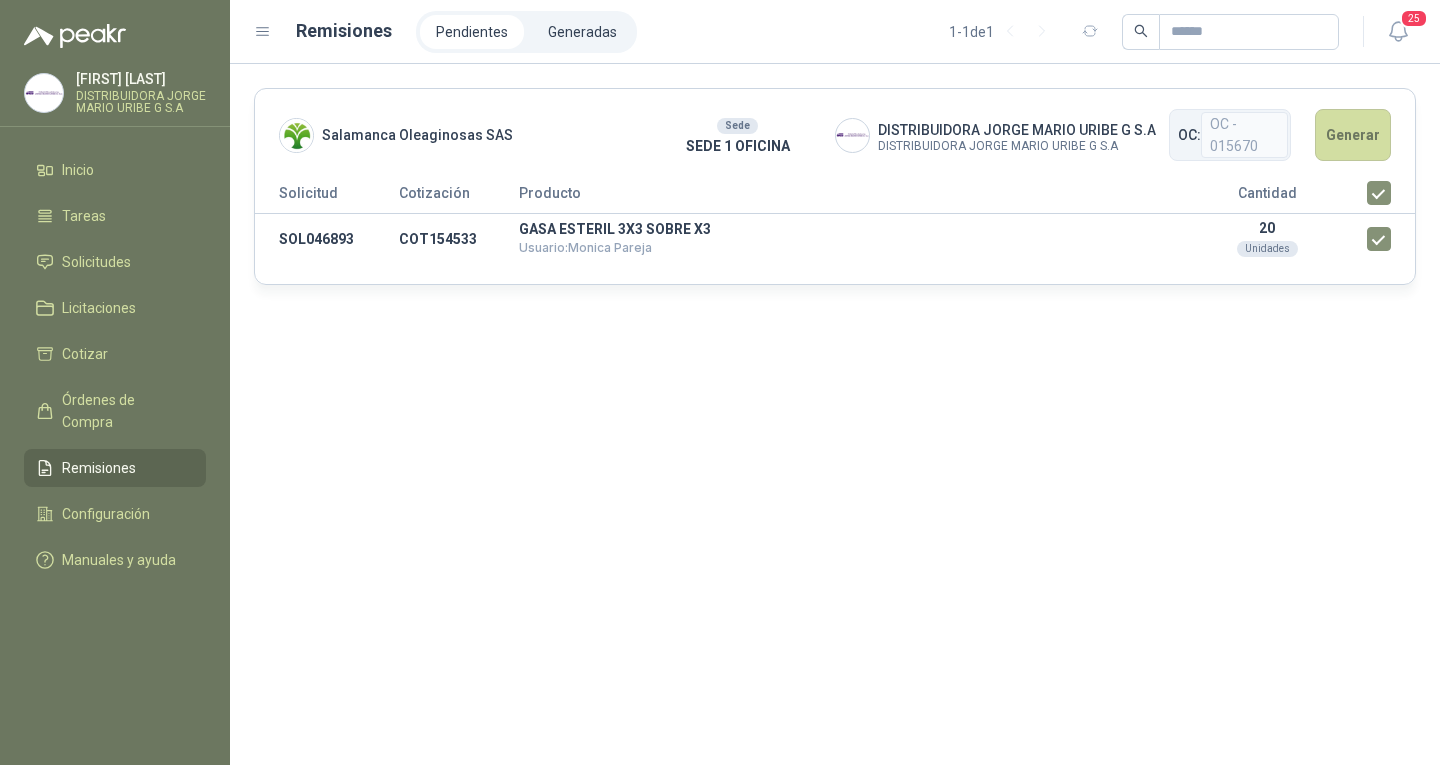 click on "Salamanca Oleaginosas SAS Sede SEDE 1 OFICINA DISTRIBUIDORA JORGE MARIO URIBE G S.A DISTRIBUIDORA JORGE MARIO URIBE G S.A OC: OC - 015670 Generar Solicitud Cotización Producto Cantidad SOL046893 COT154533 GASA ESTERIL 3X3 SOBRE X3 Usuario:  Monica Pareja  20 Unidades" at bounding box center (835, 414) 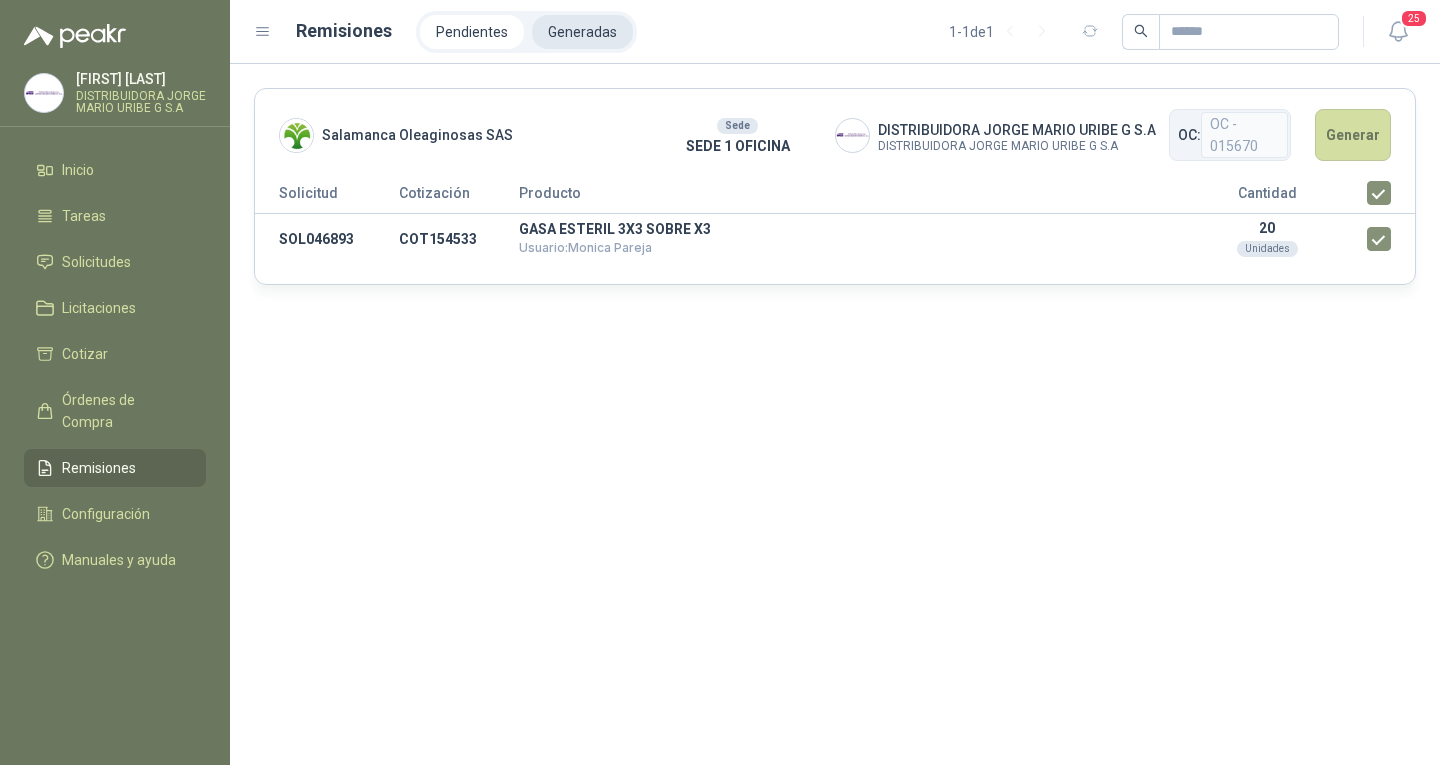 click on "Generadas" at bounding box center (582, 32) 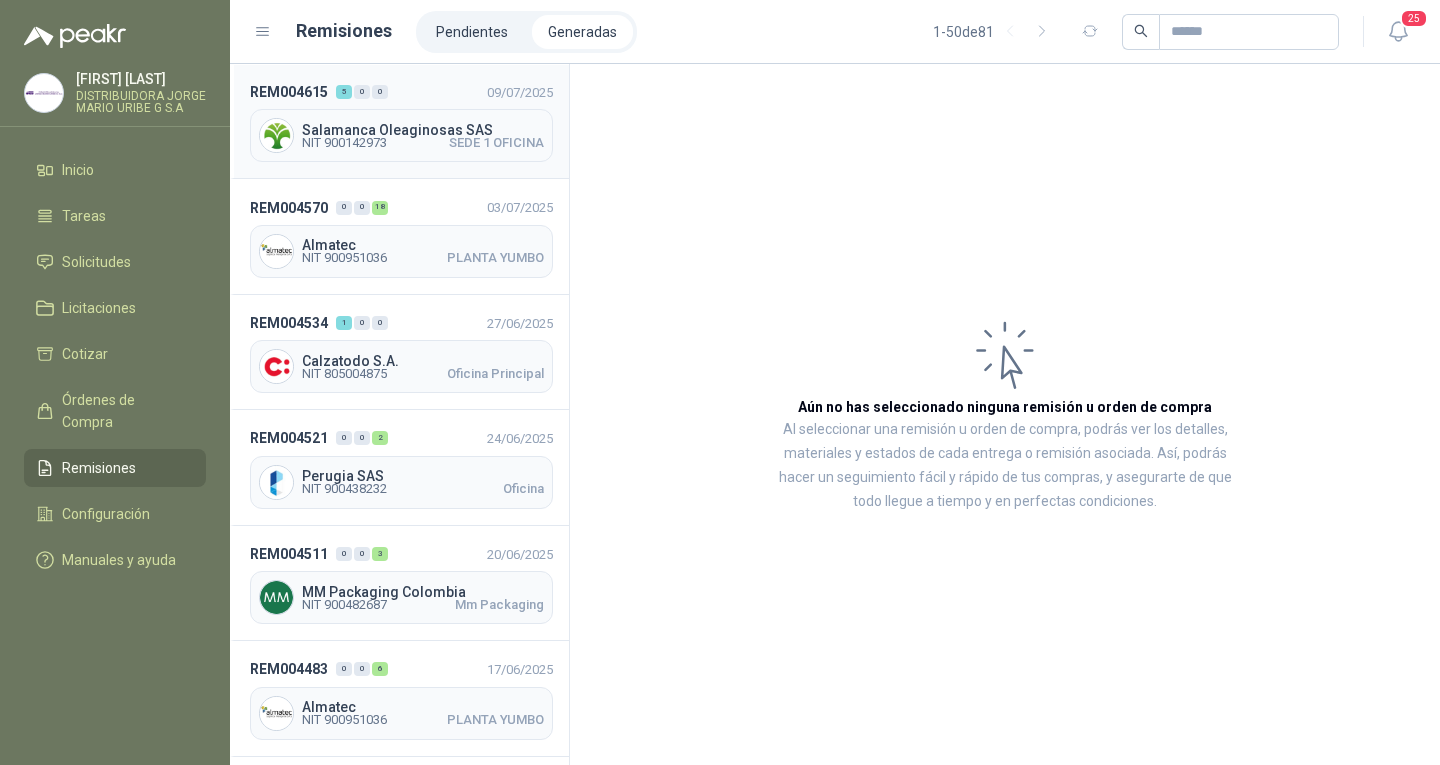 click on "Salamanca Oleaginosas SAS NIT   900142973 SEDE 1 OFICINA" at bounding box center (401, 135) 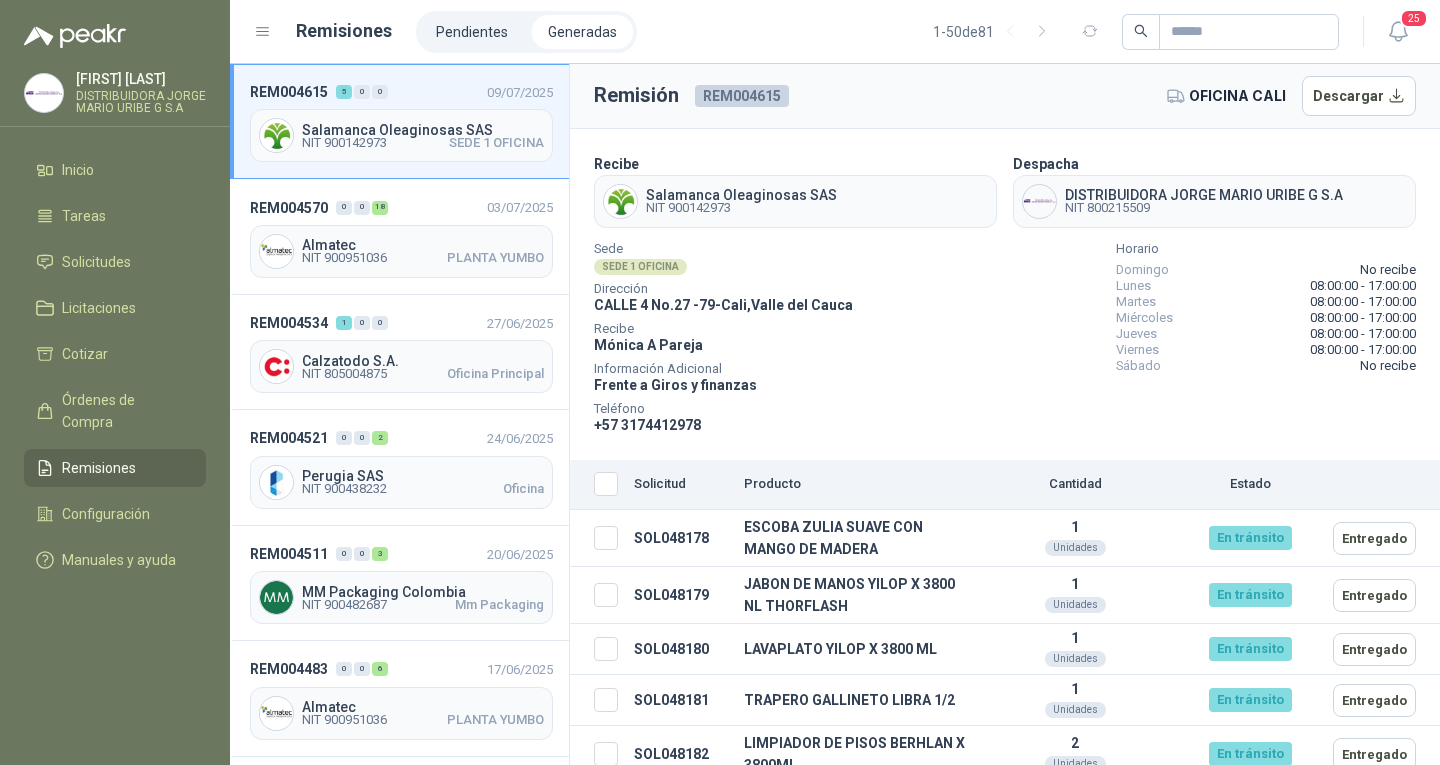 scroll, scrollTop: 17, scrollLeft: 0, axis: vertical 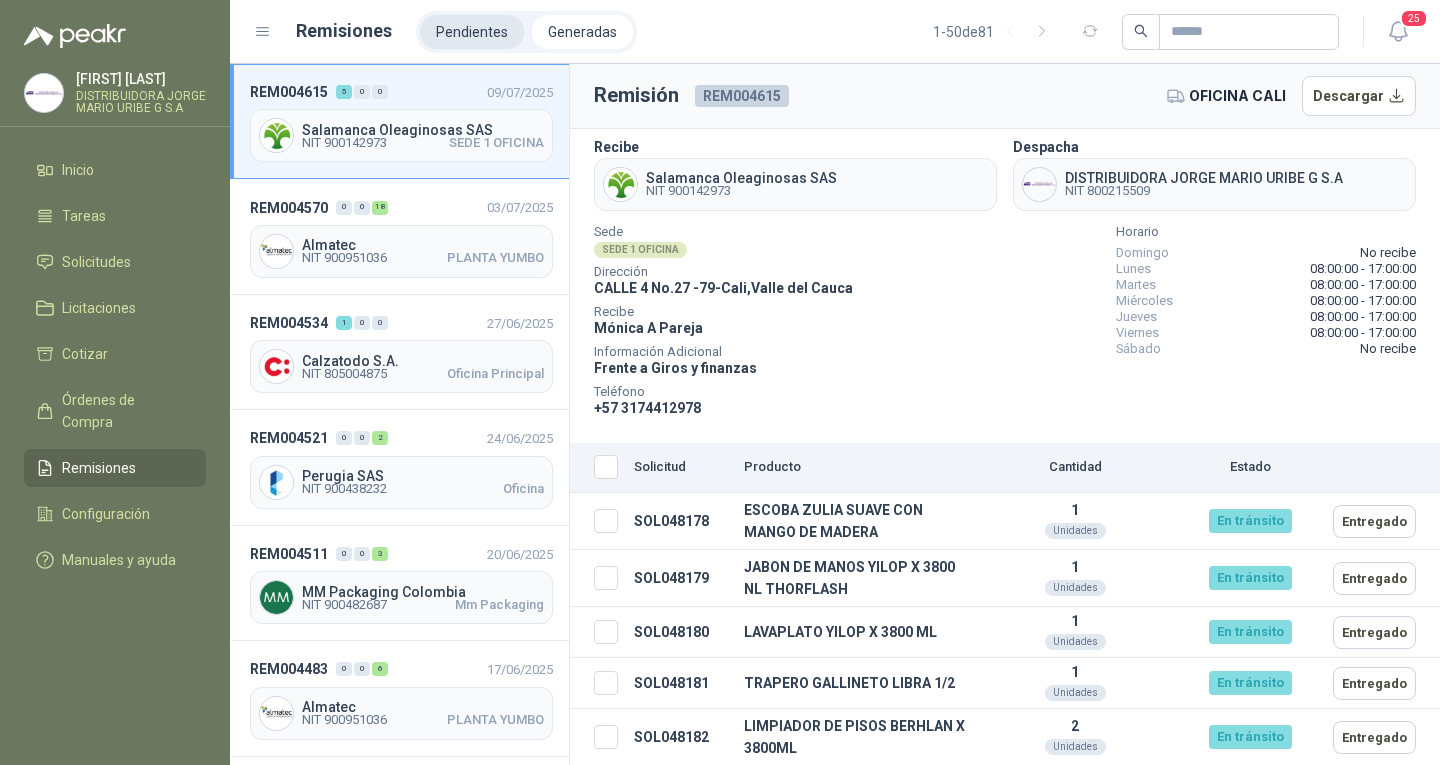 click on "Pendientes" at bounding box center [472, 32] 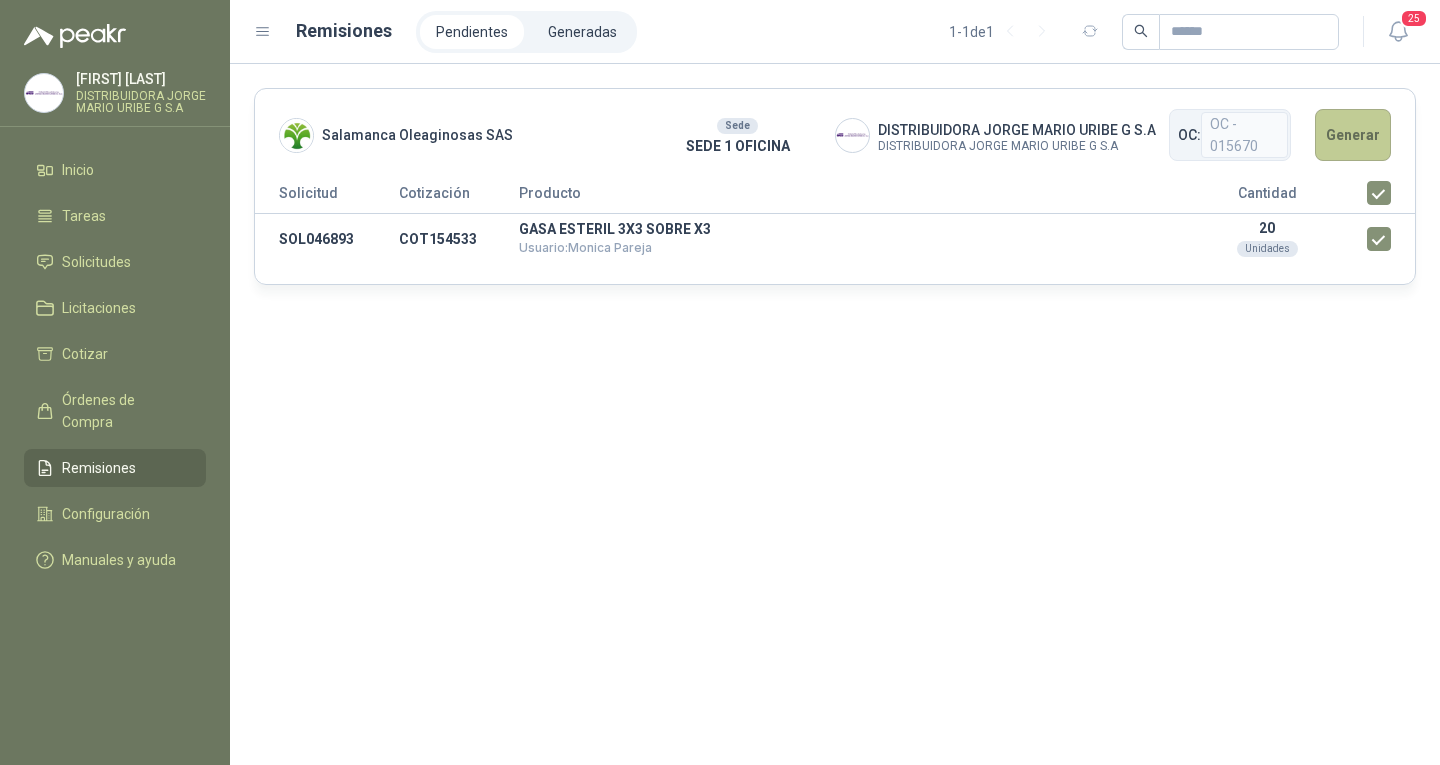 click on "Generar" at bounding box center (1353, 135) 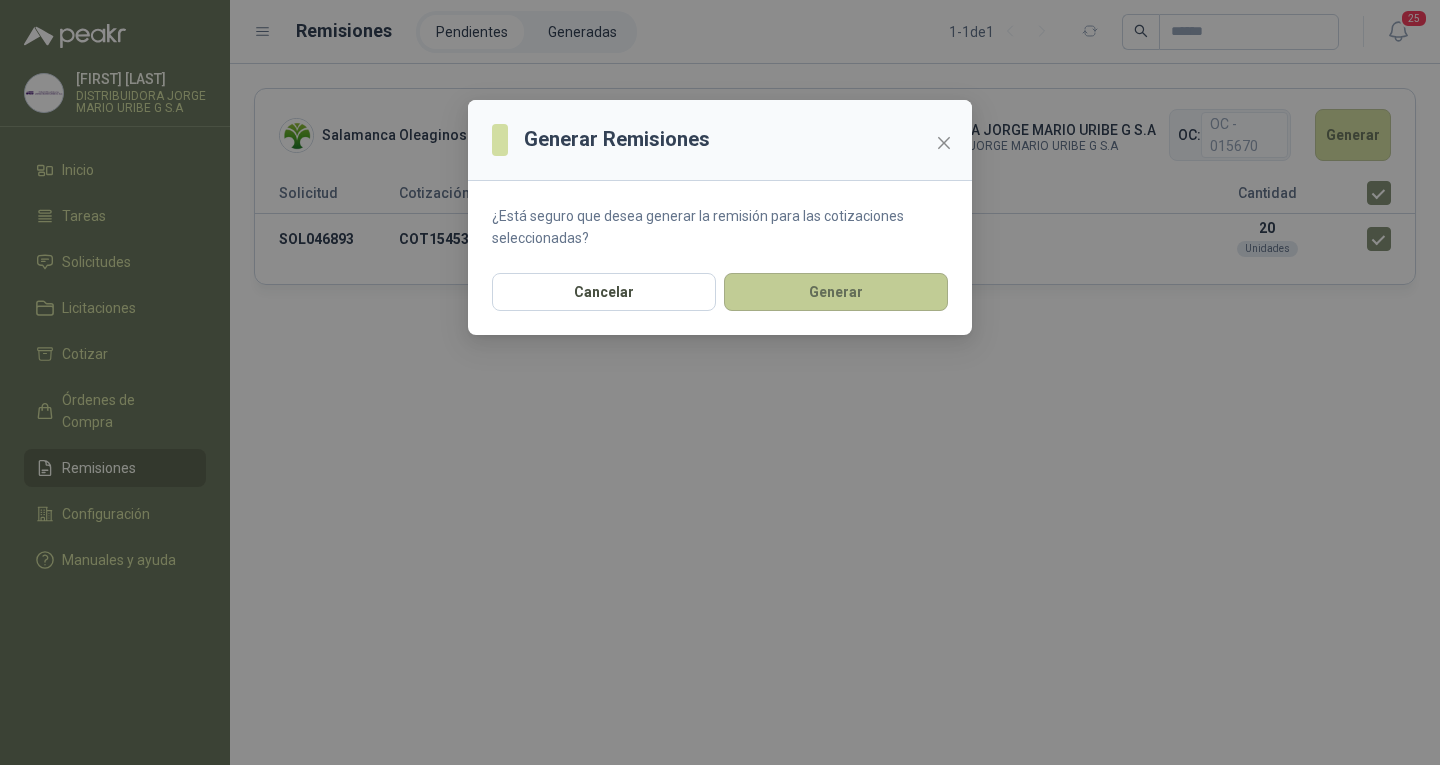 click on "Generar" at bounding box center (836, 292) 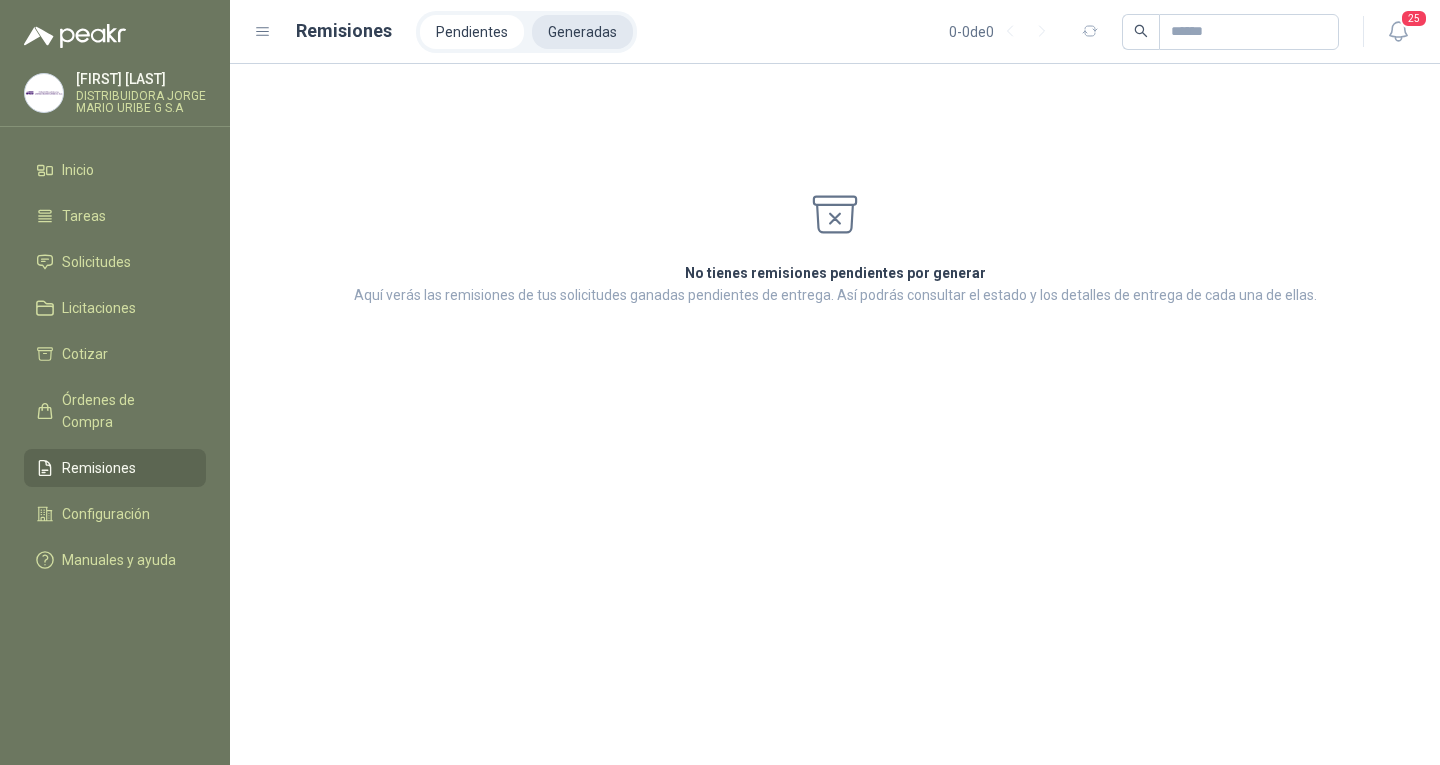 click on "Generadas" at bounding box center (582, 32) 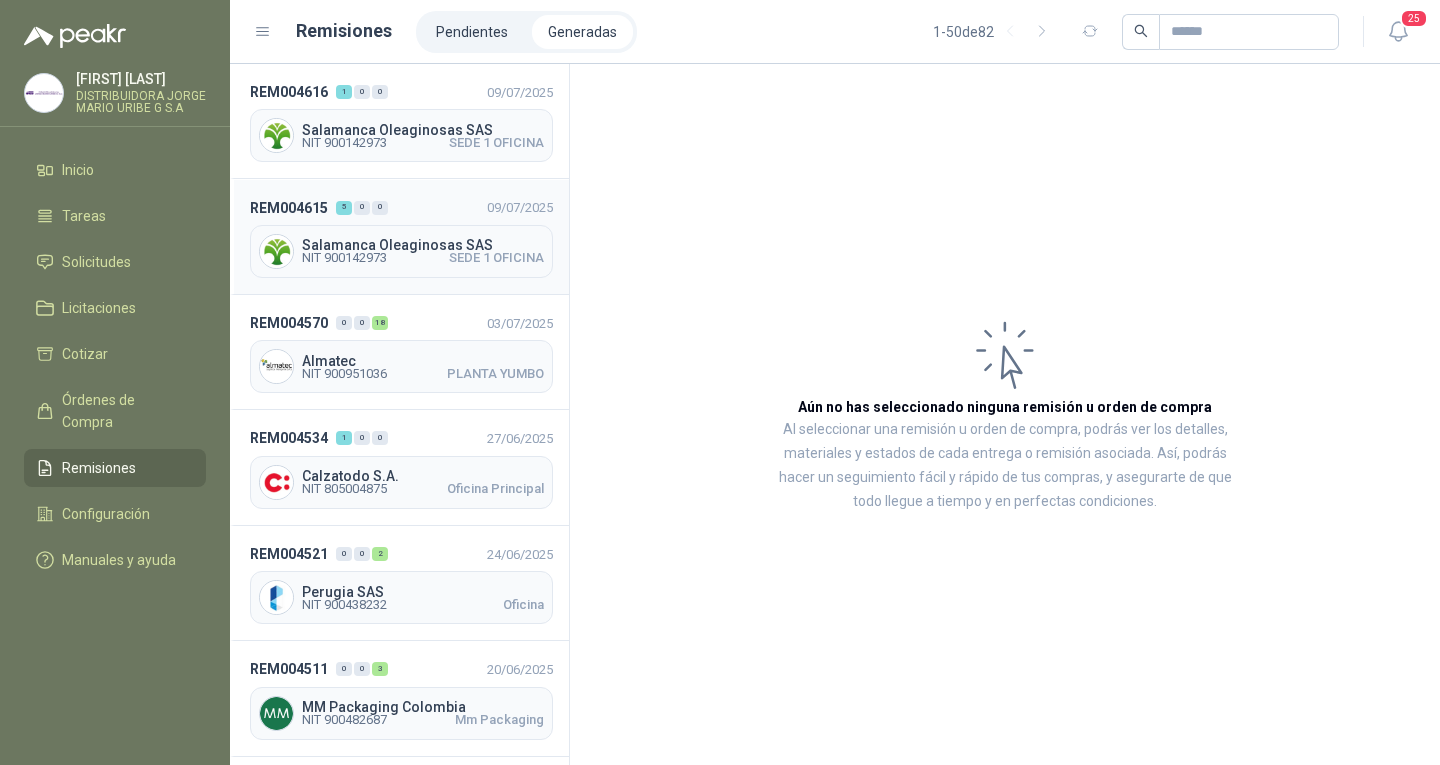 click on "Salamanca Oleaginosas SAS NIT   900142973 SEDE 1 OFICINA" at bounding box center (401, 251) 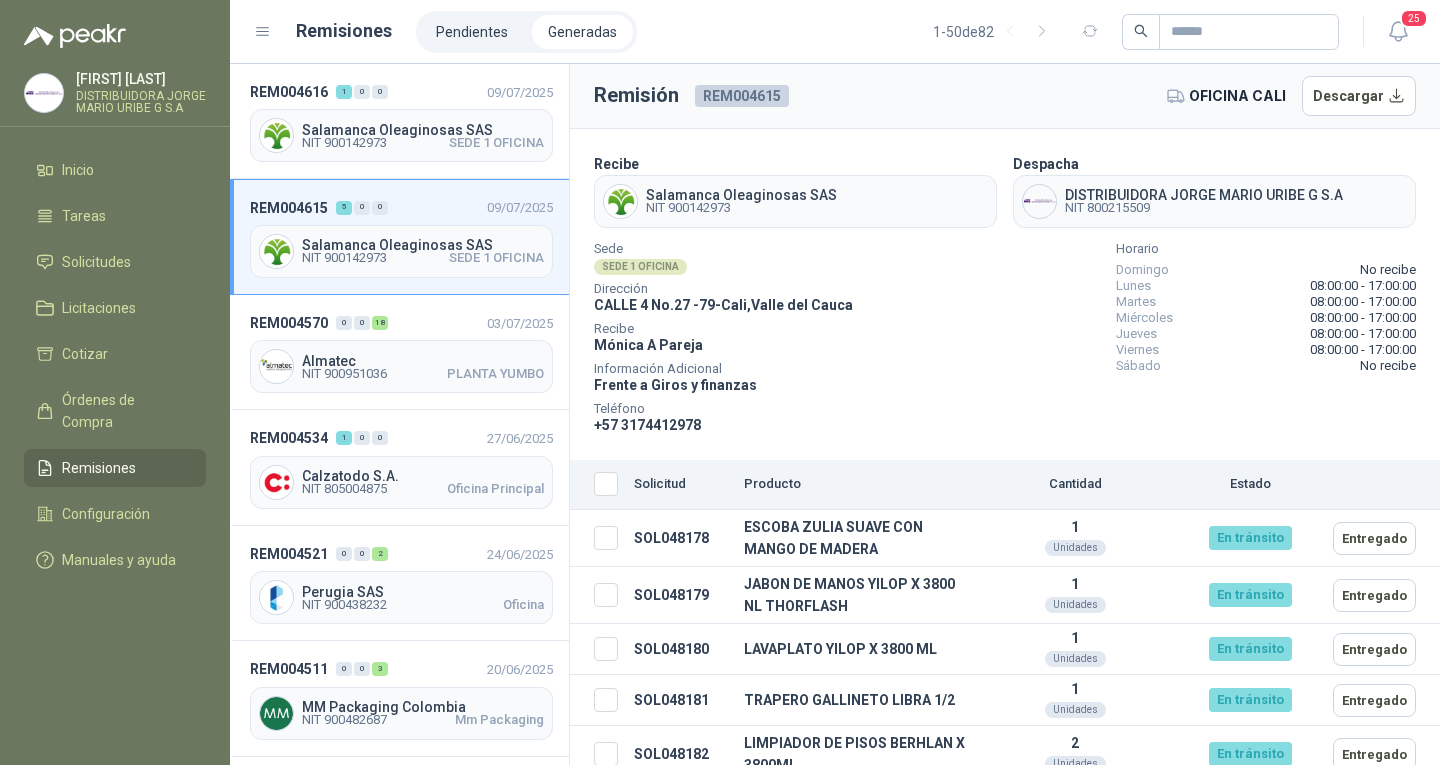scroll, scrollTop: 17, scrollLeft: 0, axis: vertical 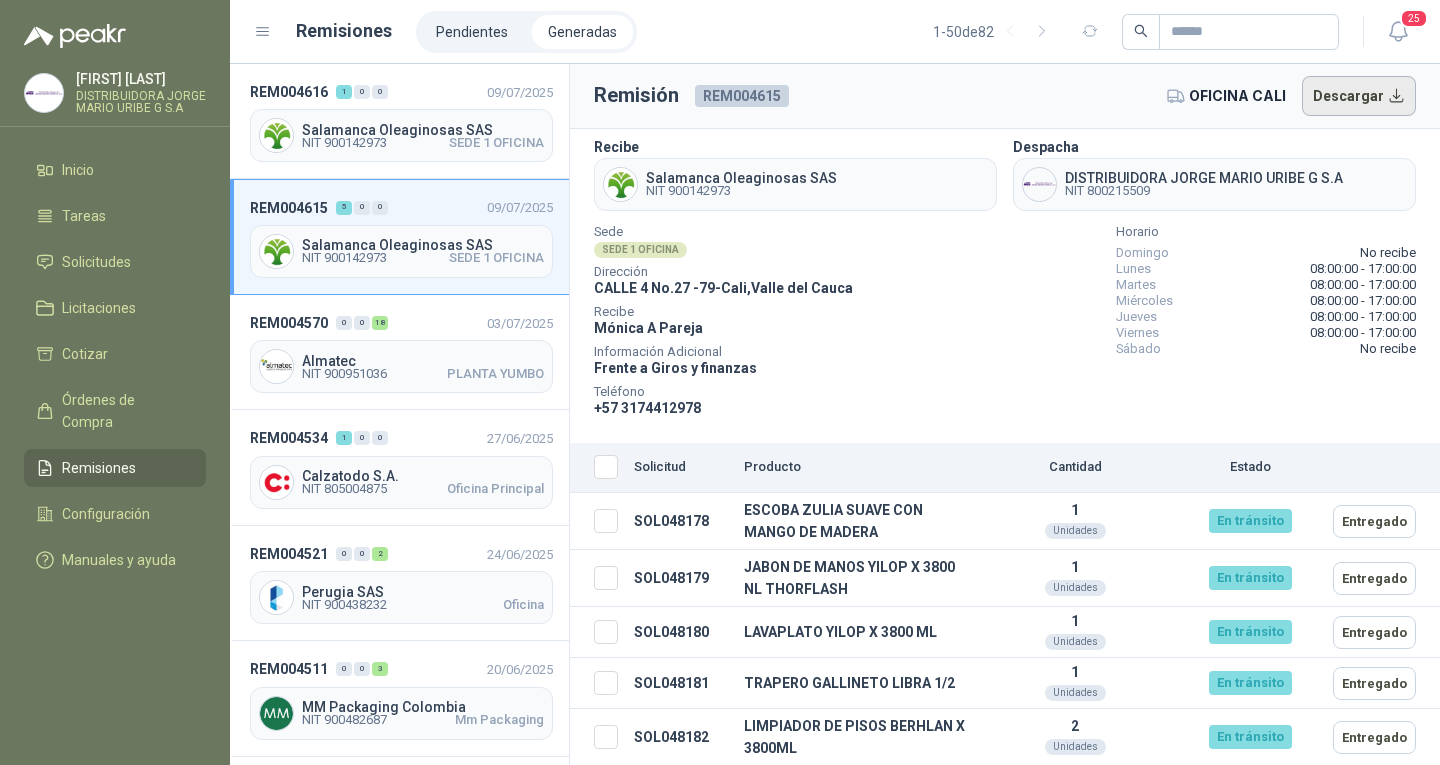 click on "Descargar" at bounding box center (1359, 96) 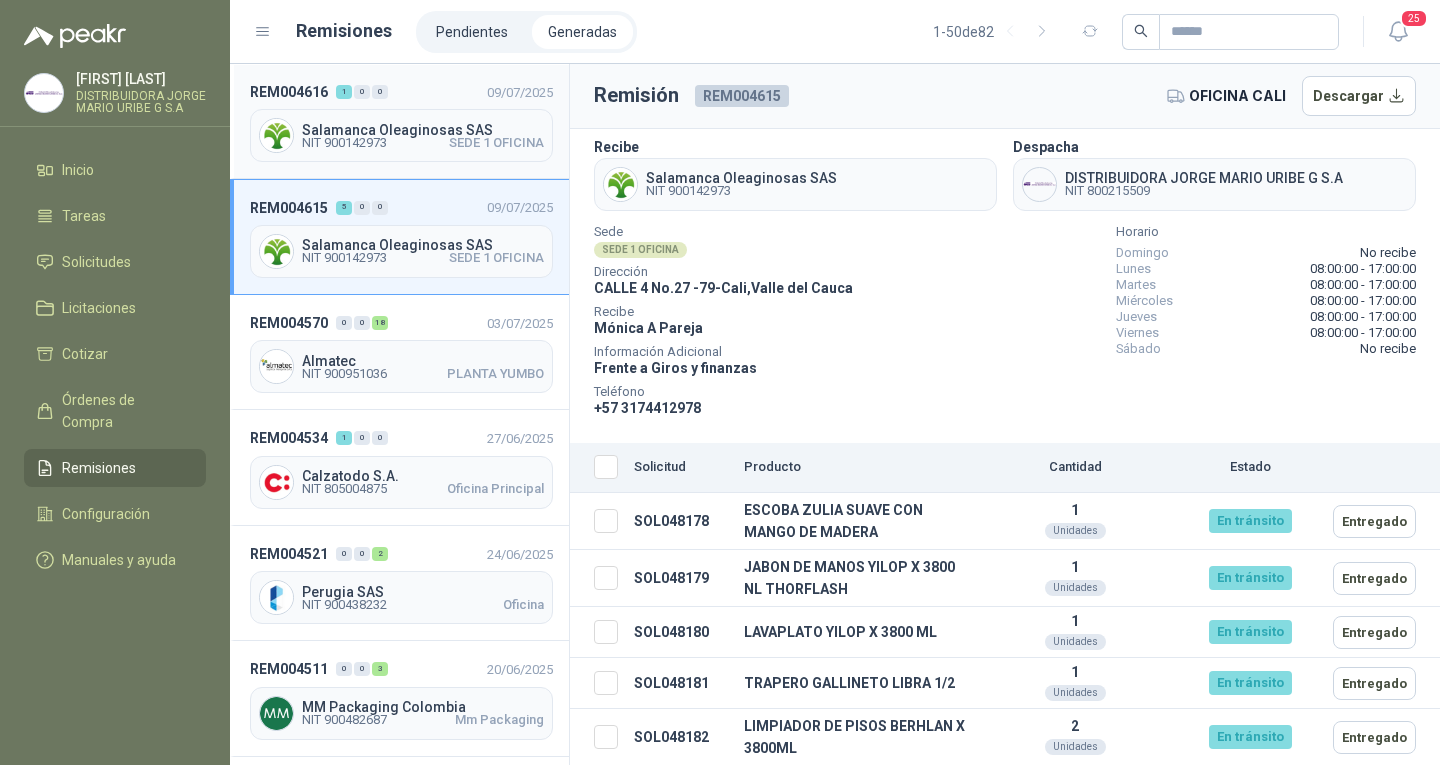 click on "Salamanca Oleaginosas SAS NIT   900142973 SEDE 1 OFICINA" at bounding box center [401, 135] 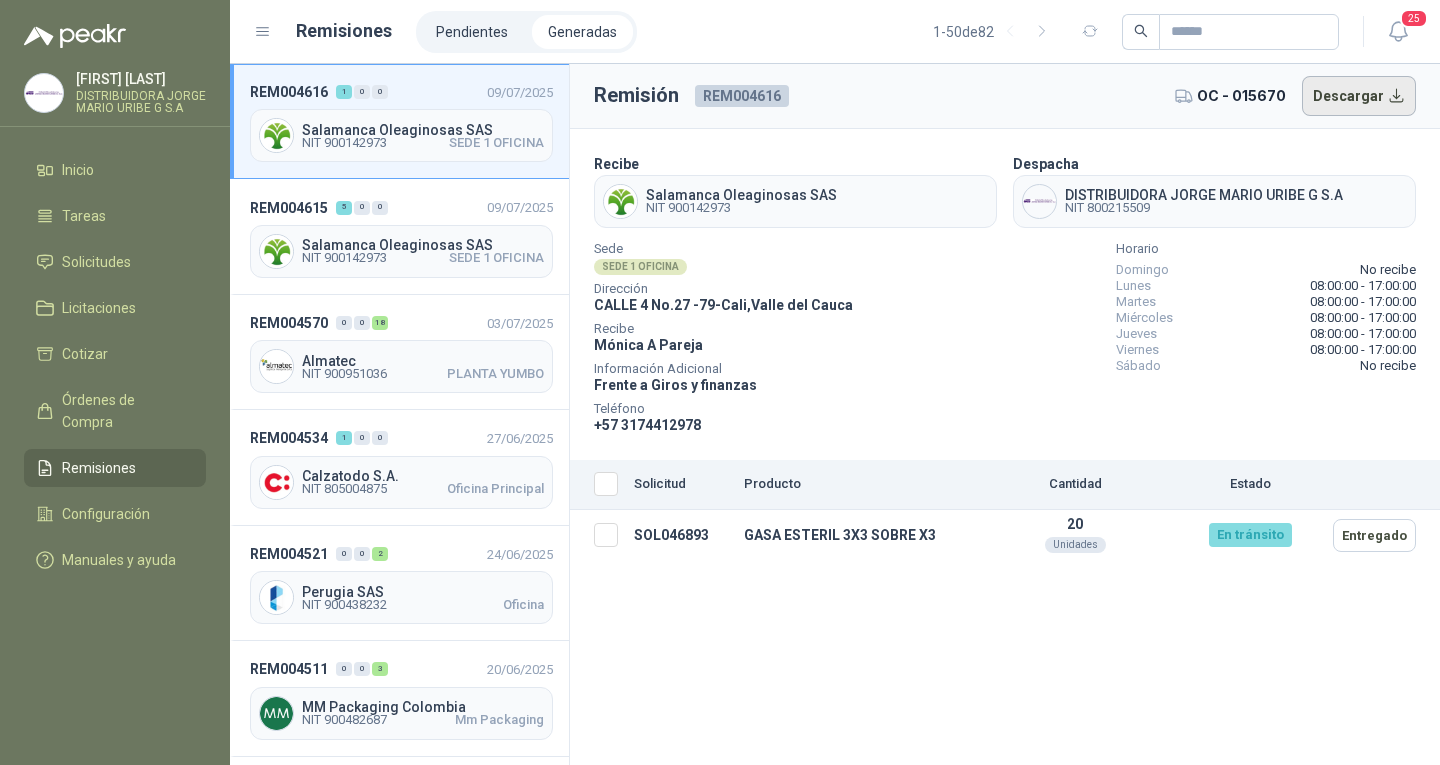 click on "Descargar" at bounding box center [1359, 96] 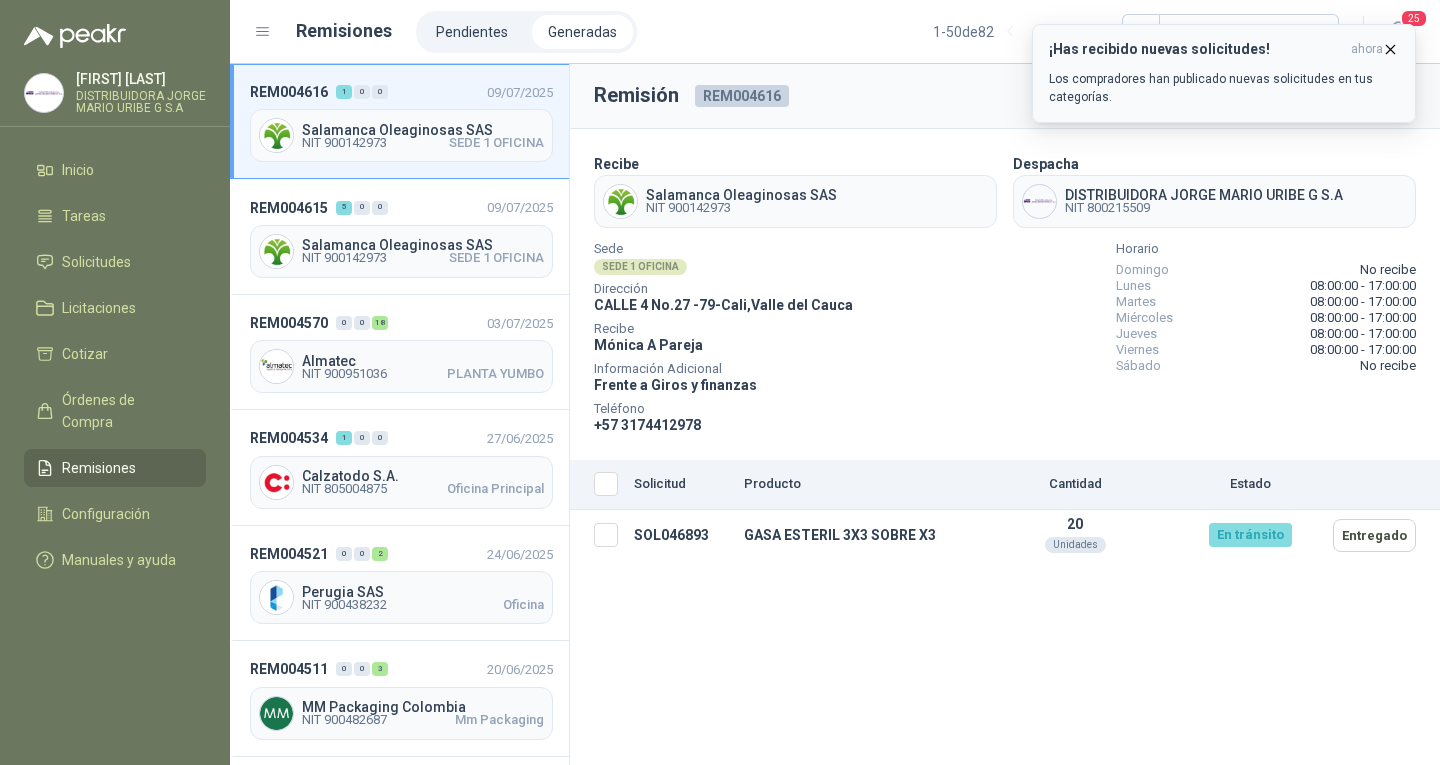 click at bounding box center [1390, 49] 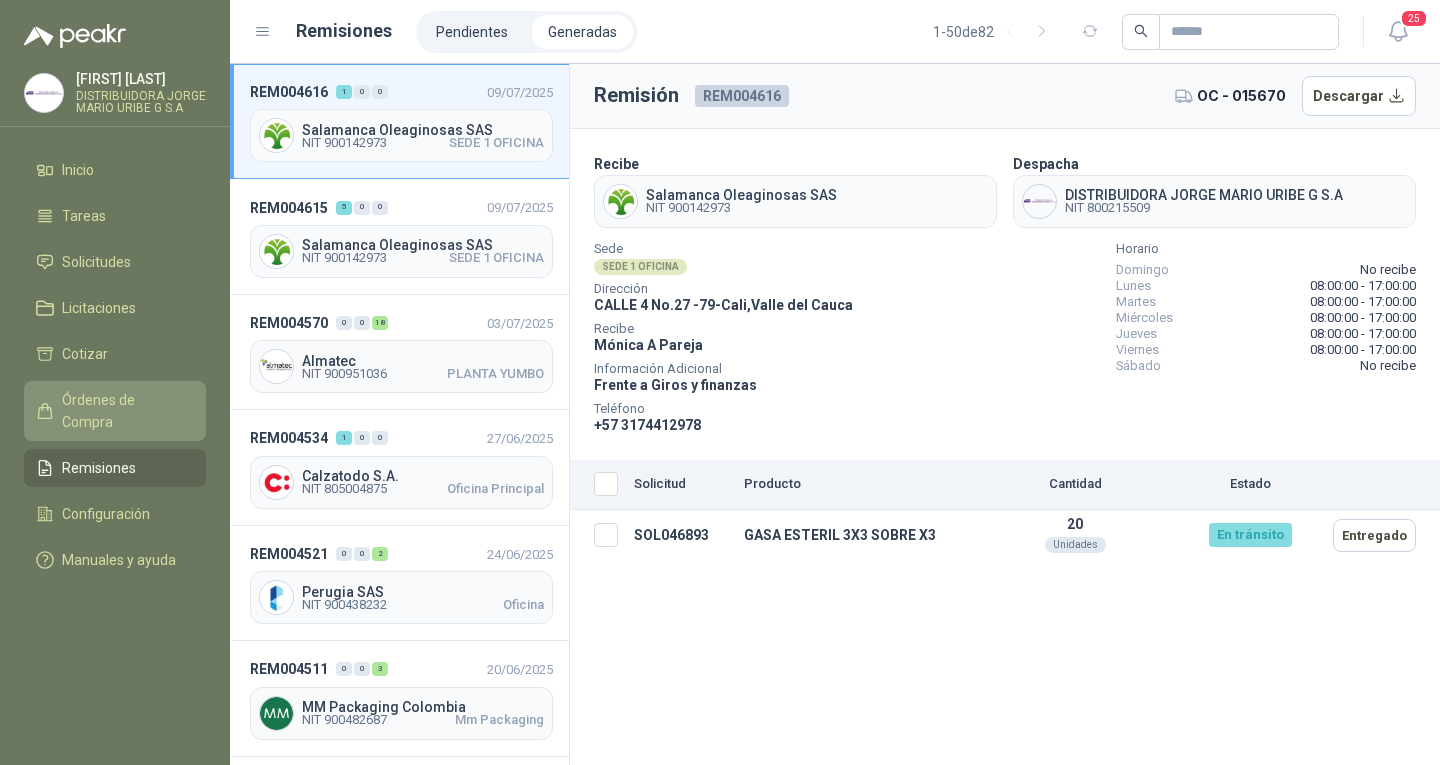 click on "Órdenes de Compra" at bounding box center [124, 411] 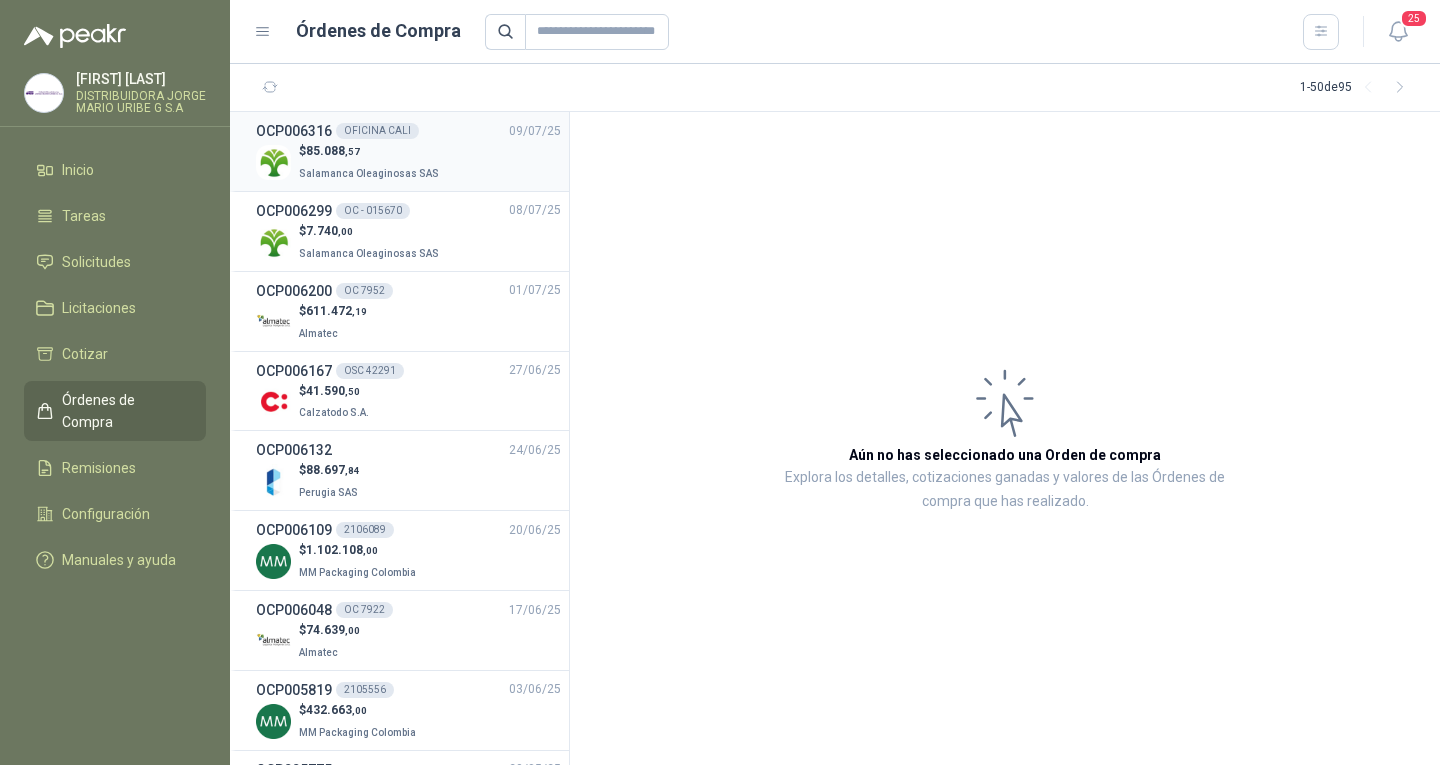 click on "$  85.088 ,57 Salamanca Oleaginosas SAS" at bounding box center (408, 162) 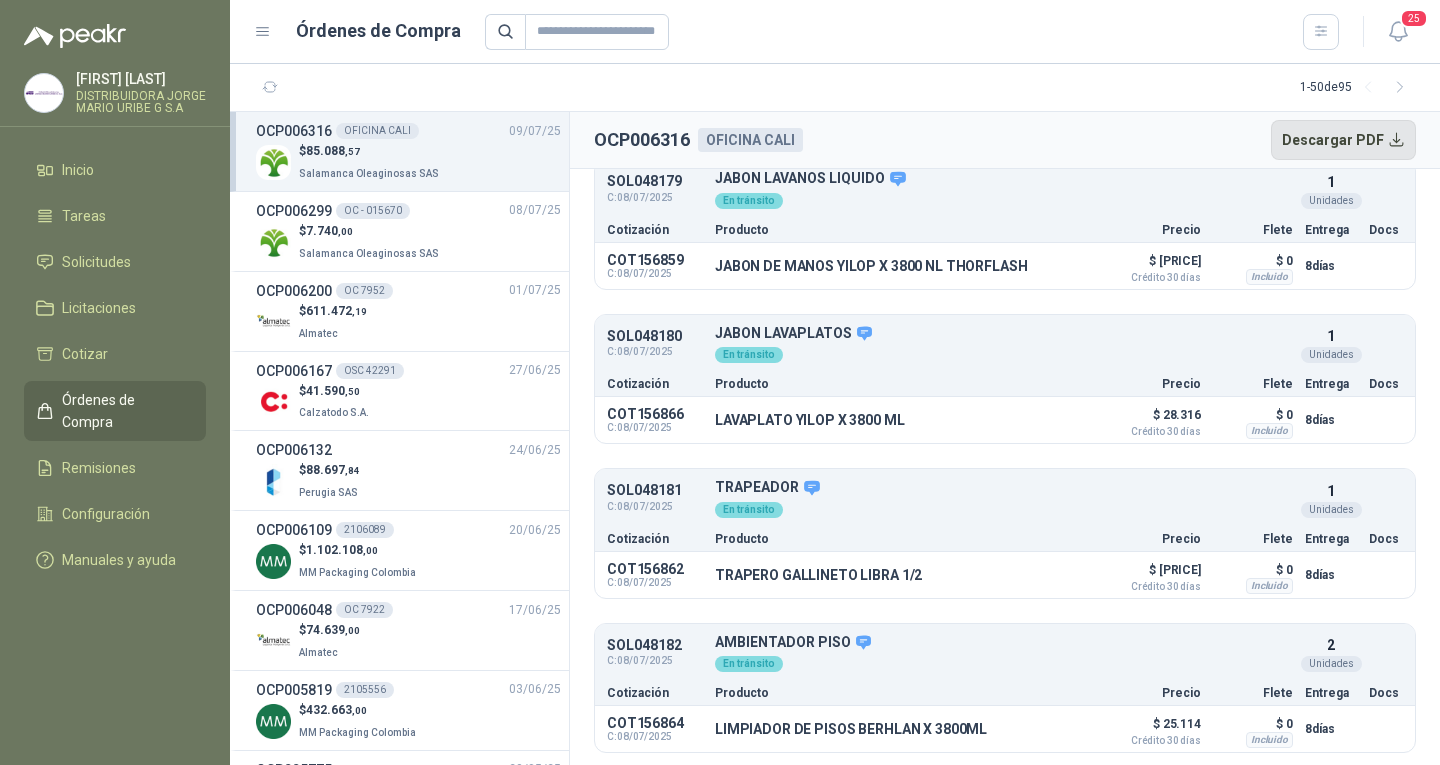 scroll, scrollTop: 0, scrollLeft: 0, axis: both 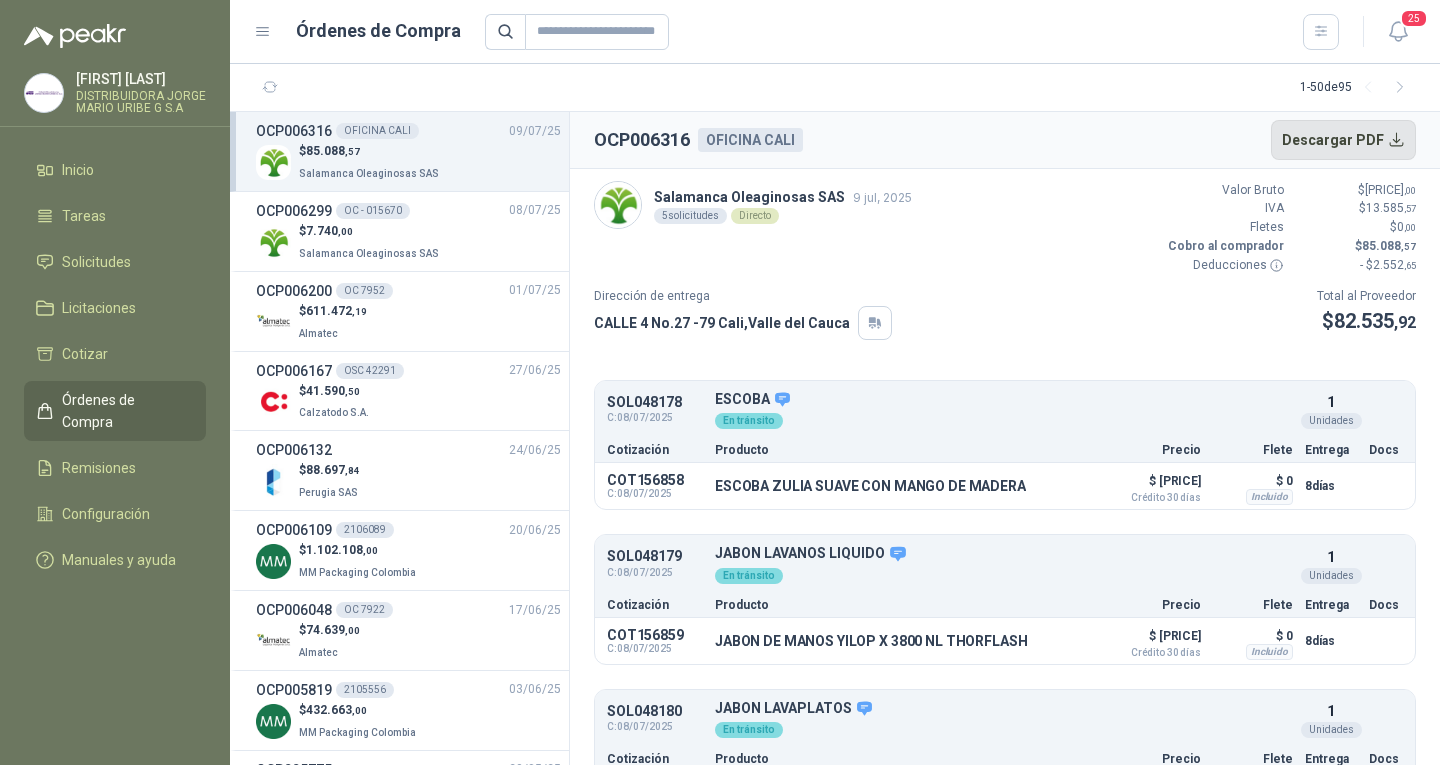 click on "Descargar PDF" at bounding box center (1344, 140) 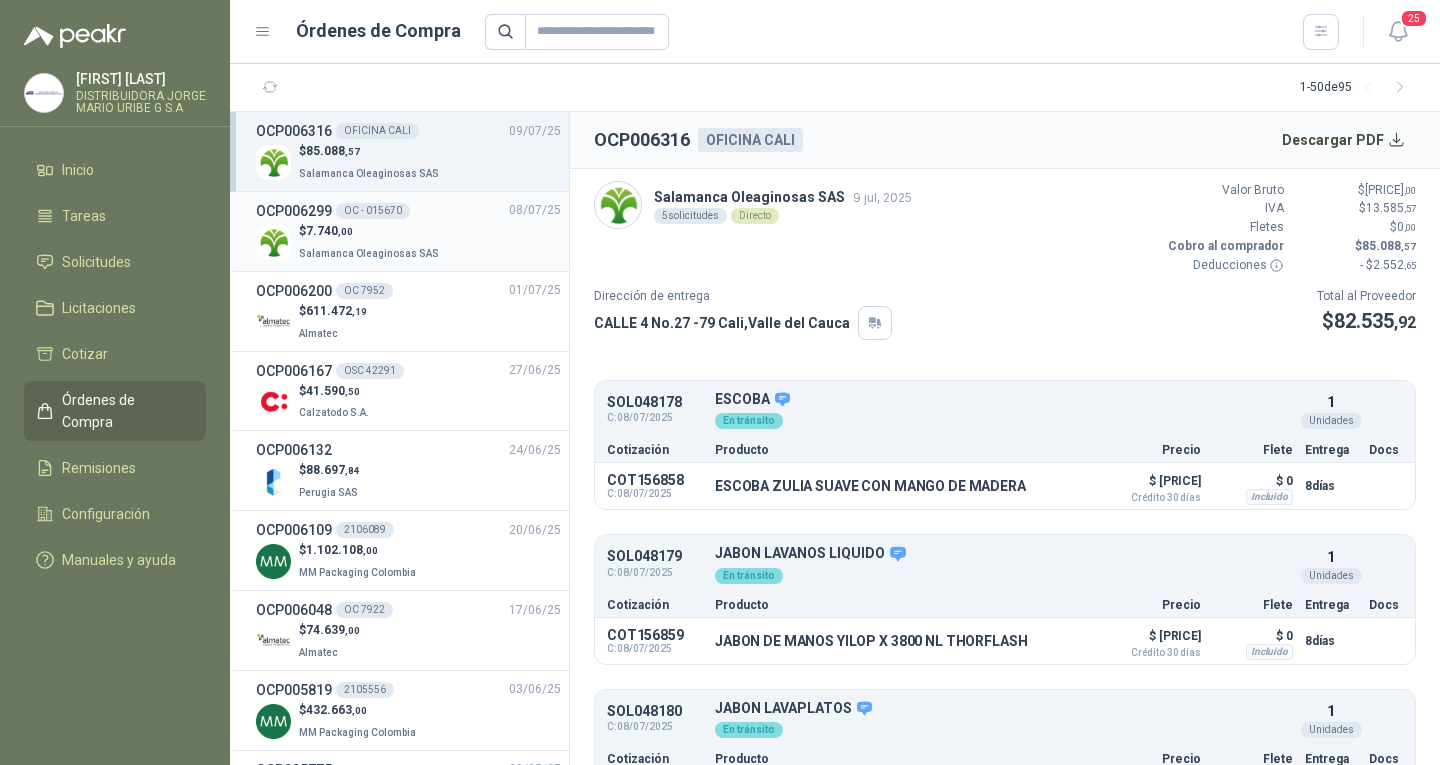 click on "$  7.740 ,00 Salamanca Oleaginosas SAS" at bounding box center (408, 242) 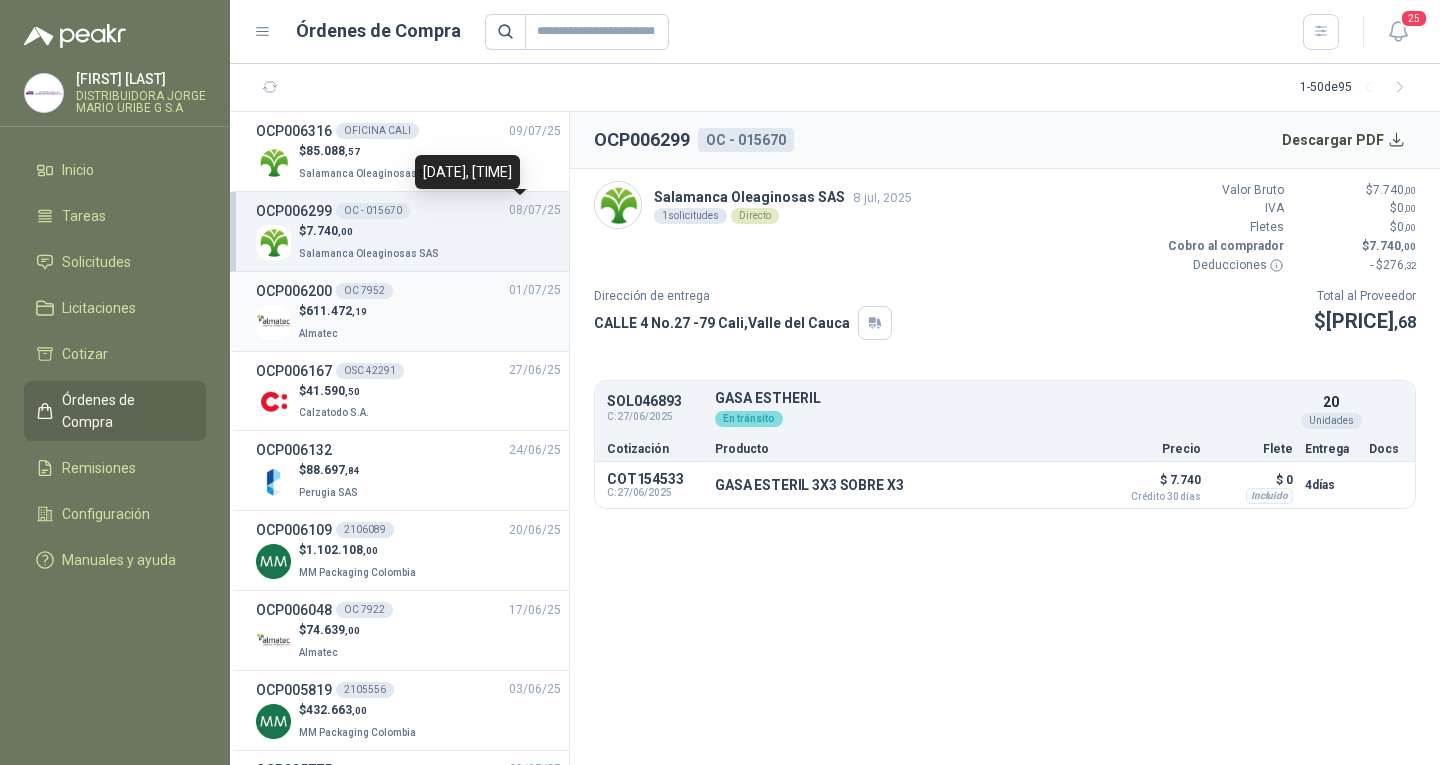 click on "$  611.472 ,19 Almatec" at bounding box center [408, 322] 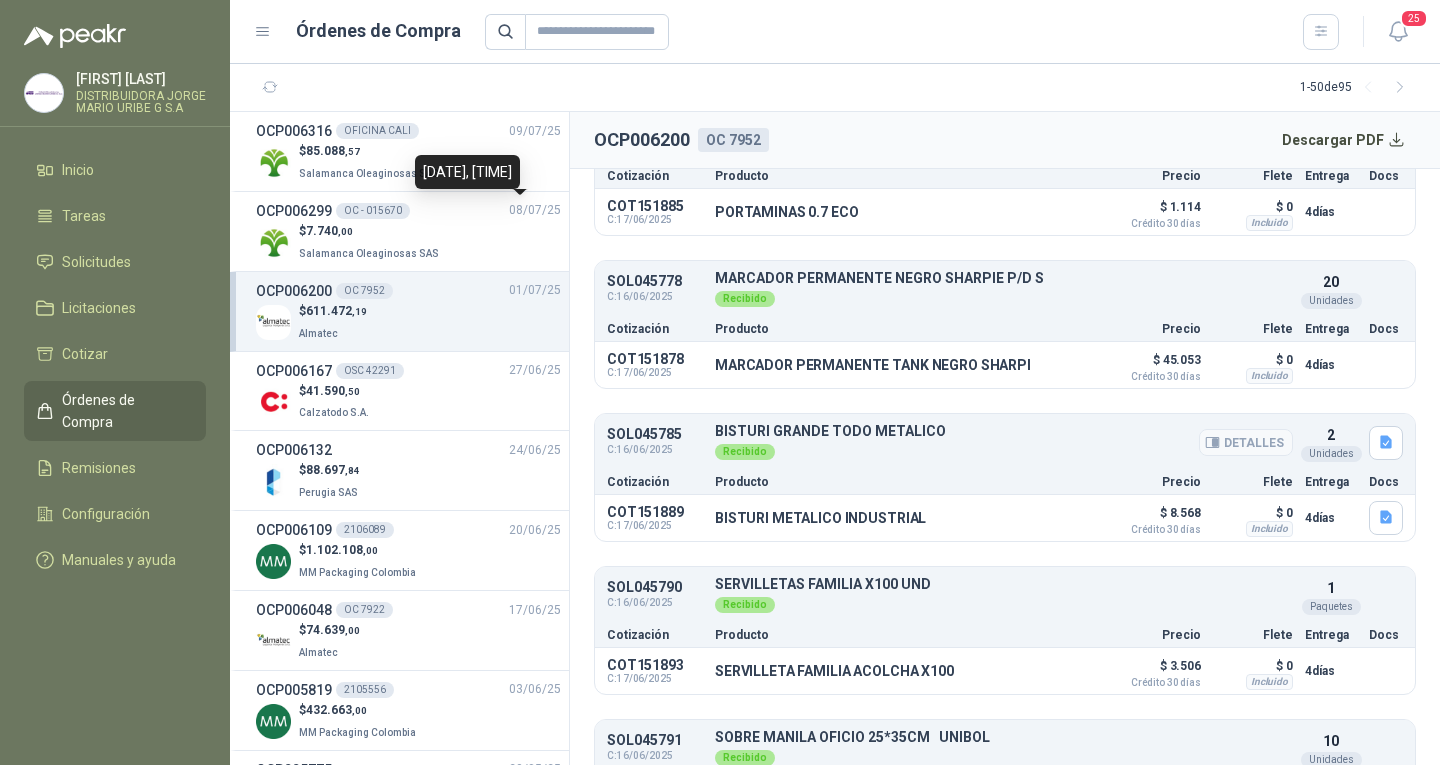 scroll, scrollTop: 1500, scrollLeft: 0, axis: vertical 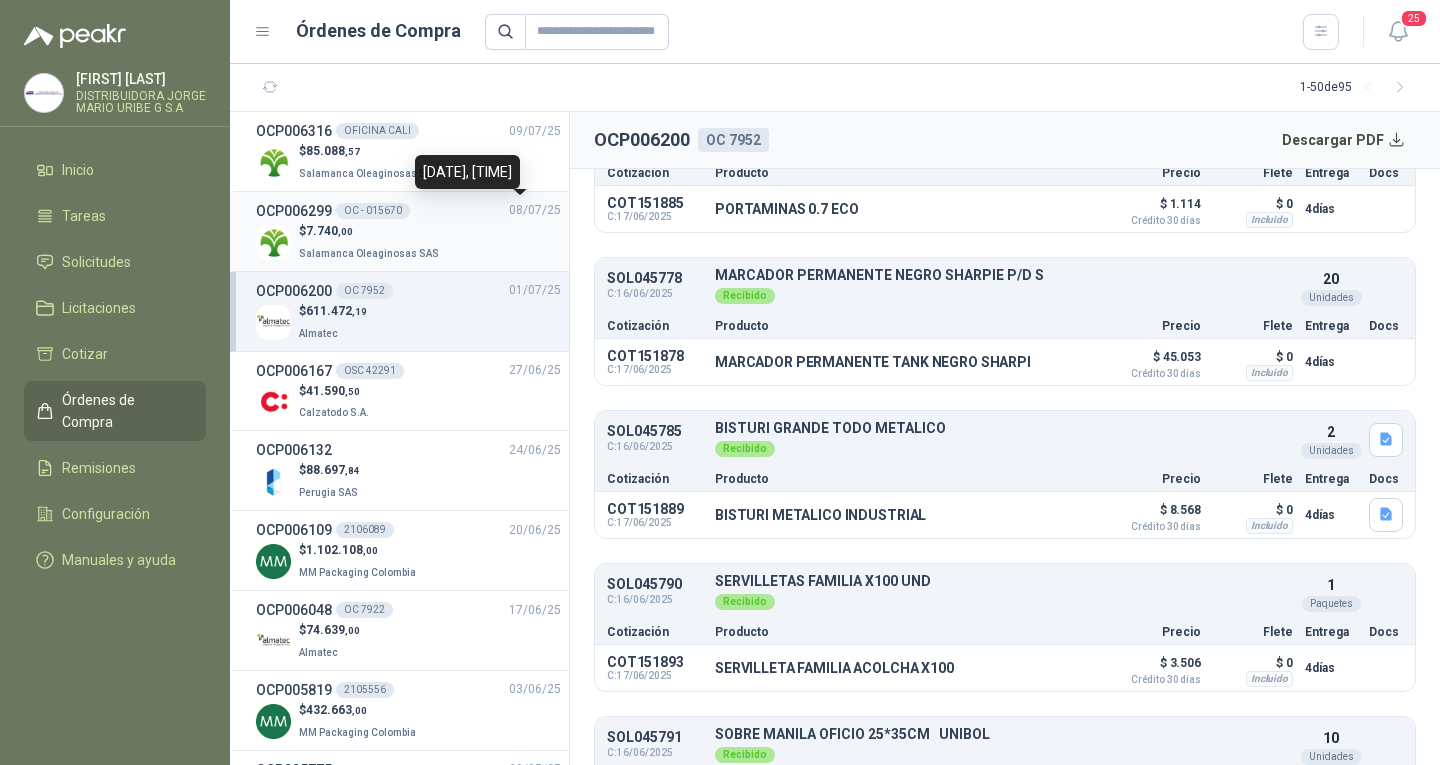 click on "Salamanca Oleaginosas SAS" at bounding box center (371, 252) 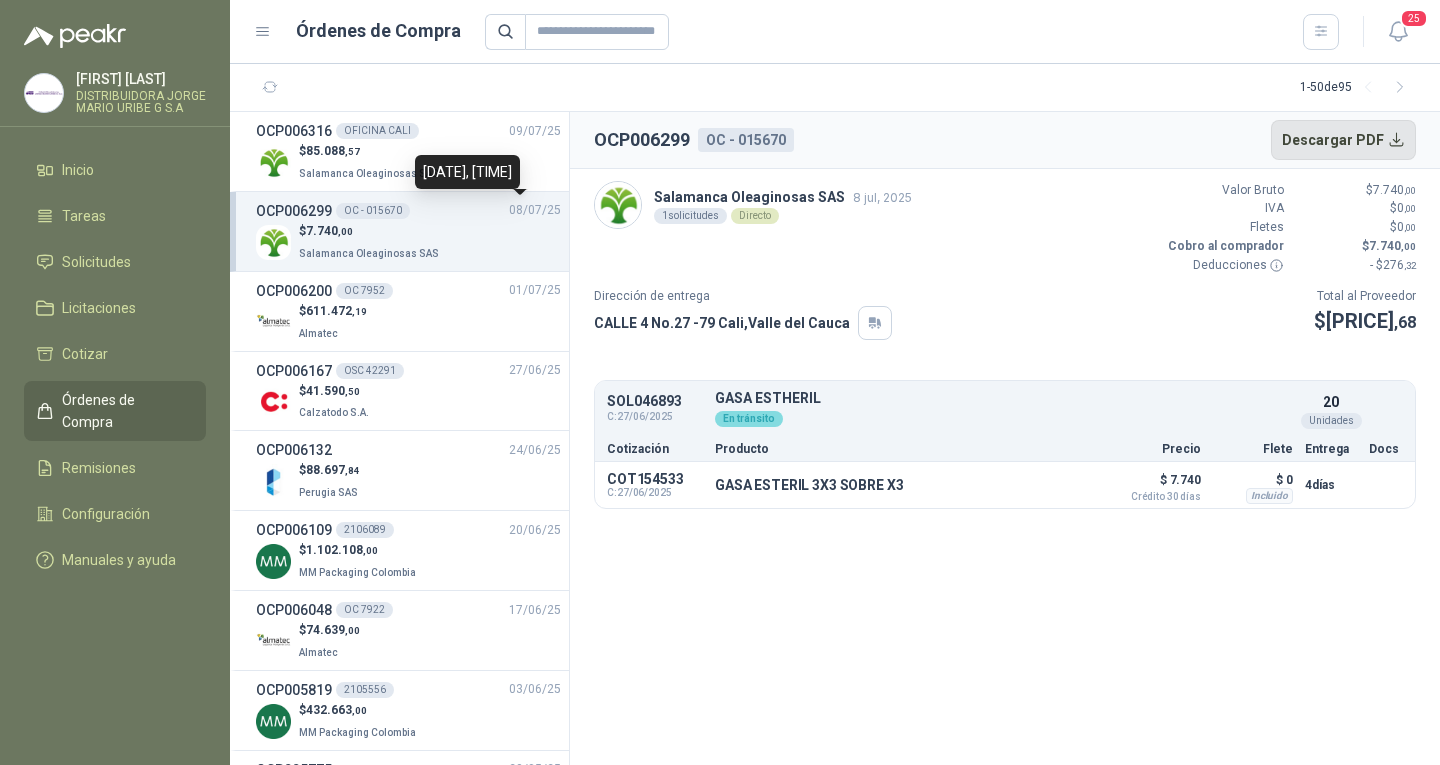 click on "Descargar PDF" at bounding box center (1344, 140) 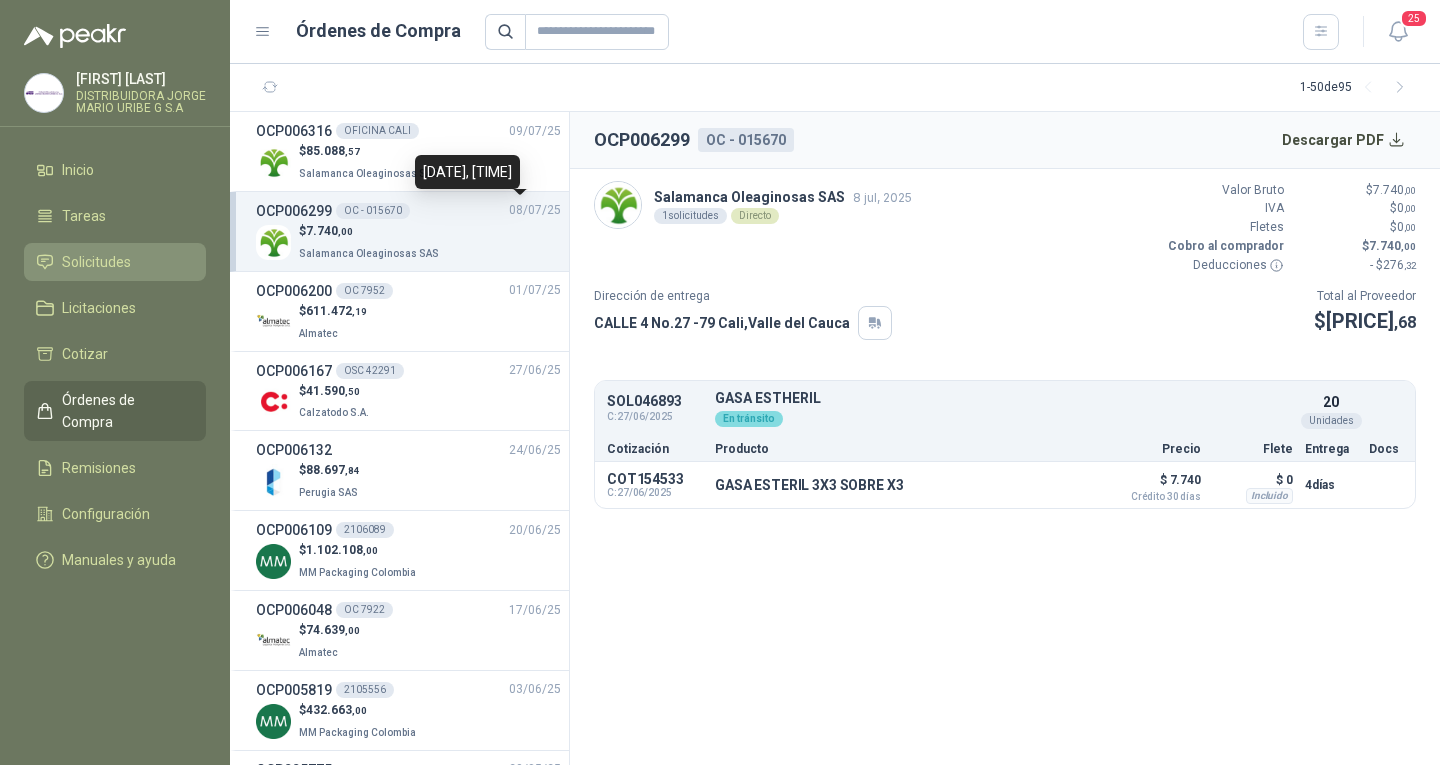 click on "Solicitudes" at bounding box center (96, 262) 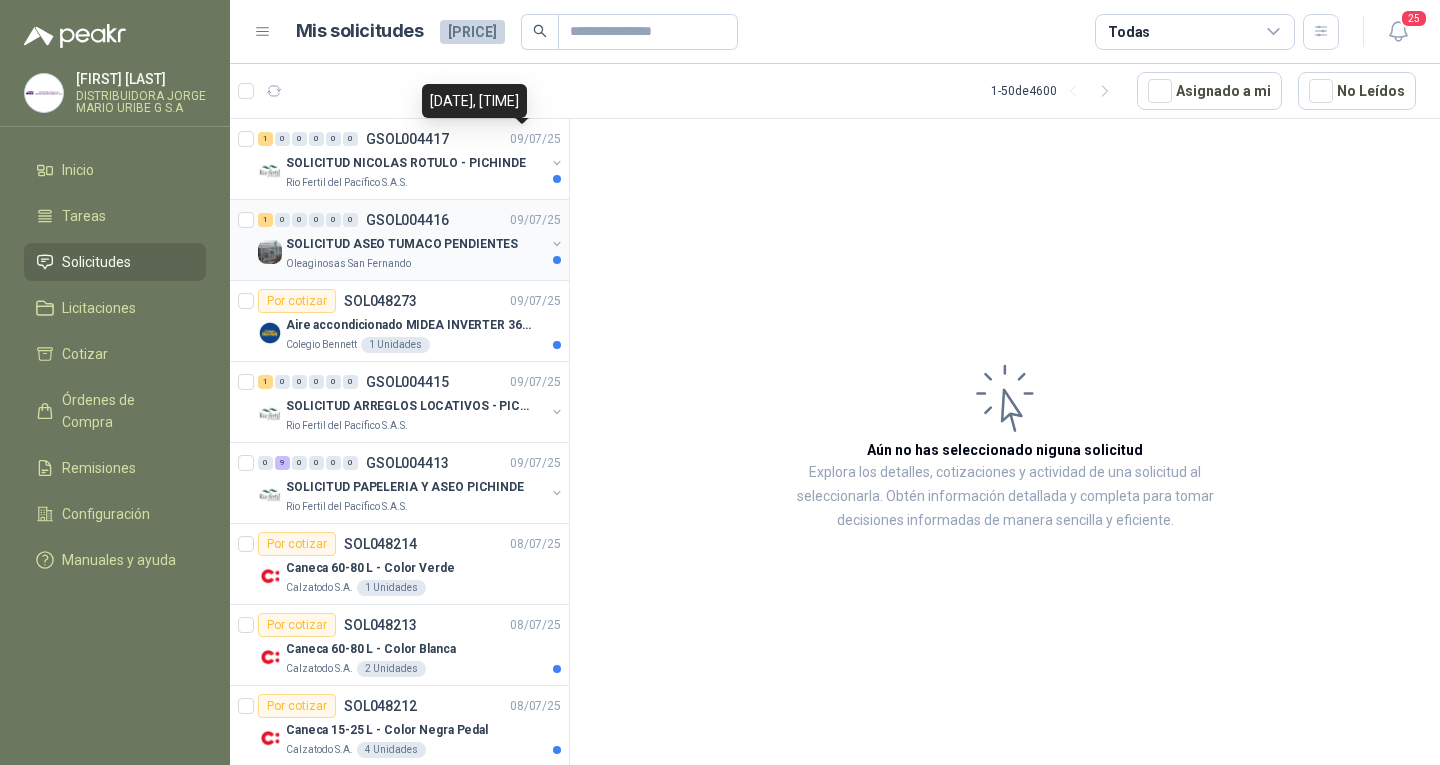 click on "SOLICITUD ASEO TUMACO PENDIENTES" at bounding box center (402, 244) 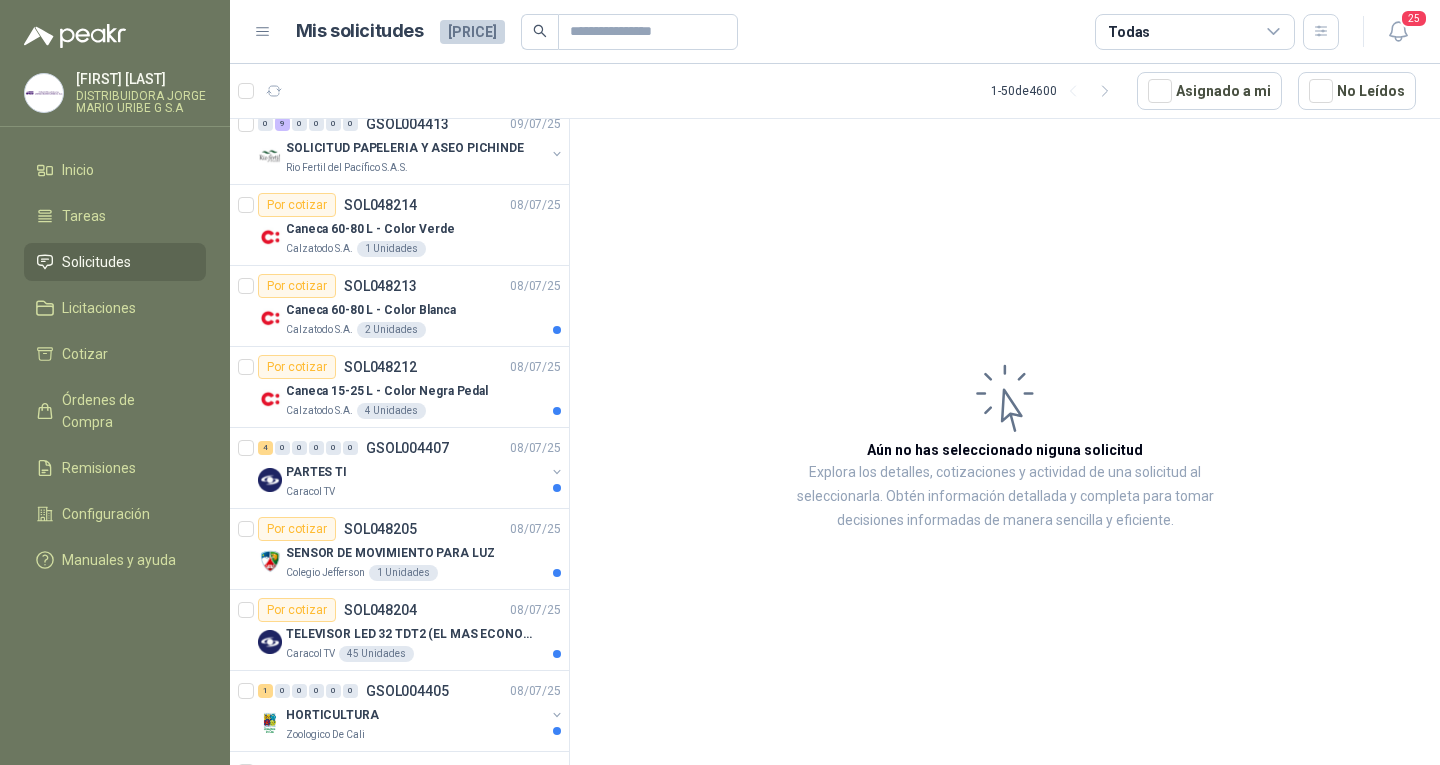 scroll, scrollTop: 400, scrollLeft: 0, axis: vertical 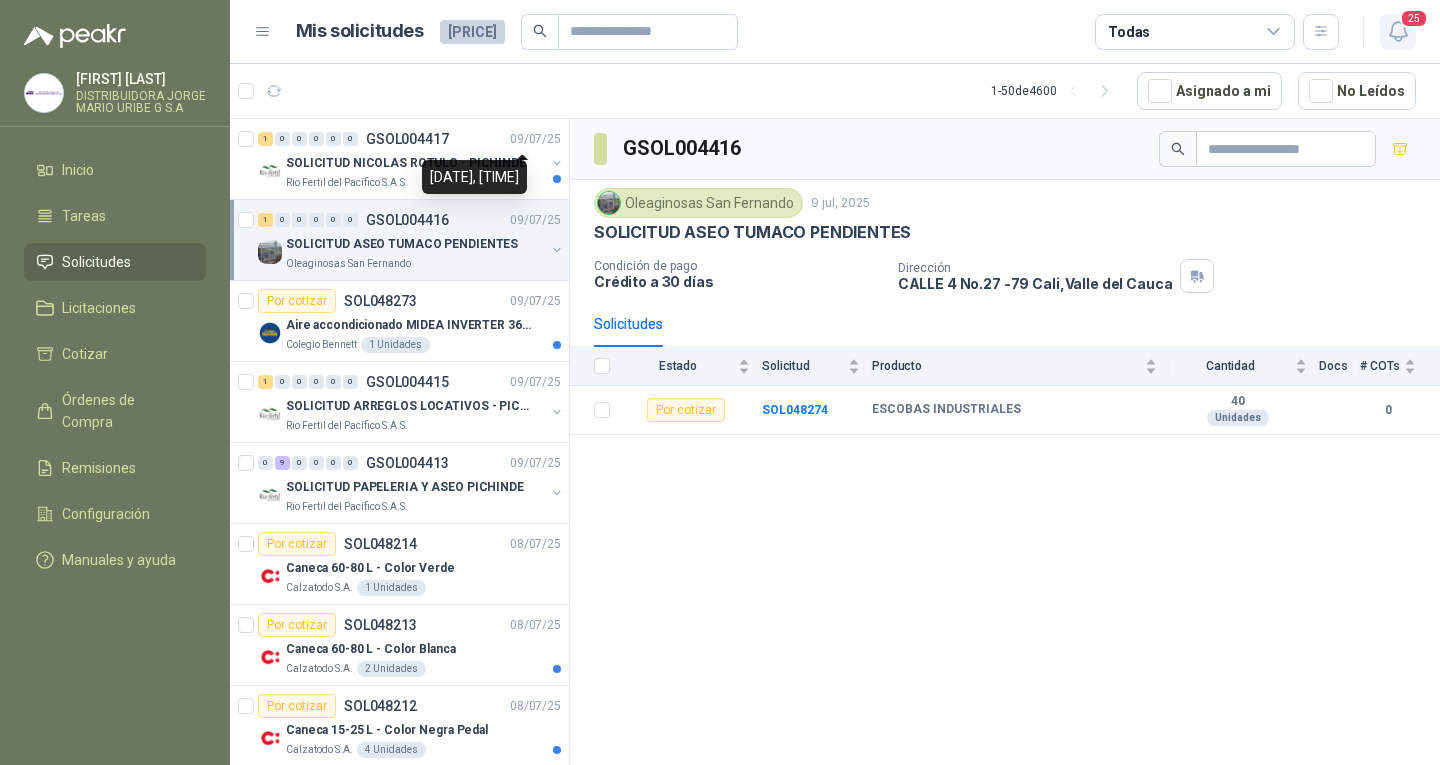 click at bounding box center (1398, 31) 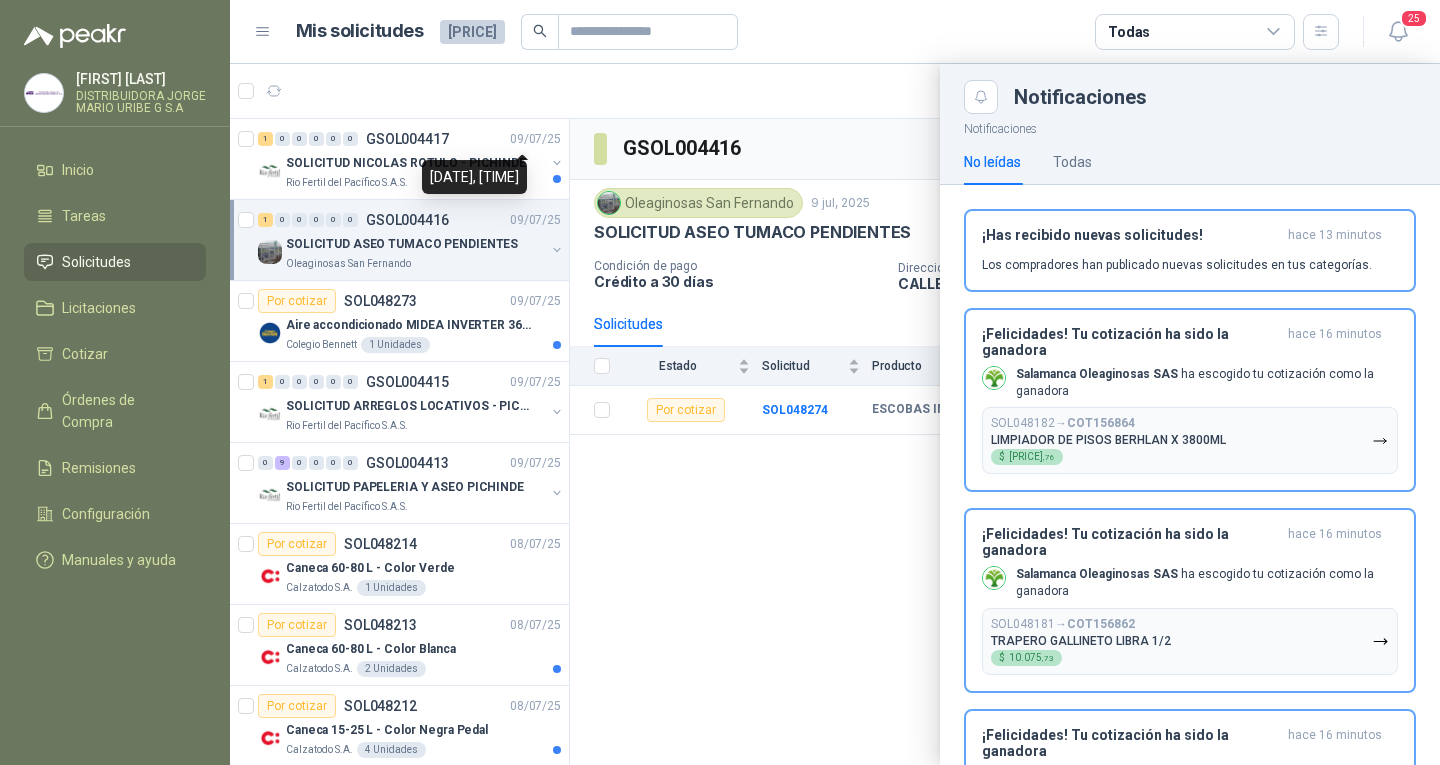 click at bounding box center (835, 414) 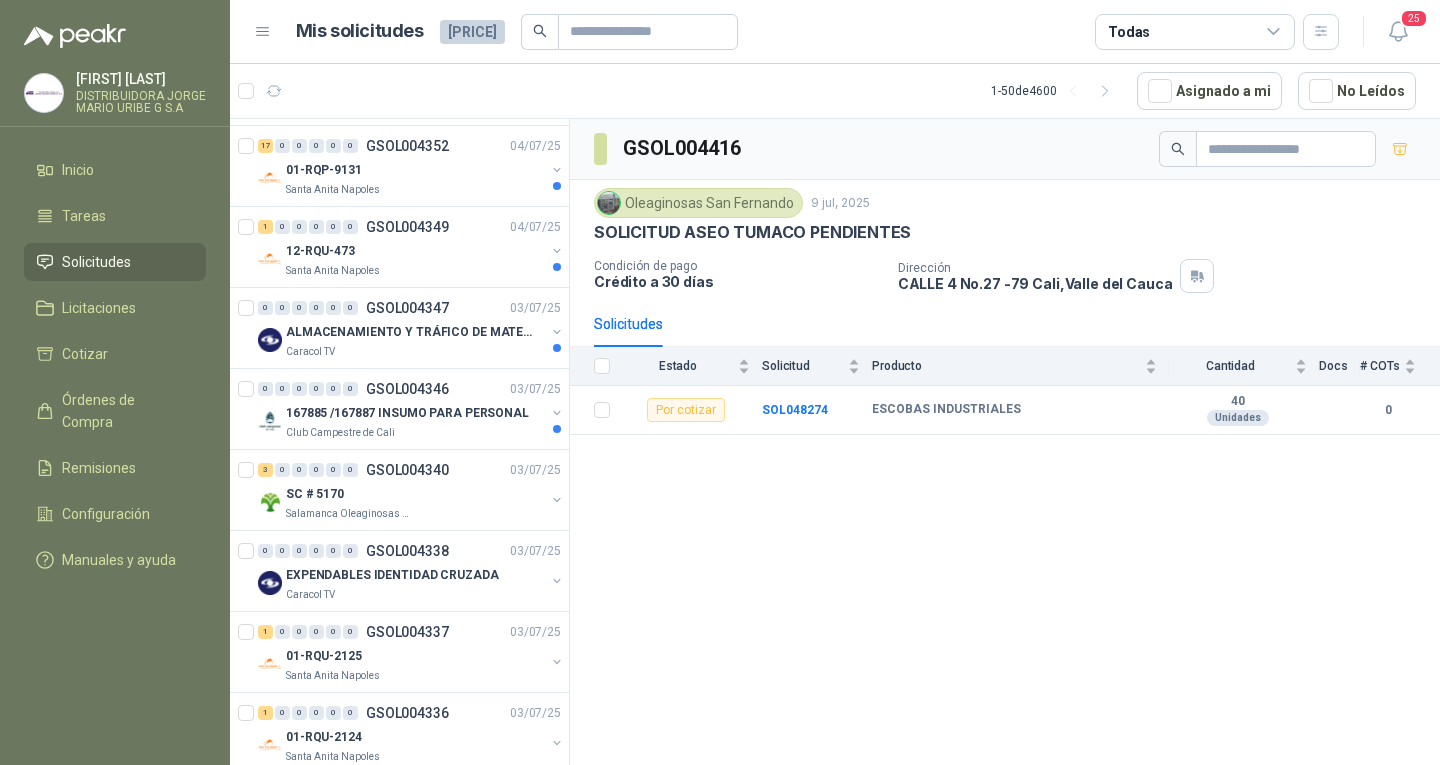 scroll, scrollTop: 3441, scrollLeft: 0, axis: vertical 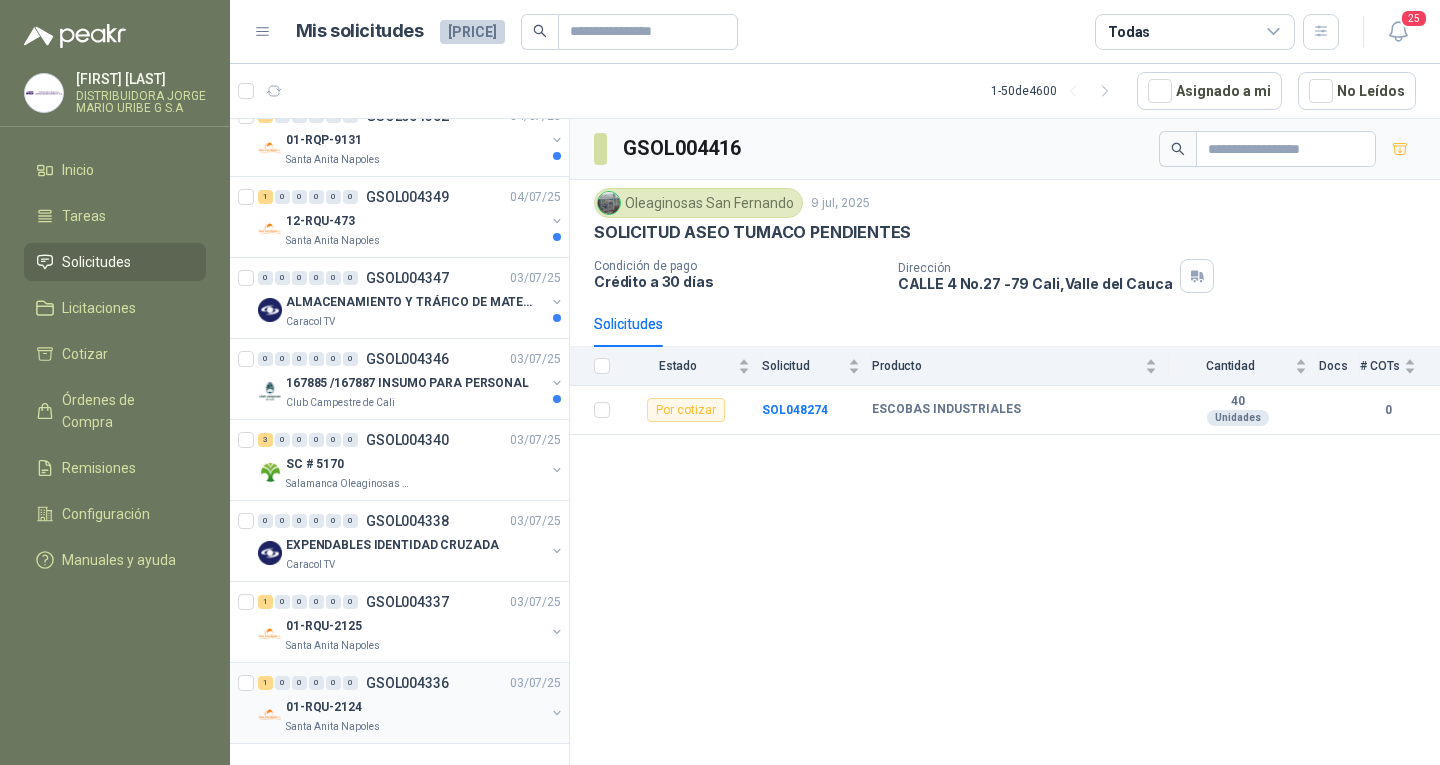 click on "01-RQU-2124" at bounding box center [415, 707] 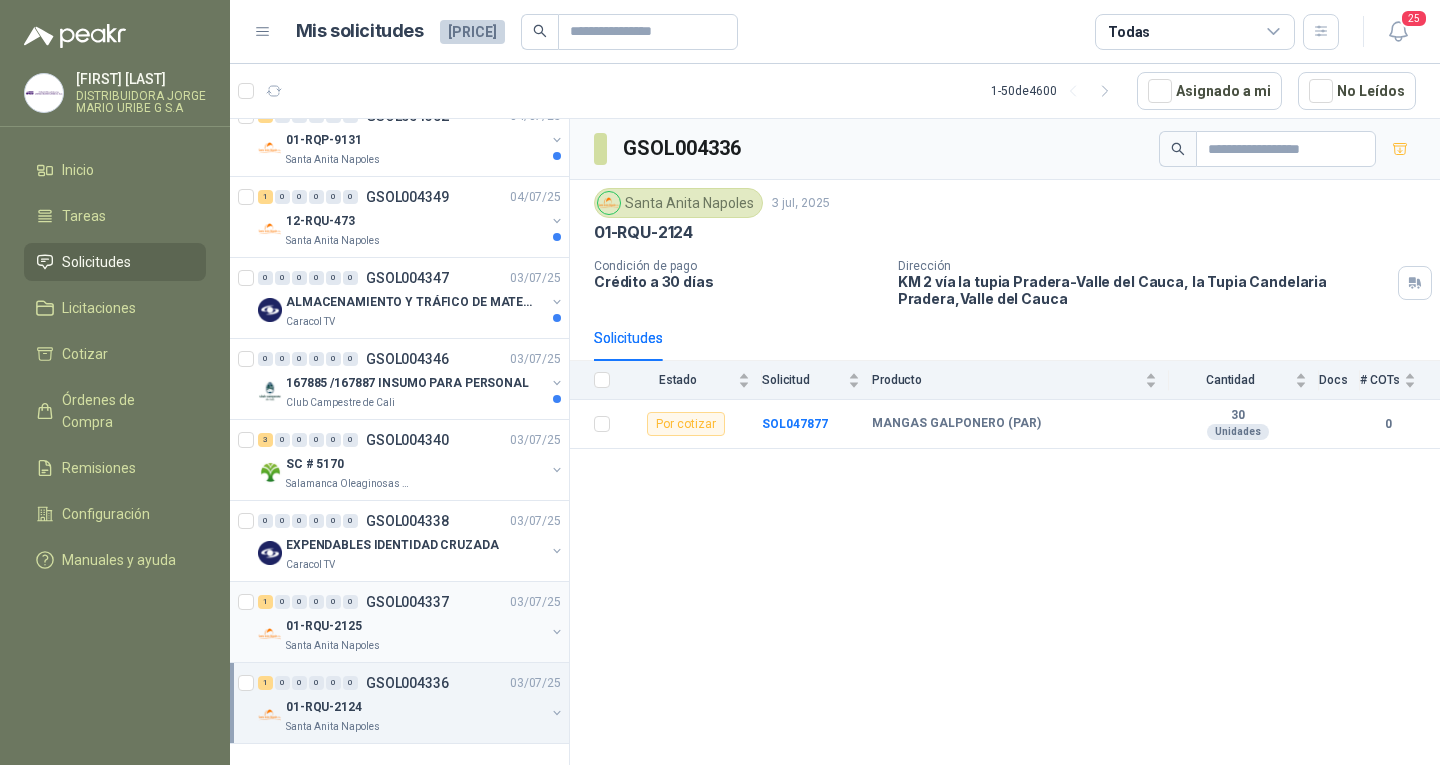 click on "01-RQU-2125" at bounding box center [415, 626] 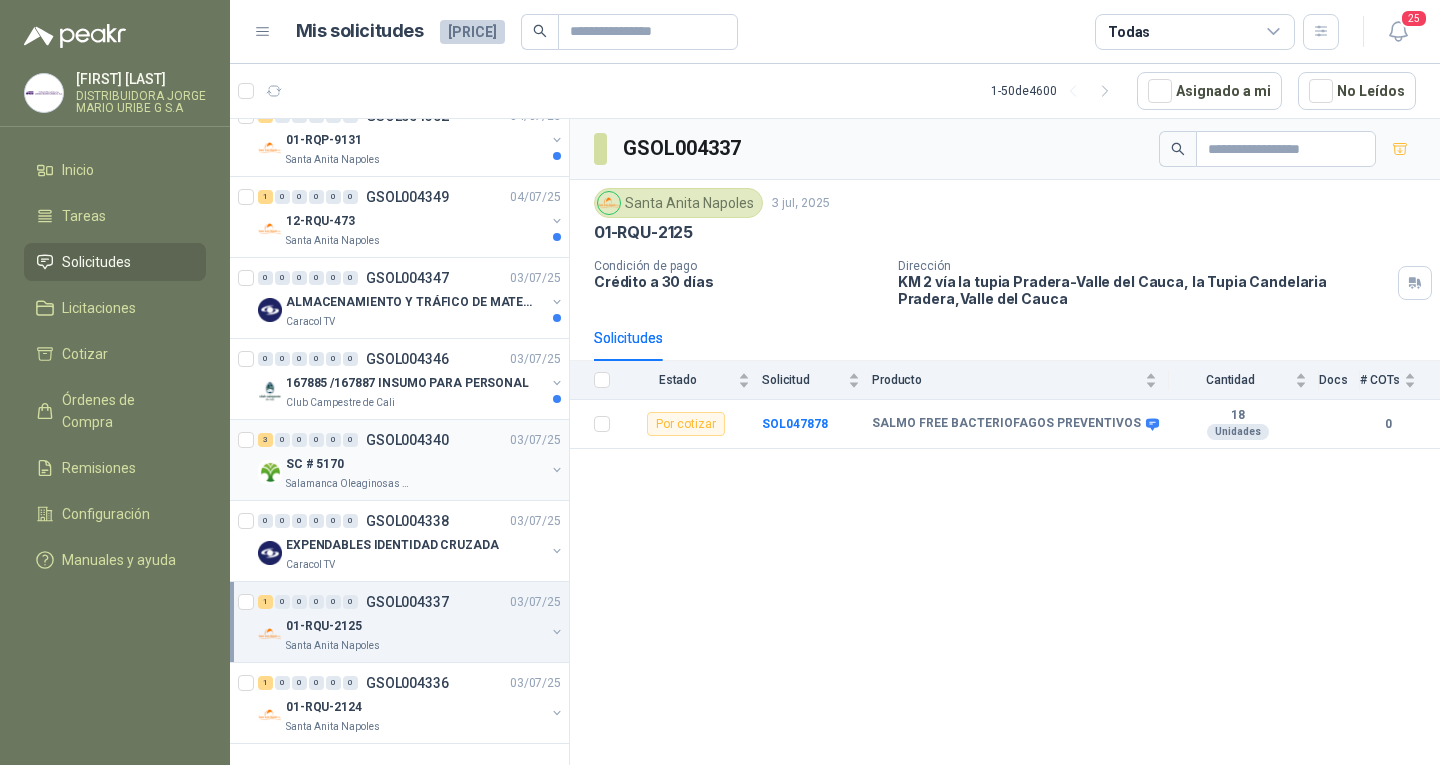 click on "SC # 5170" at bounding box center (415, 464) 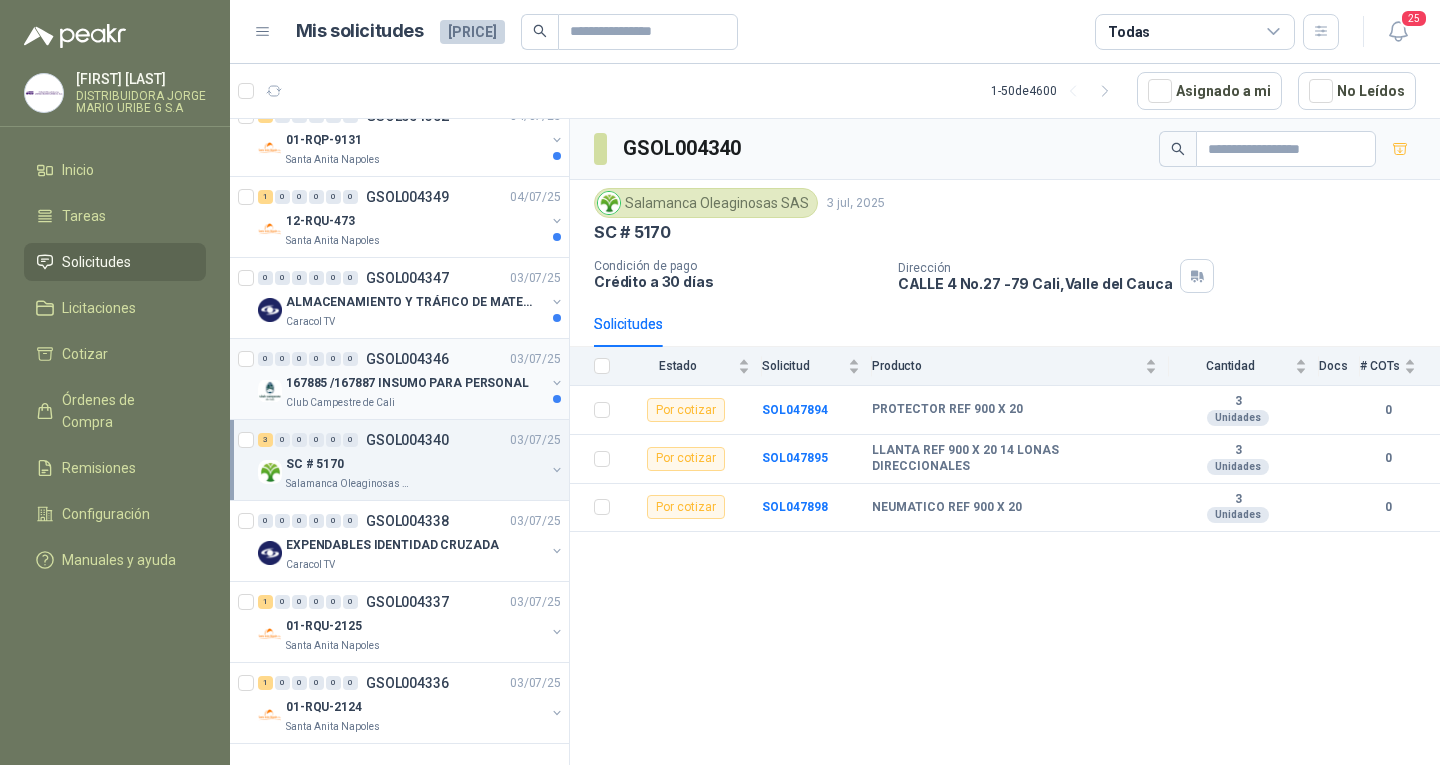 click on "Club Campestre de Cali" at bounding box center [415, 403] 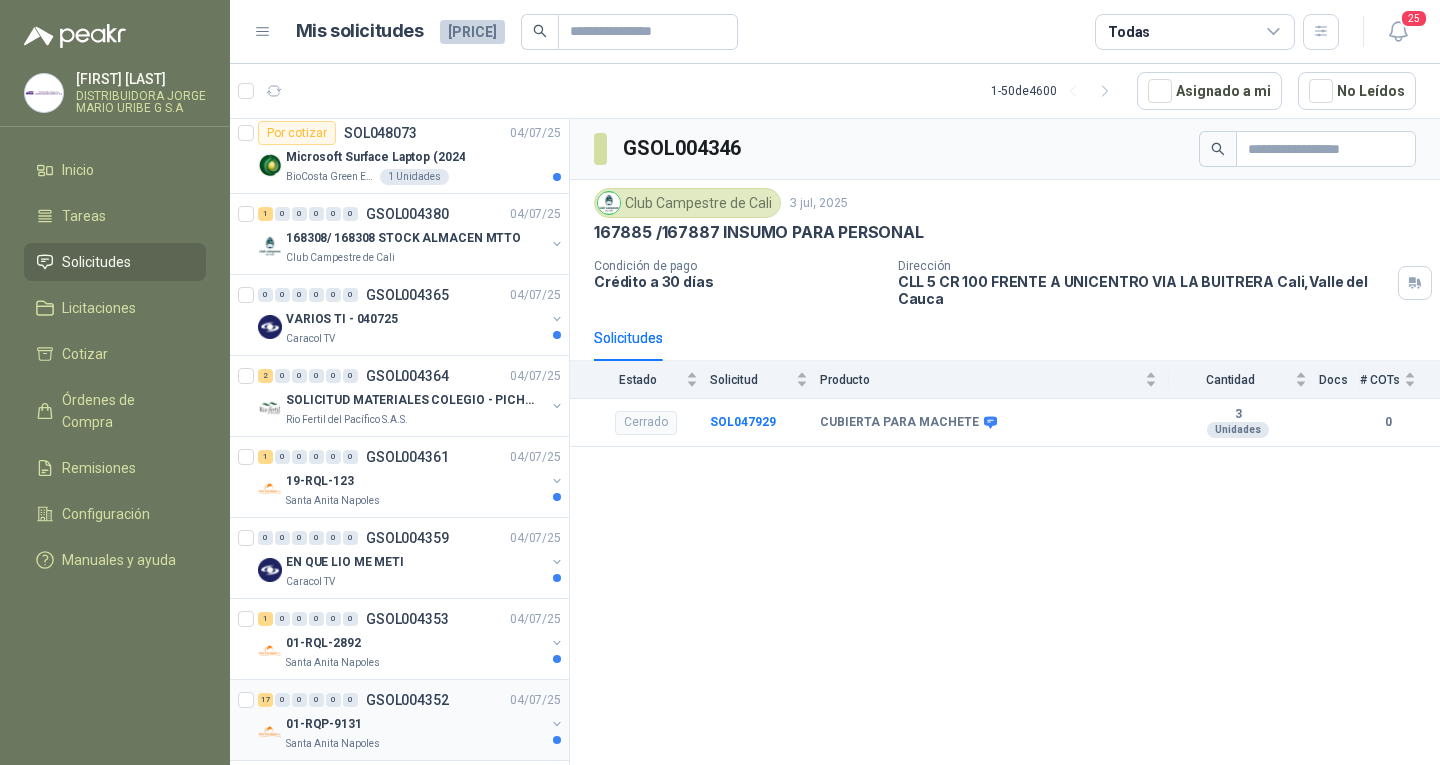 scroll, scrollTop: 3241, scrollLeft: 0, axis: vertical 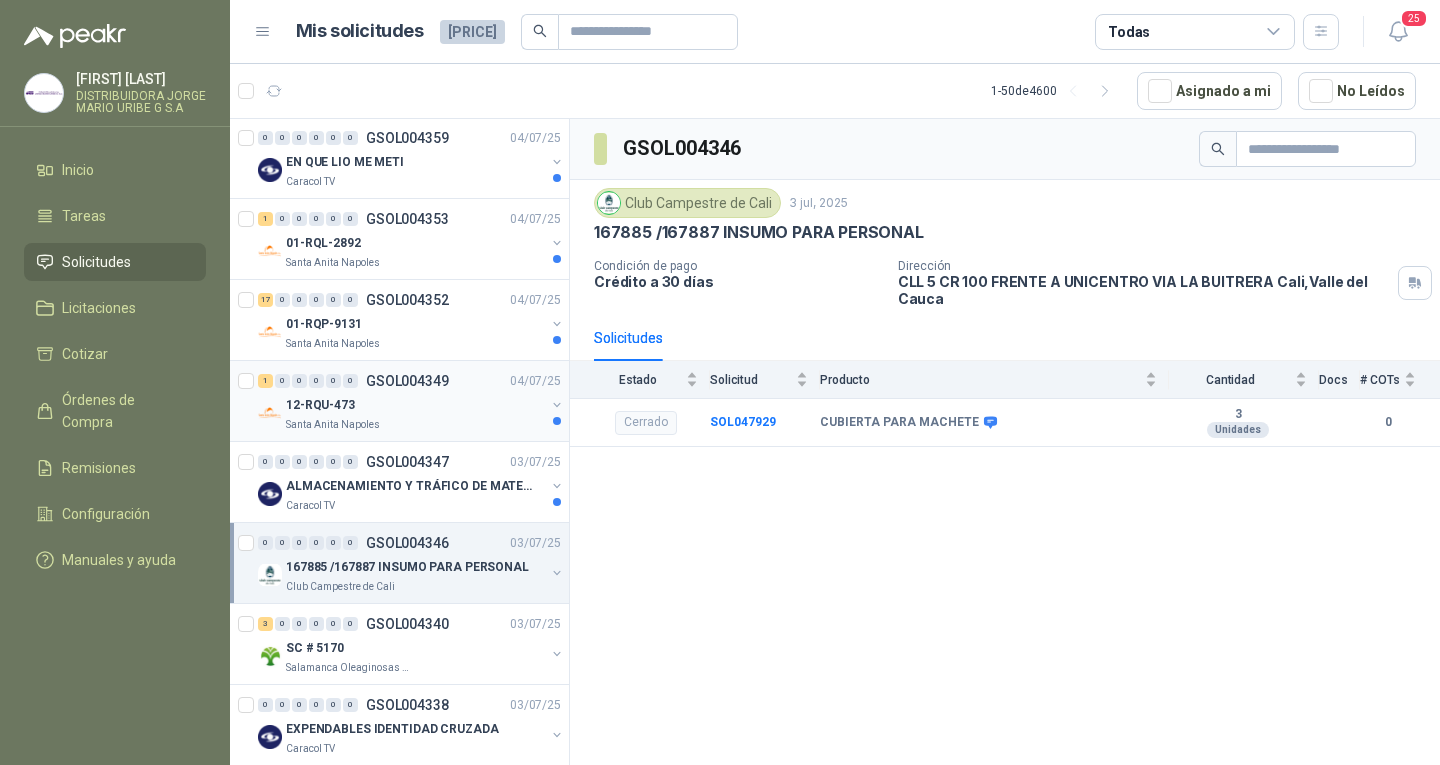 click on "12-RQU-473" at bounding box center (415, 405) 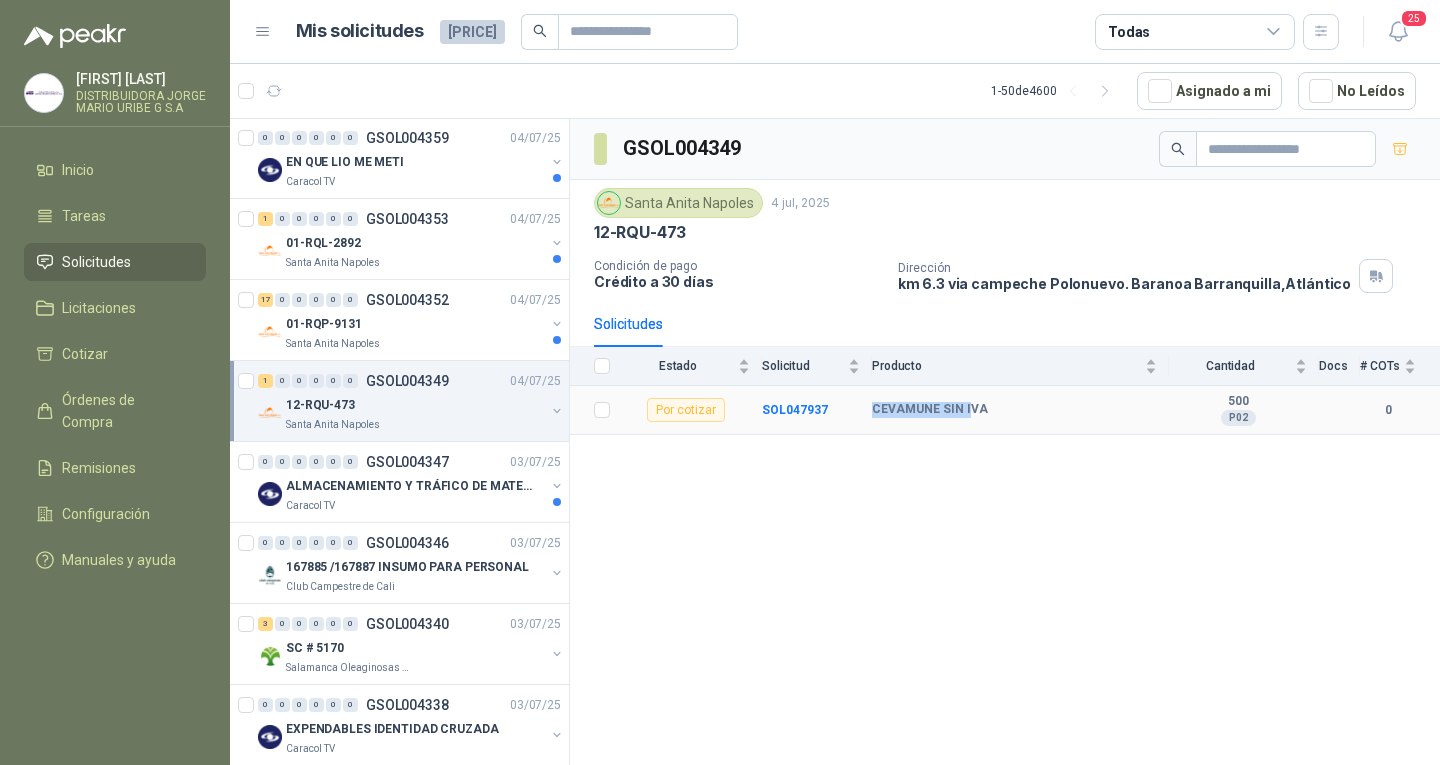drag, startPoint x: 867, startPoint y: 409, endPoint x: 972, endPoint y: 389, distance: 106.887794 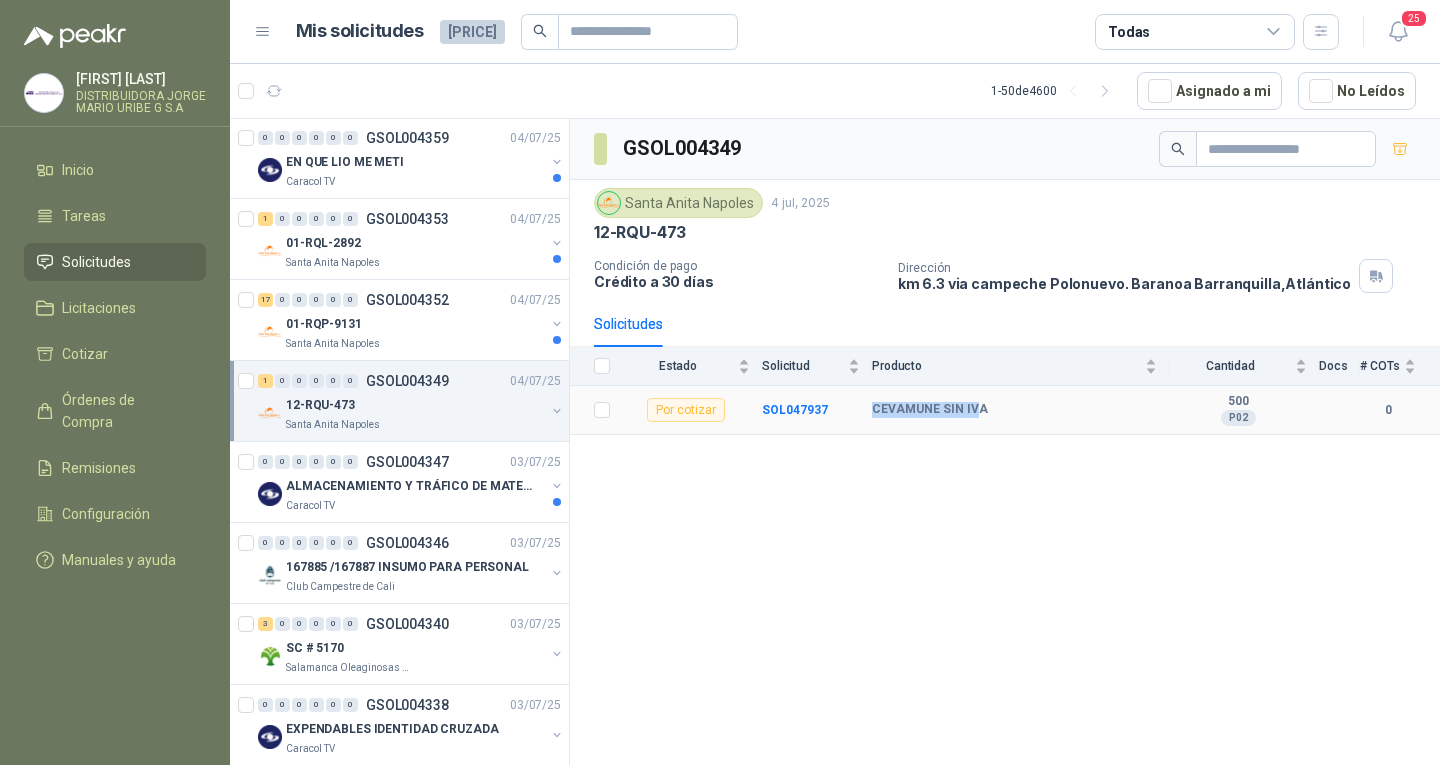 copy on "CEVAMUNE SIN IV" 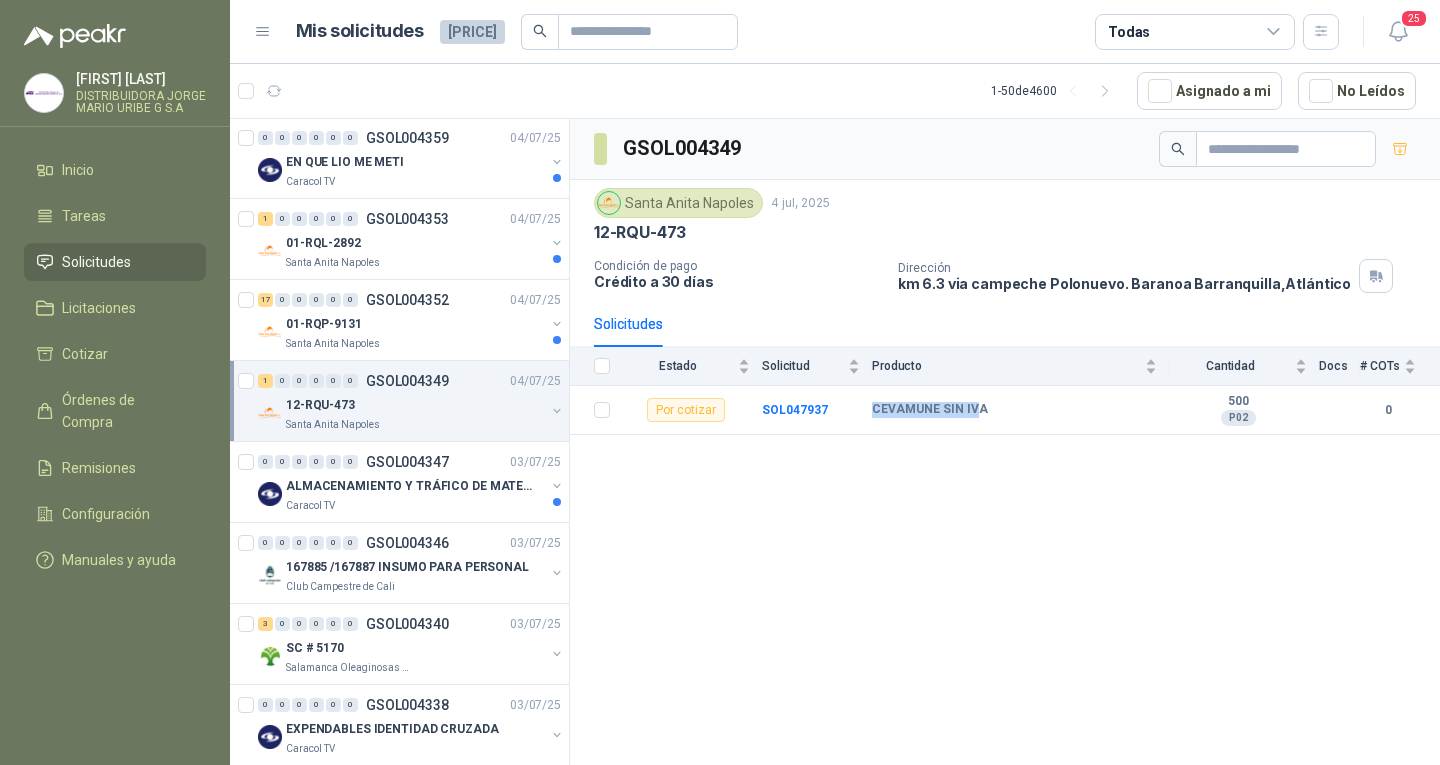 click on "GSOL004349   Santa Anita Napoles 4 jul, 2025   12-RQU-473 Condición de pago Crédito a 30 días Dirección km 6.3 via campeche Polonuevo.  Baranoa     [CITY],  [STATE] Solicitudes Estado Solicitud Producto Cantidad Docs # COTs Por cotizar SOL047937 CEVAMUNE SIN IVA 500 P02 0" at bounding box center [1005, 445] 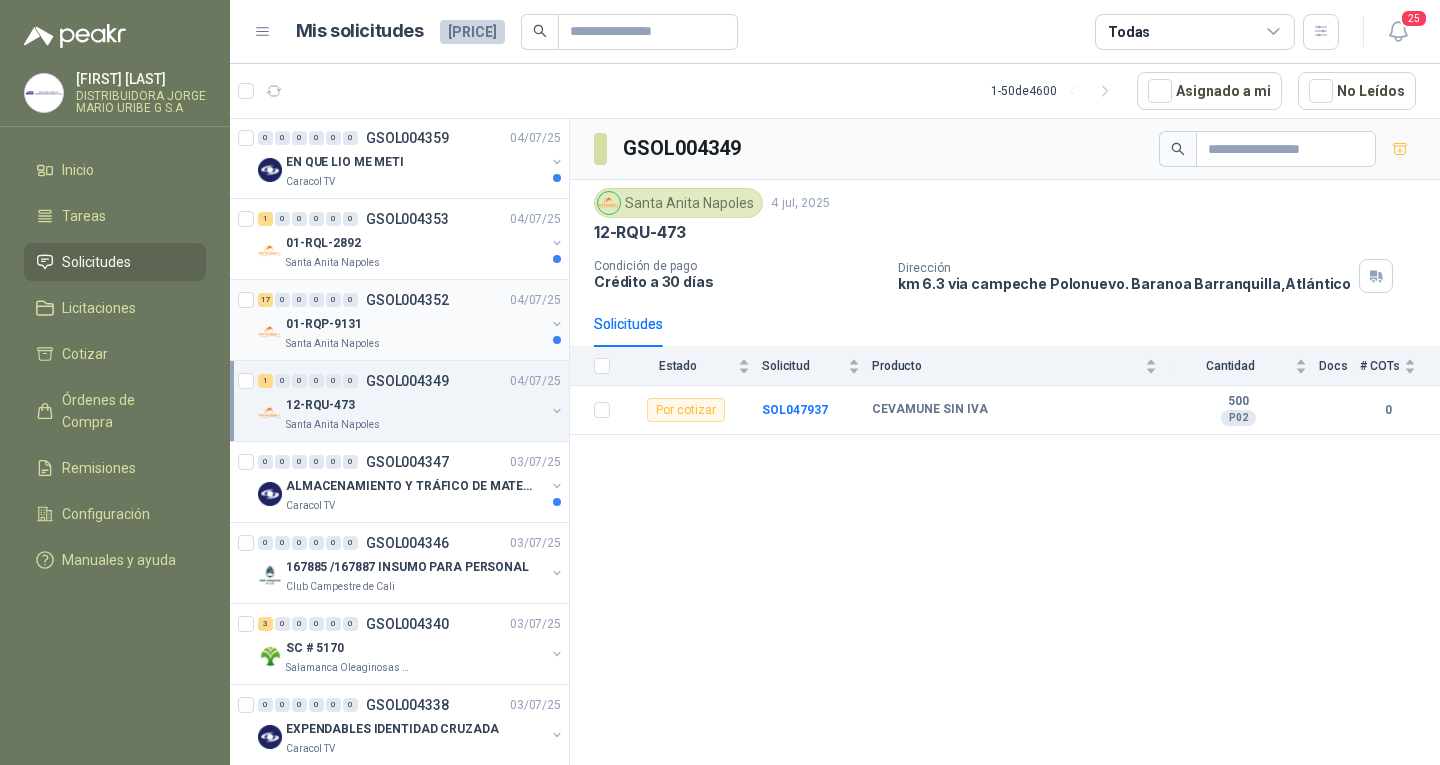 click on "01-RQP-9131" at bounding box center (415, 324) 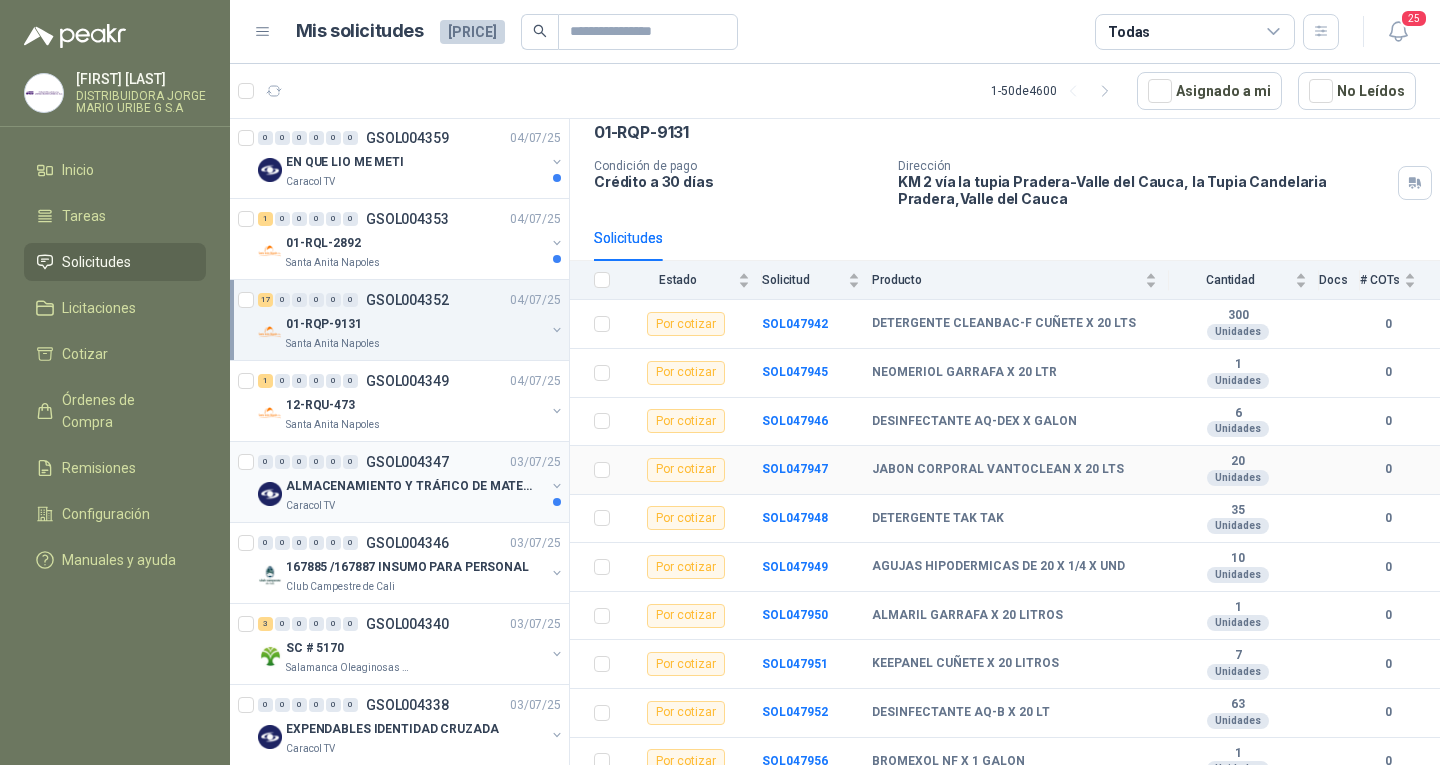 scroll, scrollTop: 0, scrollLeft: 0, axis: both 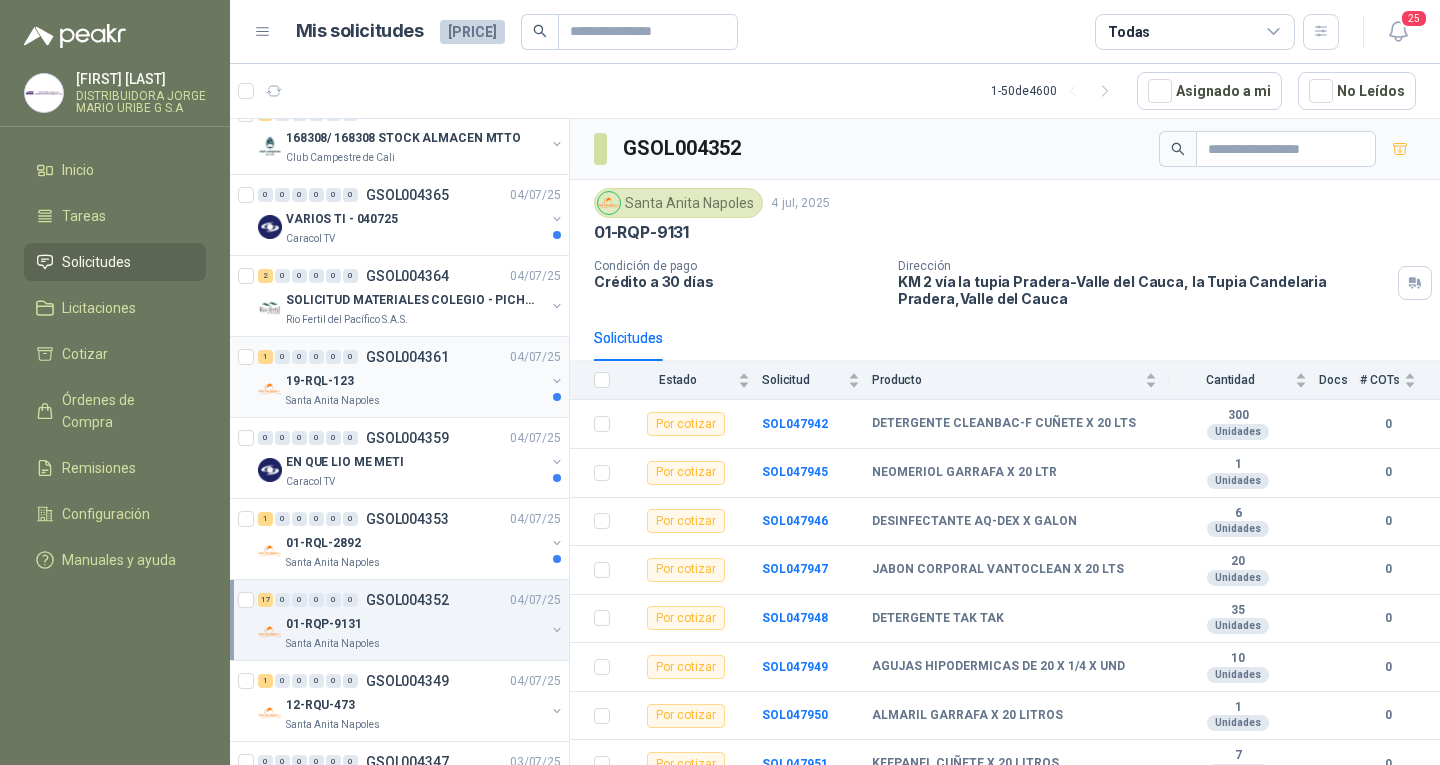 click on "GSOL004361" at bounding box center (407, 357) 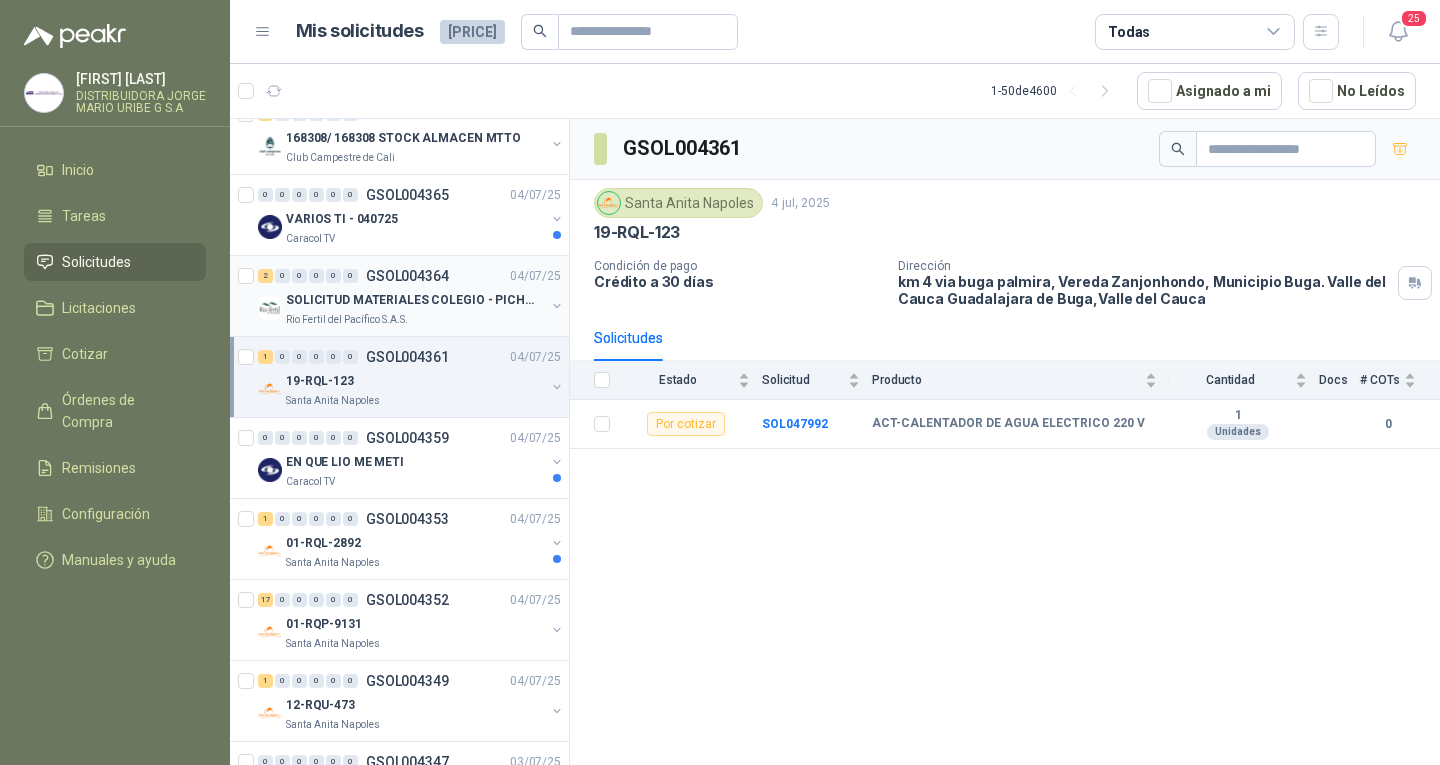click on "SOLICITUD MATERIALES COLEGIO - PICHINDE" at bounding box center (410, 300) 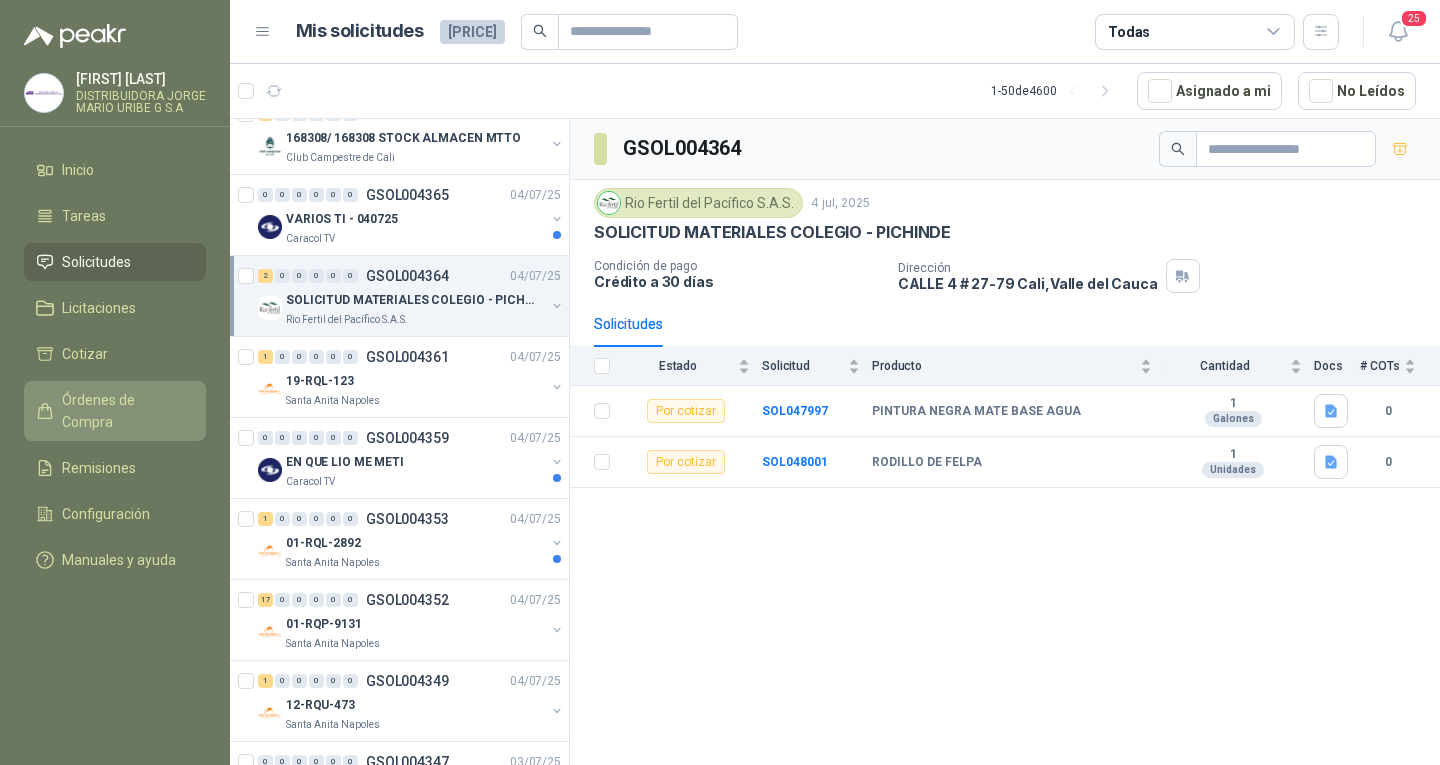 click on "Órdenes de Compra" at bounding box center (124, 411) 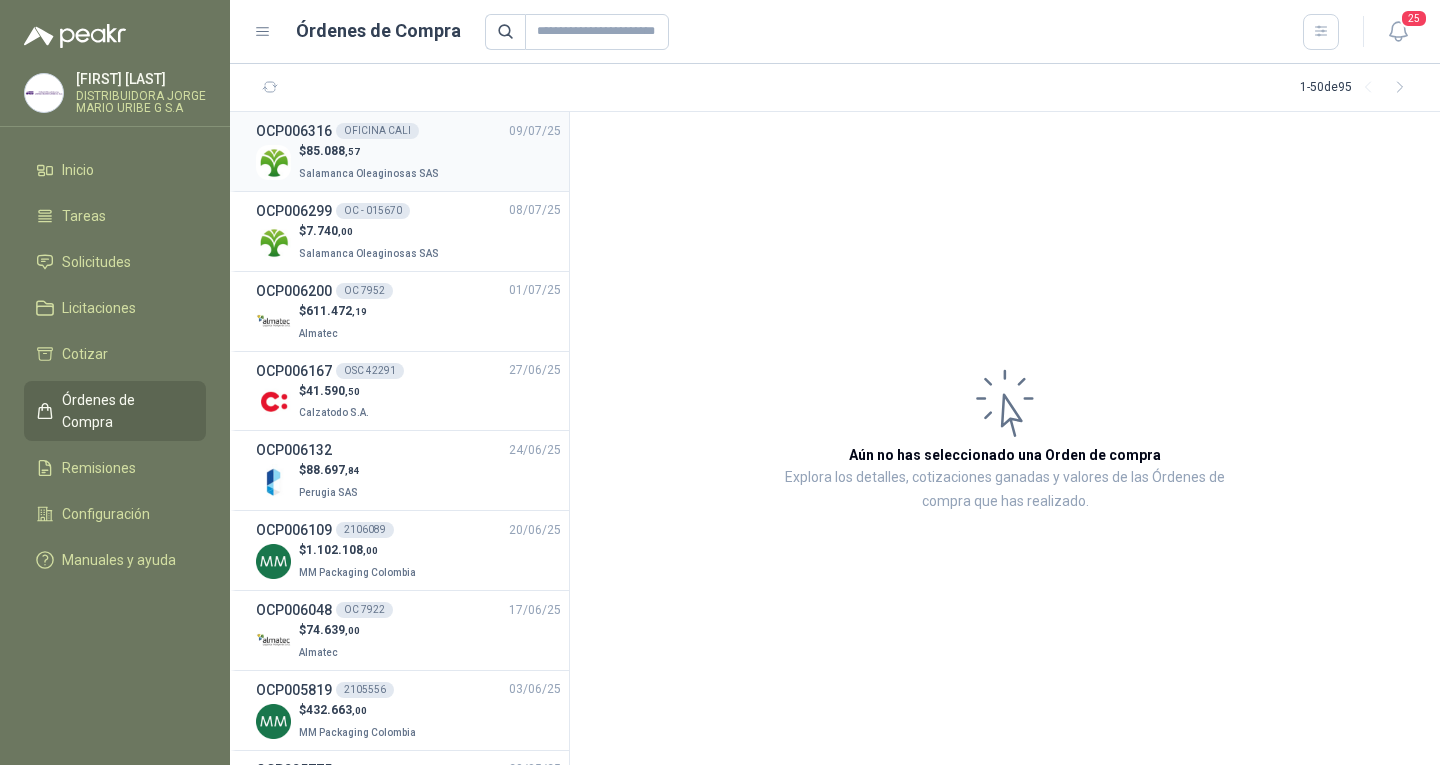 click on "$  85.088 ,57 Salamanca Oleaginosas SAS" at bounding box center [408, 162] 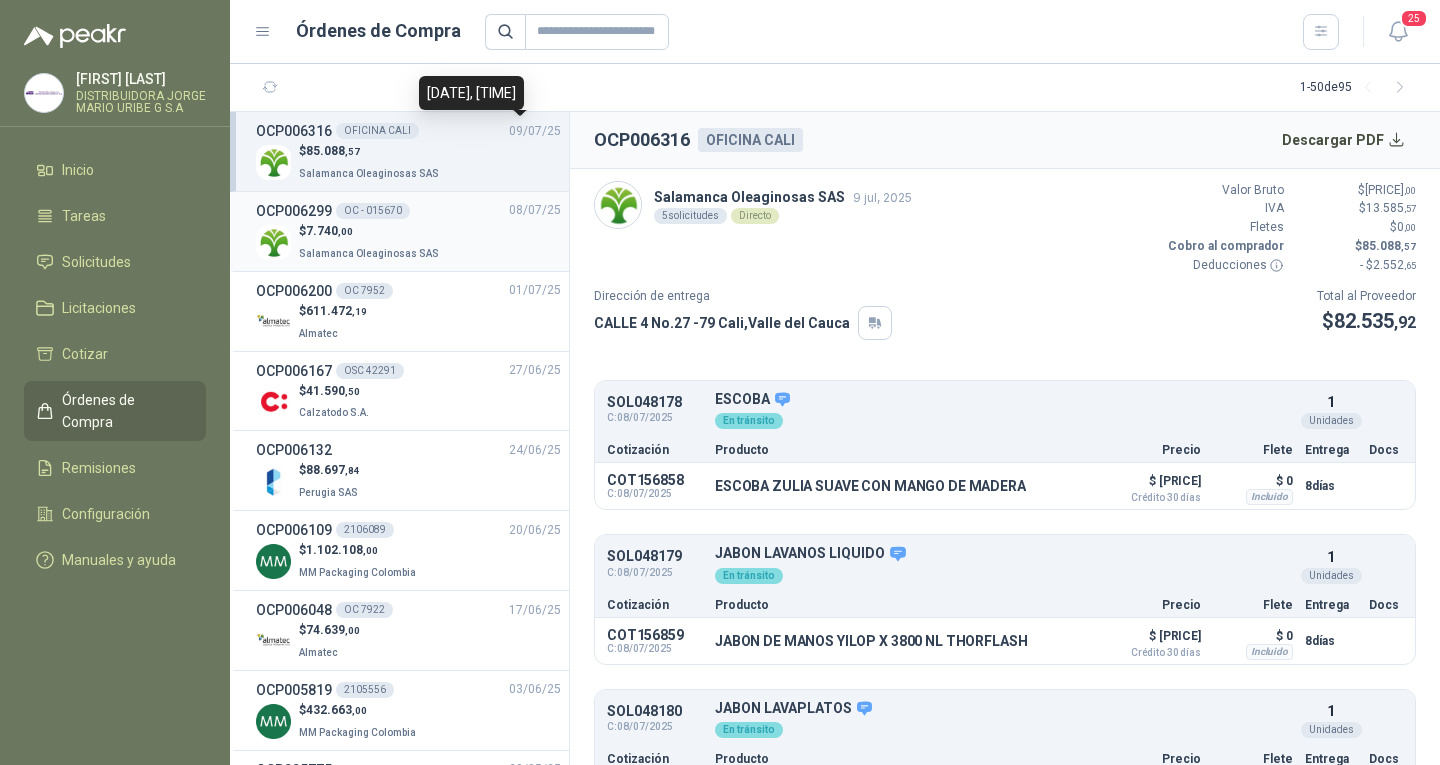 click on "$  7.740 ,00 Salamanca Oleaginosas SAS" at bounding box center (408, 242) 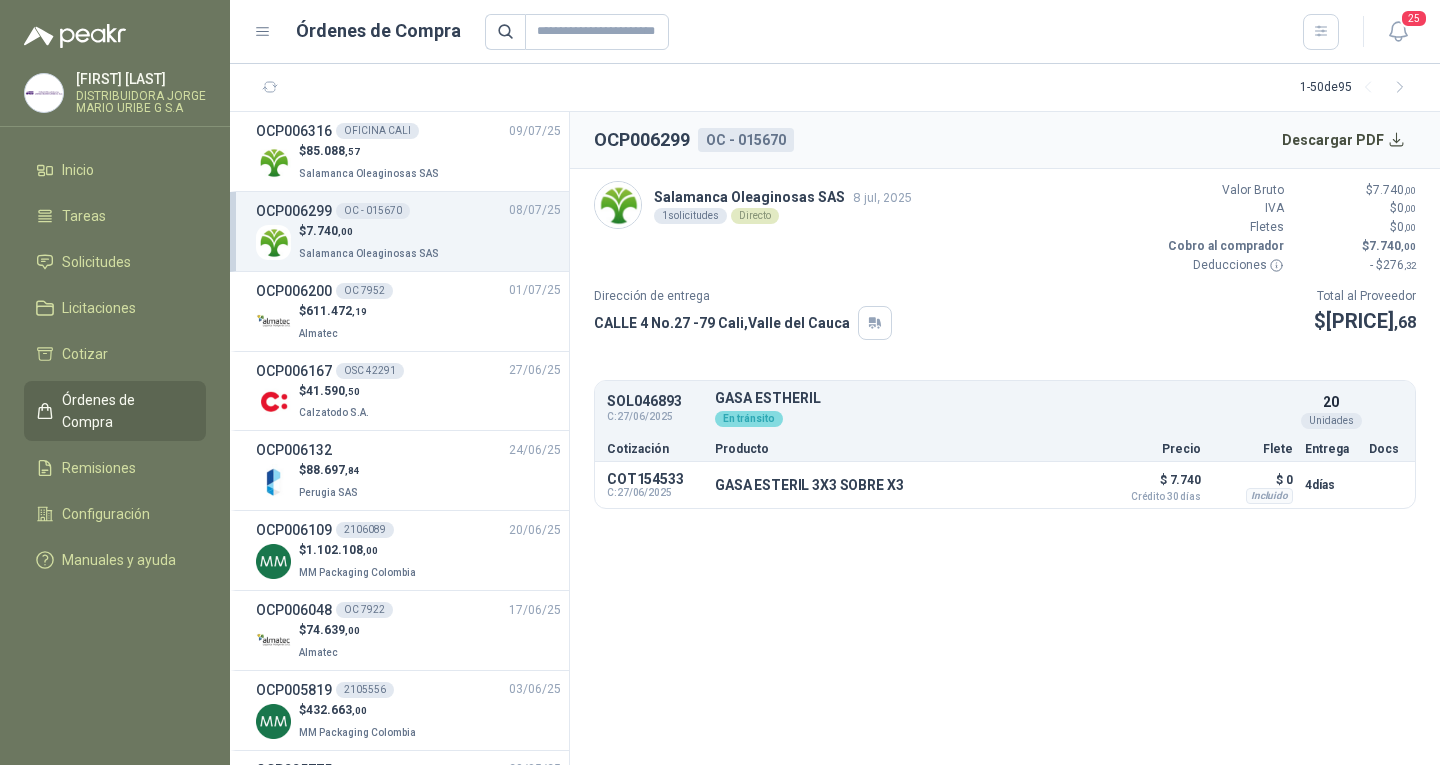 click on "OCP006299 OC - 015670 Descargar PDF  Salamanca Oleaginosas SAS 8 jul, 2025 1  solicitudes Directo Valor Bruto $  7.740 ,00 IVA $  0 ,00 Fletes $  0 ,00 Cobro al comprador $  7.740 ,00 Deducciones   - $  276 ,32 Dirección de entrega [STREET]   [CITY],  [STATE] Total al Proveedor $  7.463 ,68 SOL046893 C:  27/06/2025 GASA ESTHERIL Detalles En tránsito 20 Unidades Cotización Producto Precio Flete Entrega Docs COT154533 C:  27/06/2025 GASA ESTERIL 3X3 SOBRE X3 Detalles $ 7.740 Crédito 30 días $ 0 Incluido   4  días" at bounding box center (1005, 438) 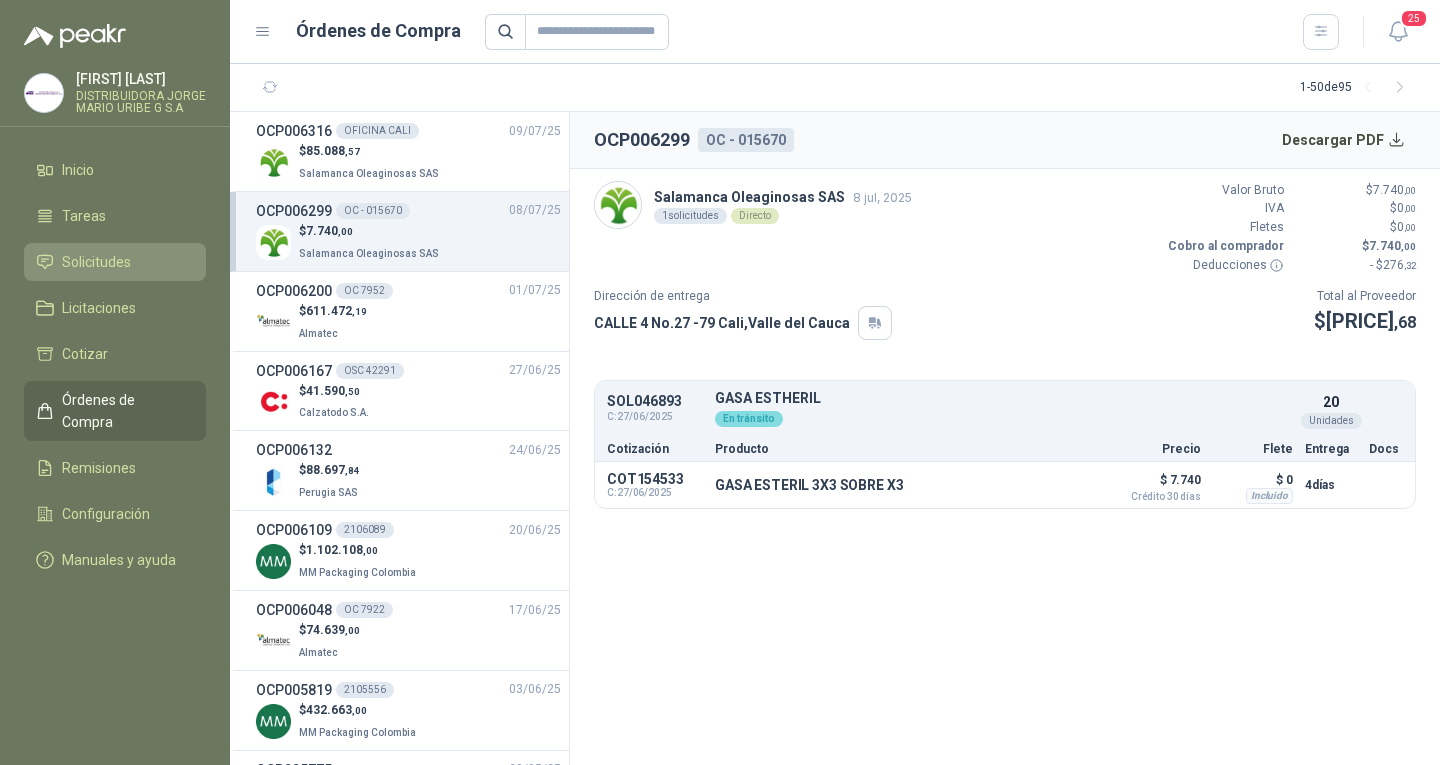click on "Solicitudes" at bounding box center (96, 262) 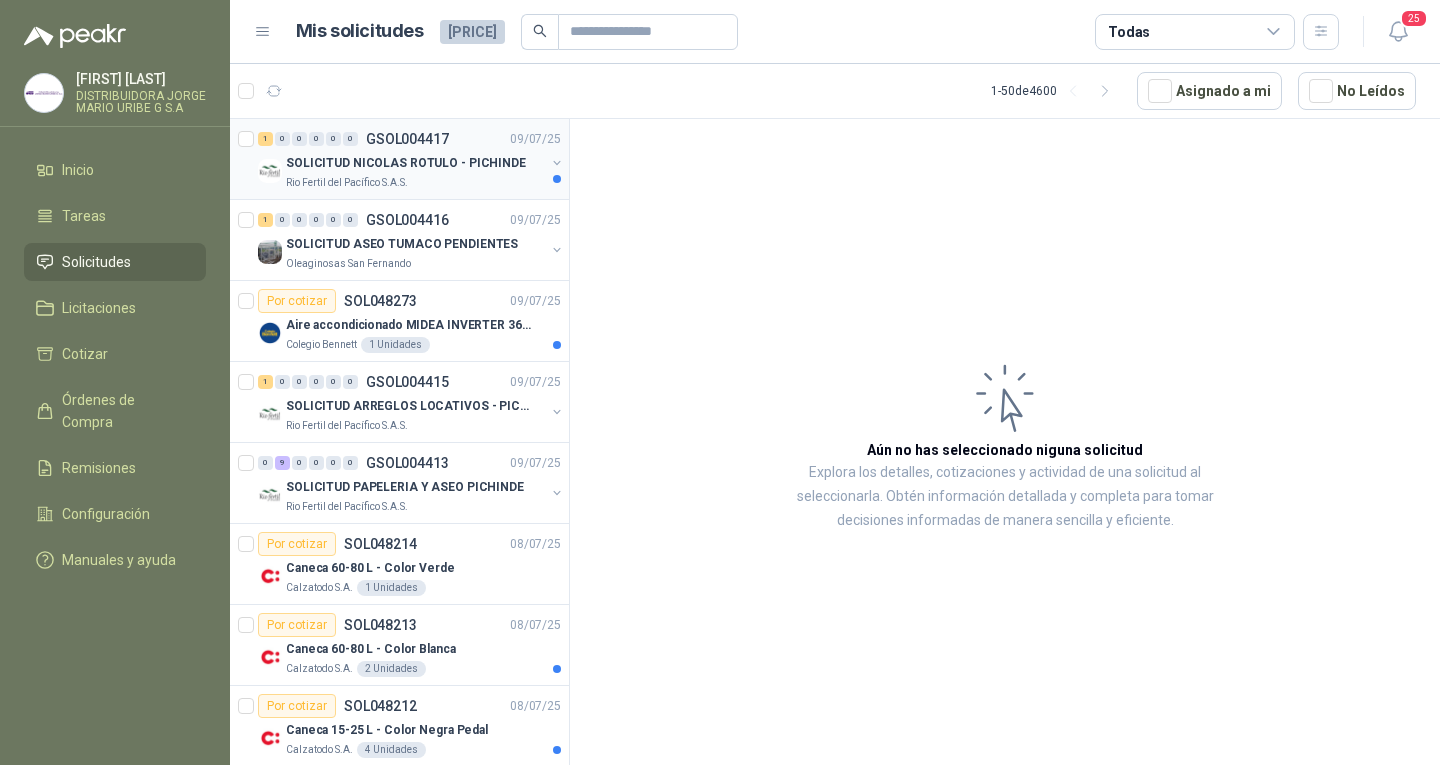 click on "1   0   0   0   0   0   GSOL004417 09/07/25" at bounding box center [411, 139] 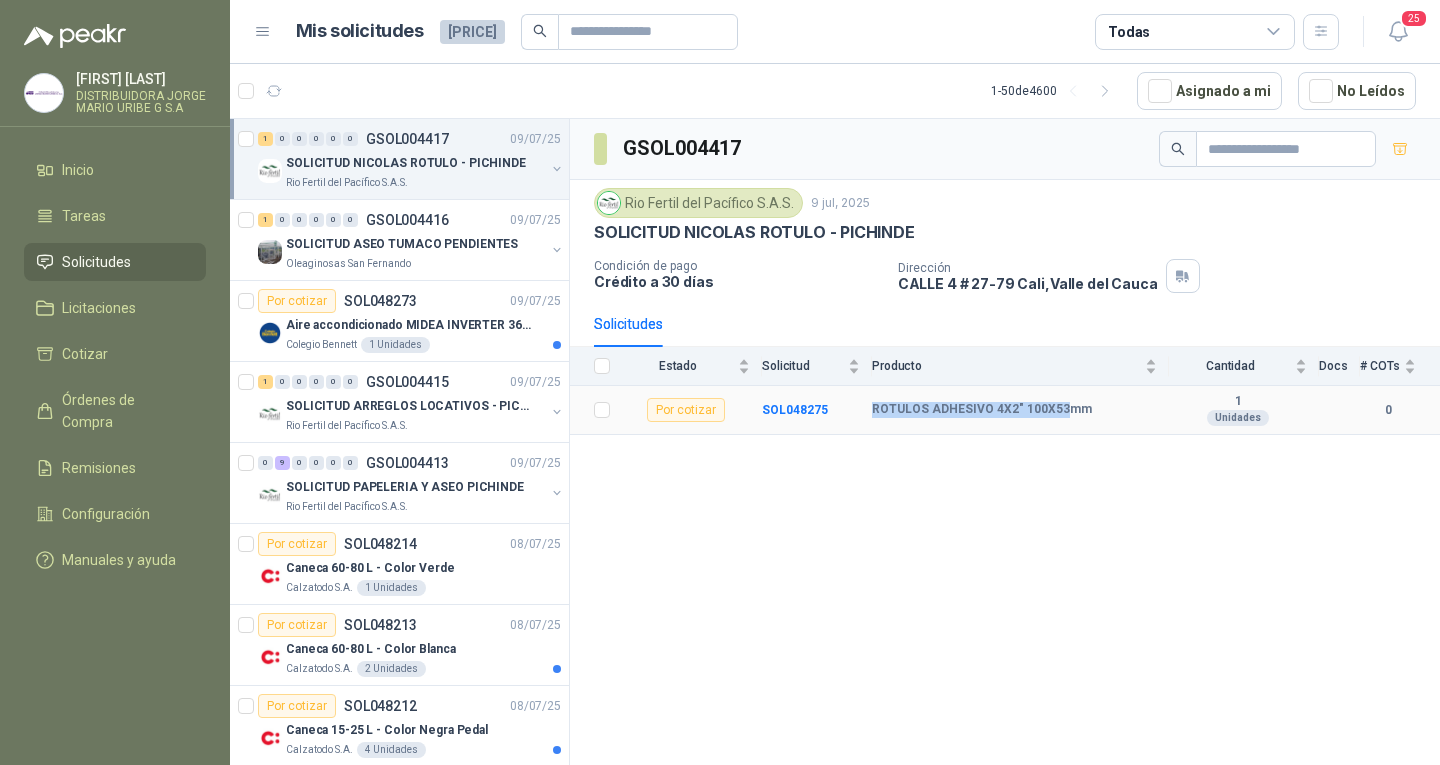 drag, startPoint x: 869, startPoint y: 404, endPoint x: 1059, endPoint y: 404, distance: 190 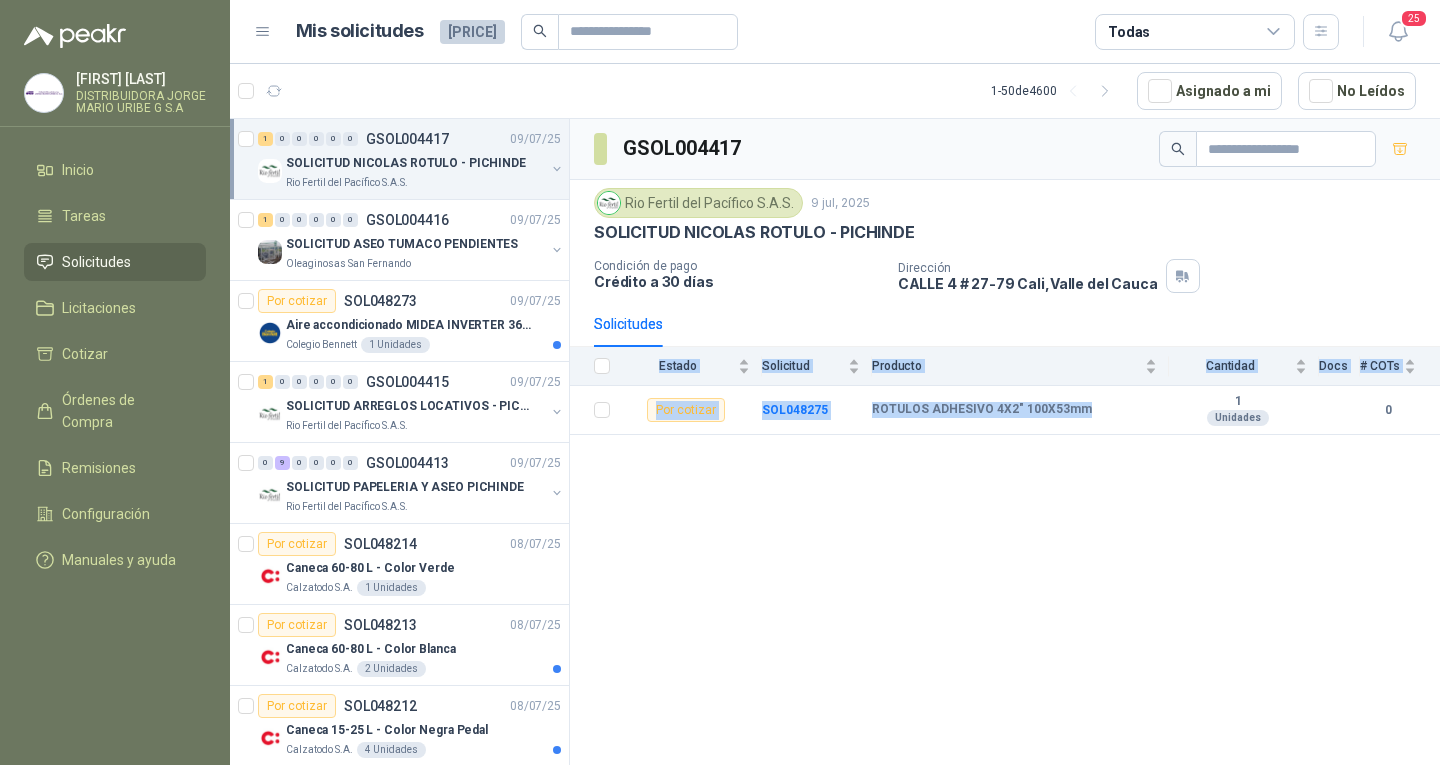 drag, startPoint x: 1081, startPoint y: 415, endPoint x: 875, endPoint y: 436, distance: 207.06763 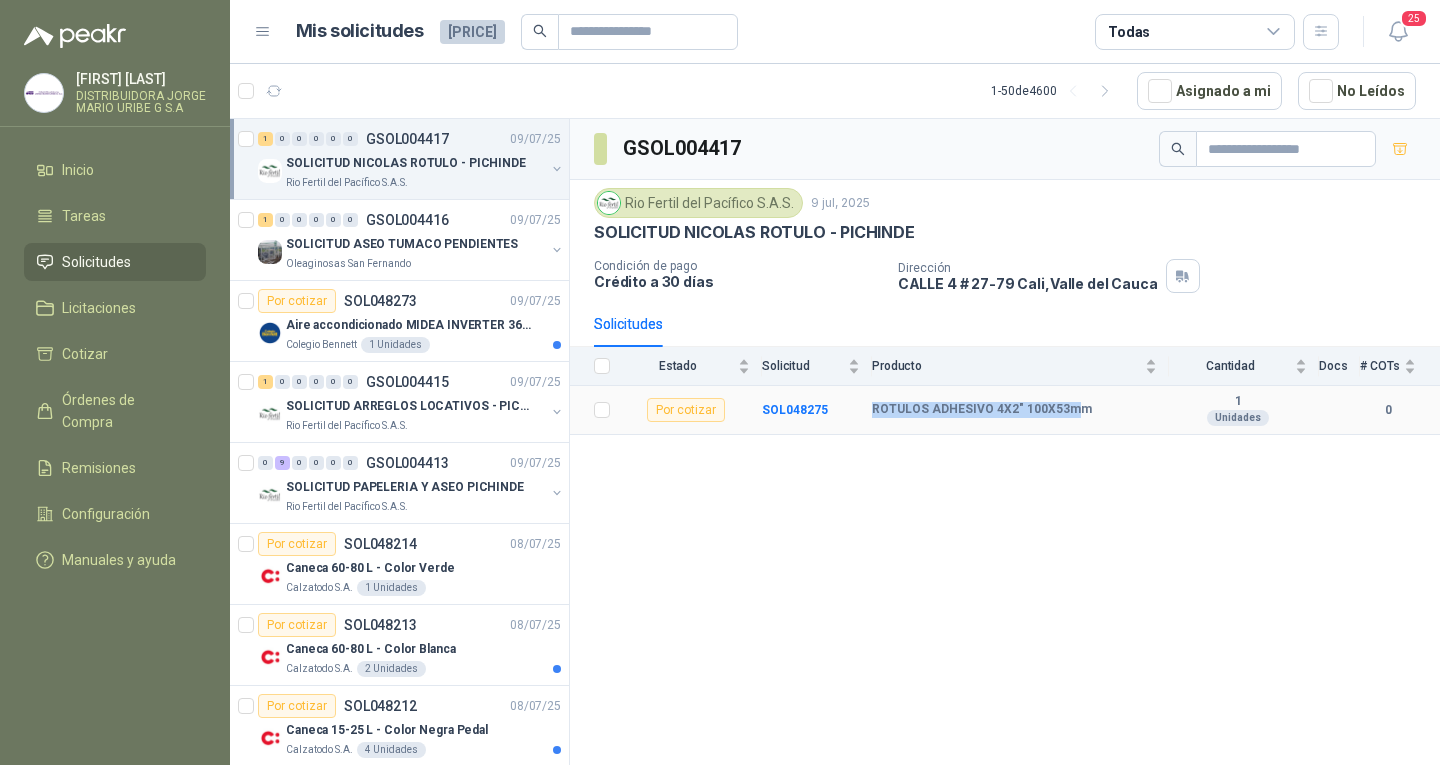drag, startPoint x: 868, startPoint y: 413, endPoint x: 1073, endPoint y: 419, distance: 205.08778 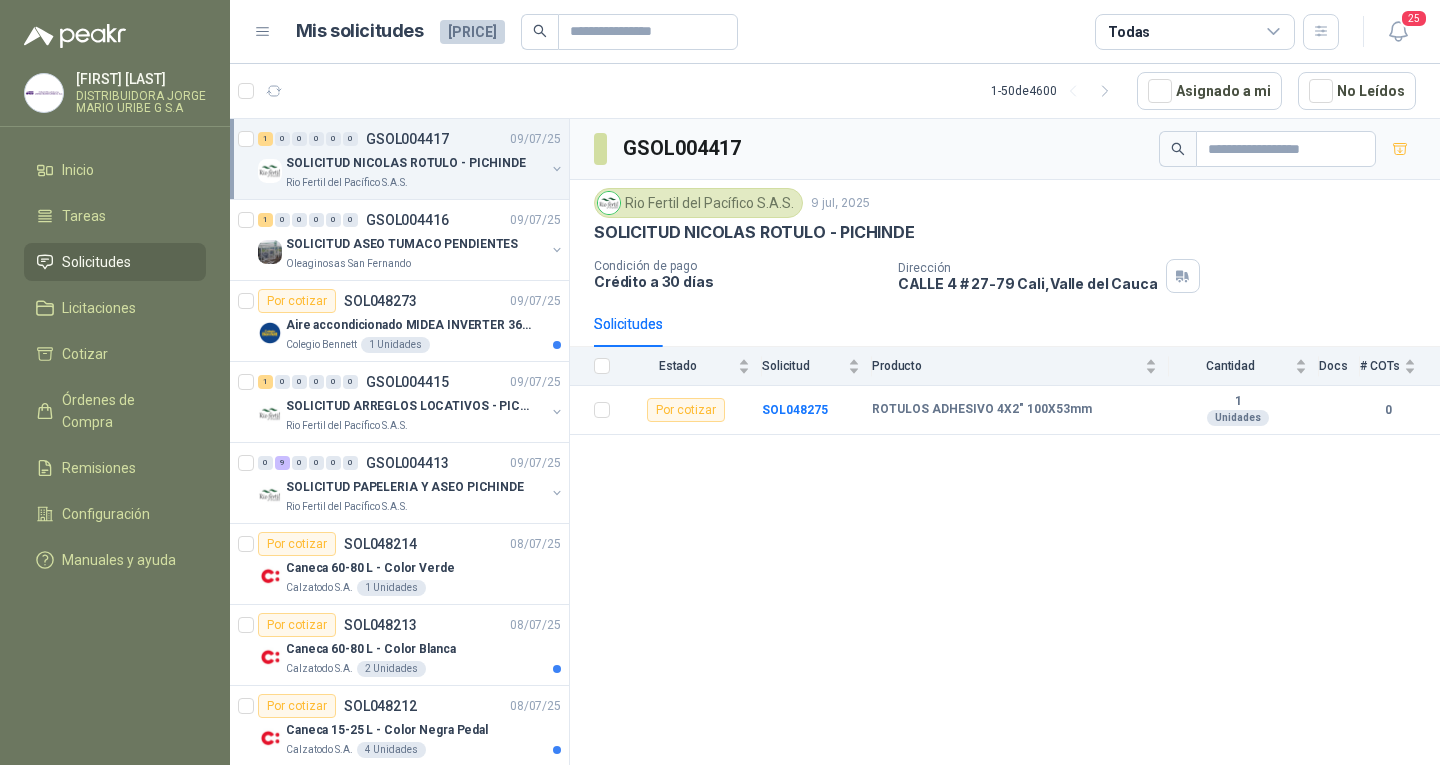 click on "GSOL004417   Rio Fertil del Pacífico S.A.S. 9 jul, 2025   SOLICITUD NICOLAS ROTULO - PICHINDE Condición de pago Crédito a 30 días Dirección [STREET]    [CITY],  [STATE] Solicitudes Estado Solicitud Producto Cantidad Docs # COTs Por cotizar SOL048275 ROTULOS ADHESIVO 4X2" 100X53mm 1 Unidades 0" at bounding box center [1005, 445] 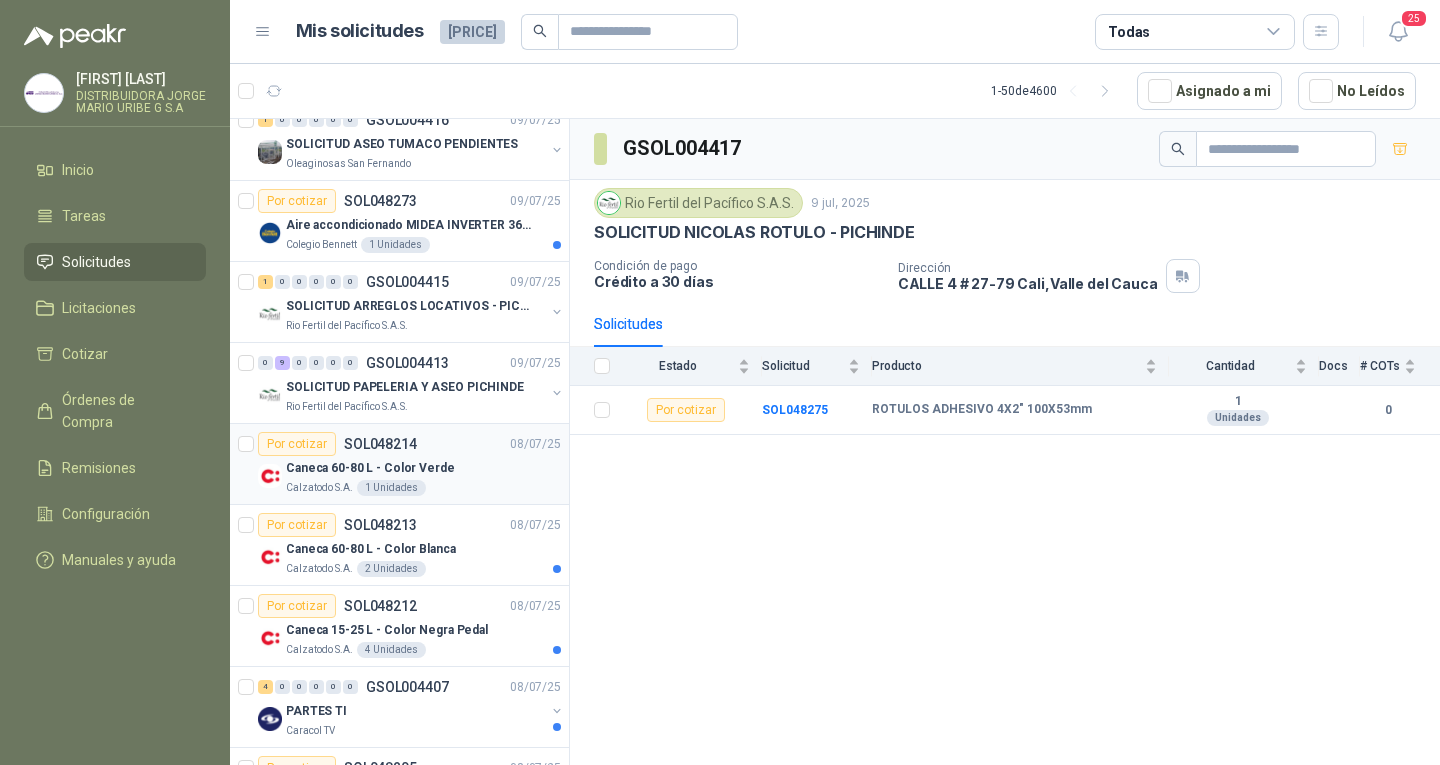scroll, scrollTop: 400, scrollLeft: 0, axis: vertical 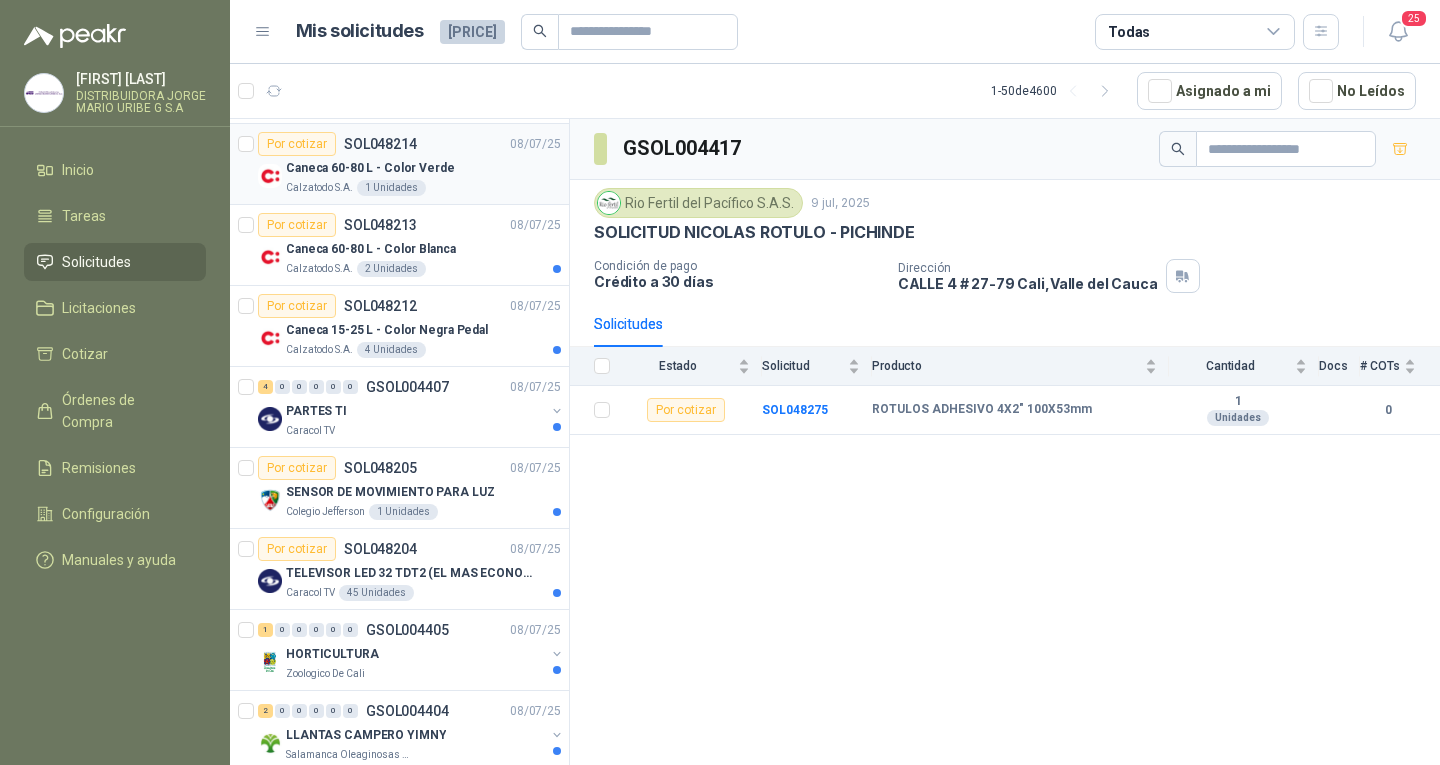 click on "Calzatodo S.A. 1   Unidades" at bounding box center [423, 188] 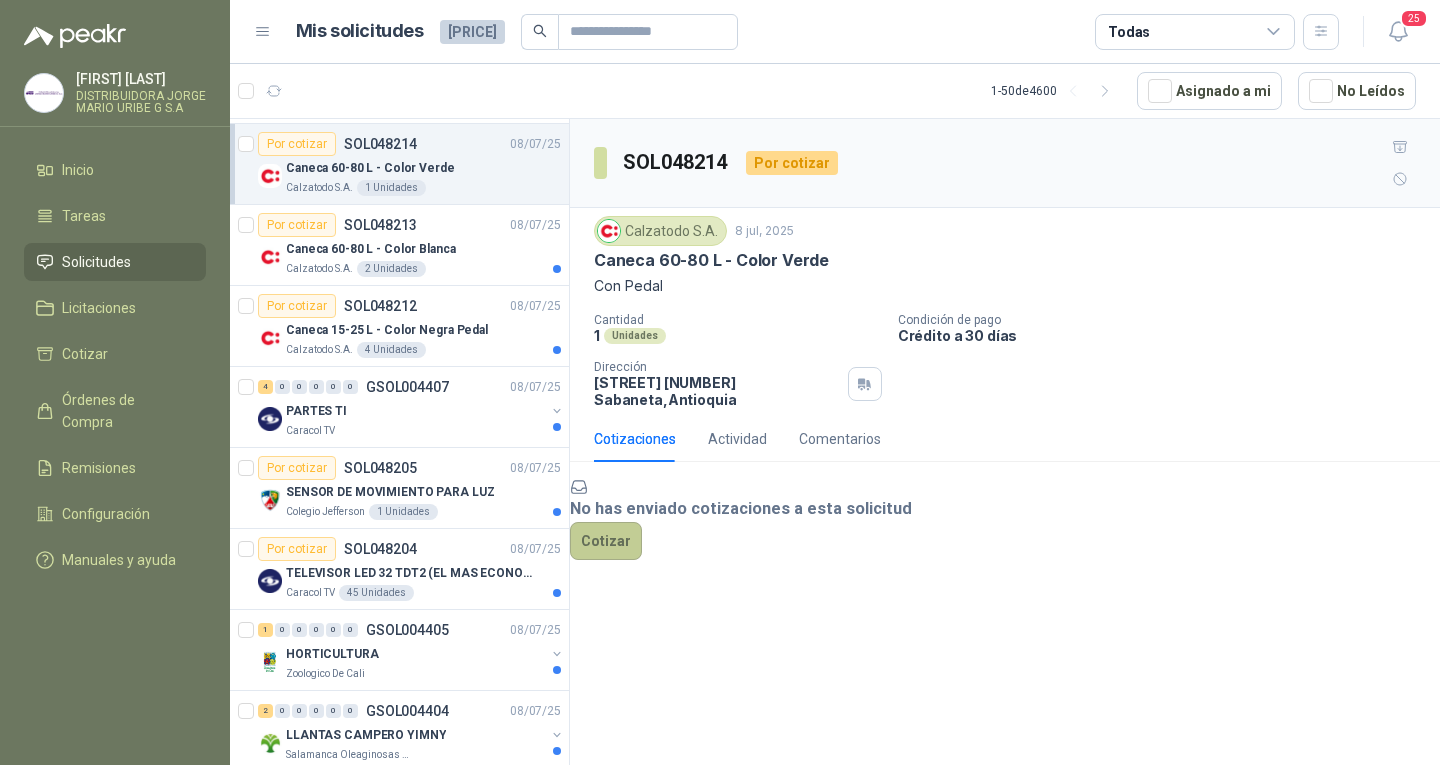 click on "Cotizar" at bounding box center (606, 541) 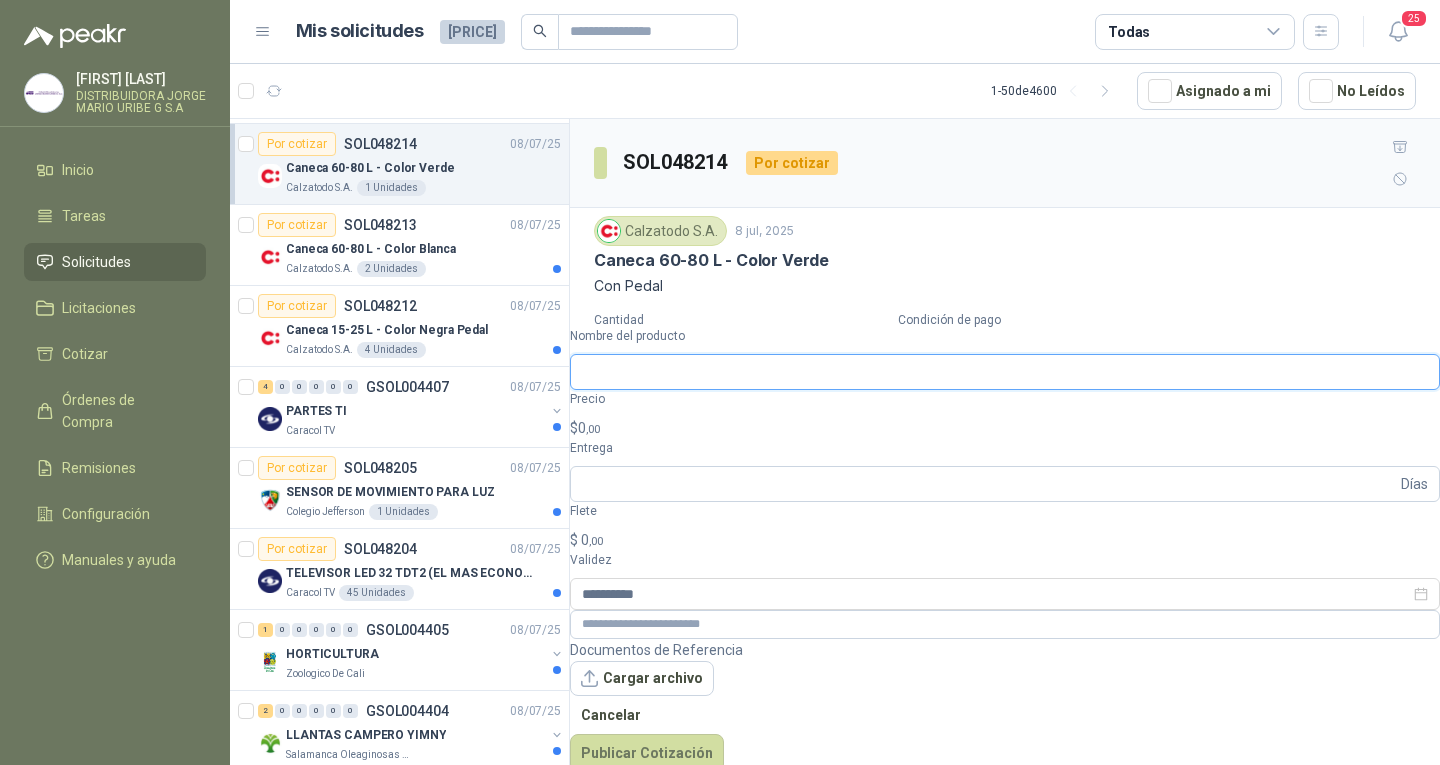 click on "Nombre del producto" at bounding box center (1005, 372) 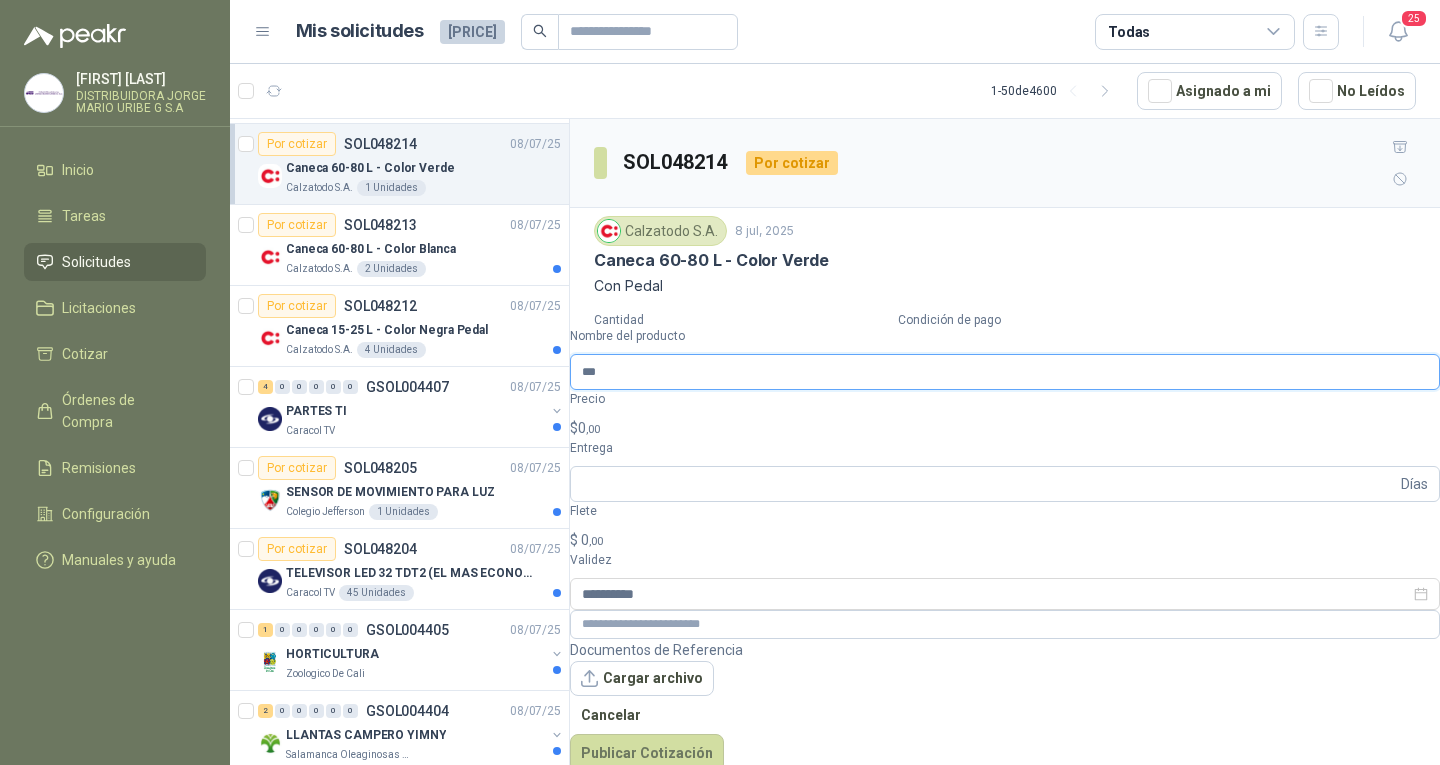 type on "**" 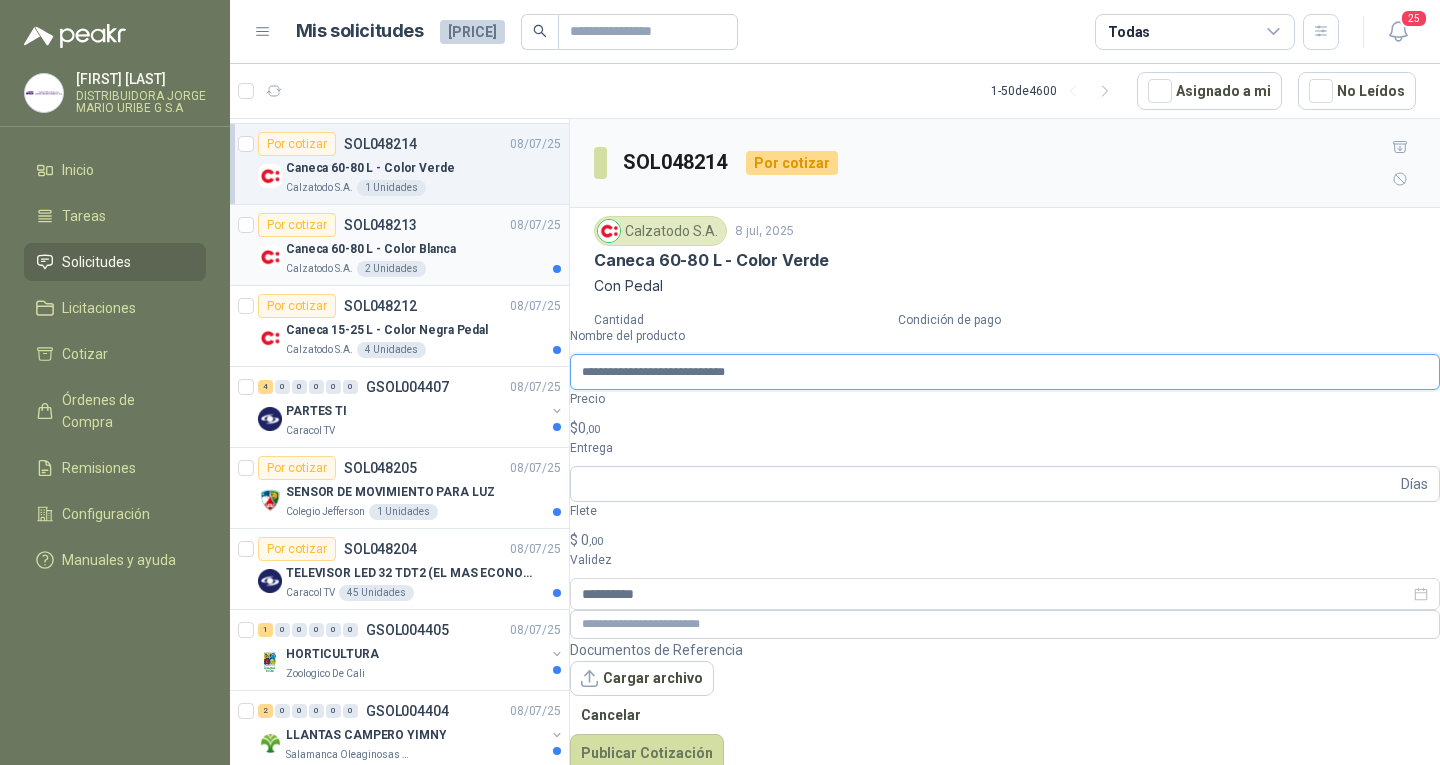 type on "**********" 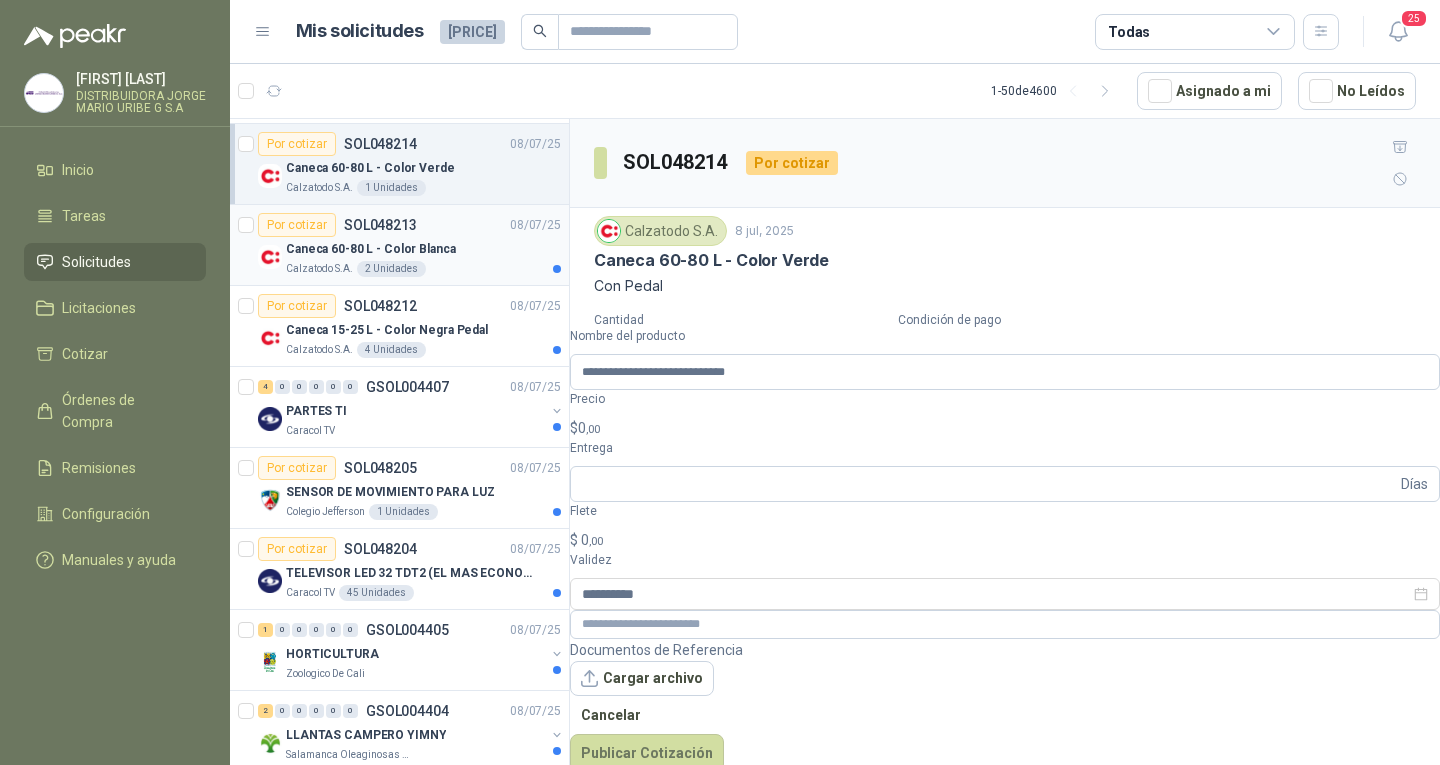 click on "Caneca 60-80 L - Color Blanca" at bounding box center [423, 249] 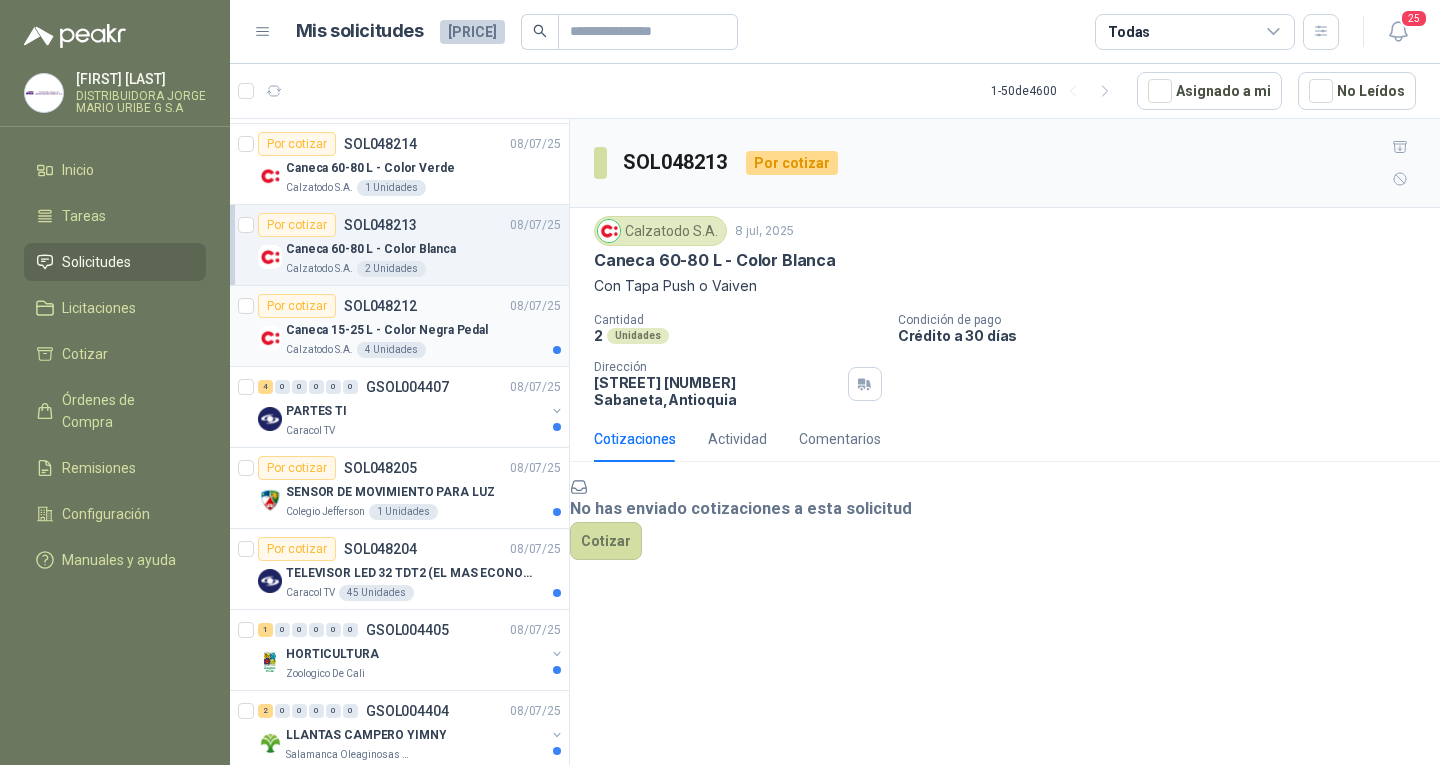 click on "Calzatodo S.A. 4   Unidades" at bounding box center (423, 350) 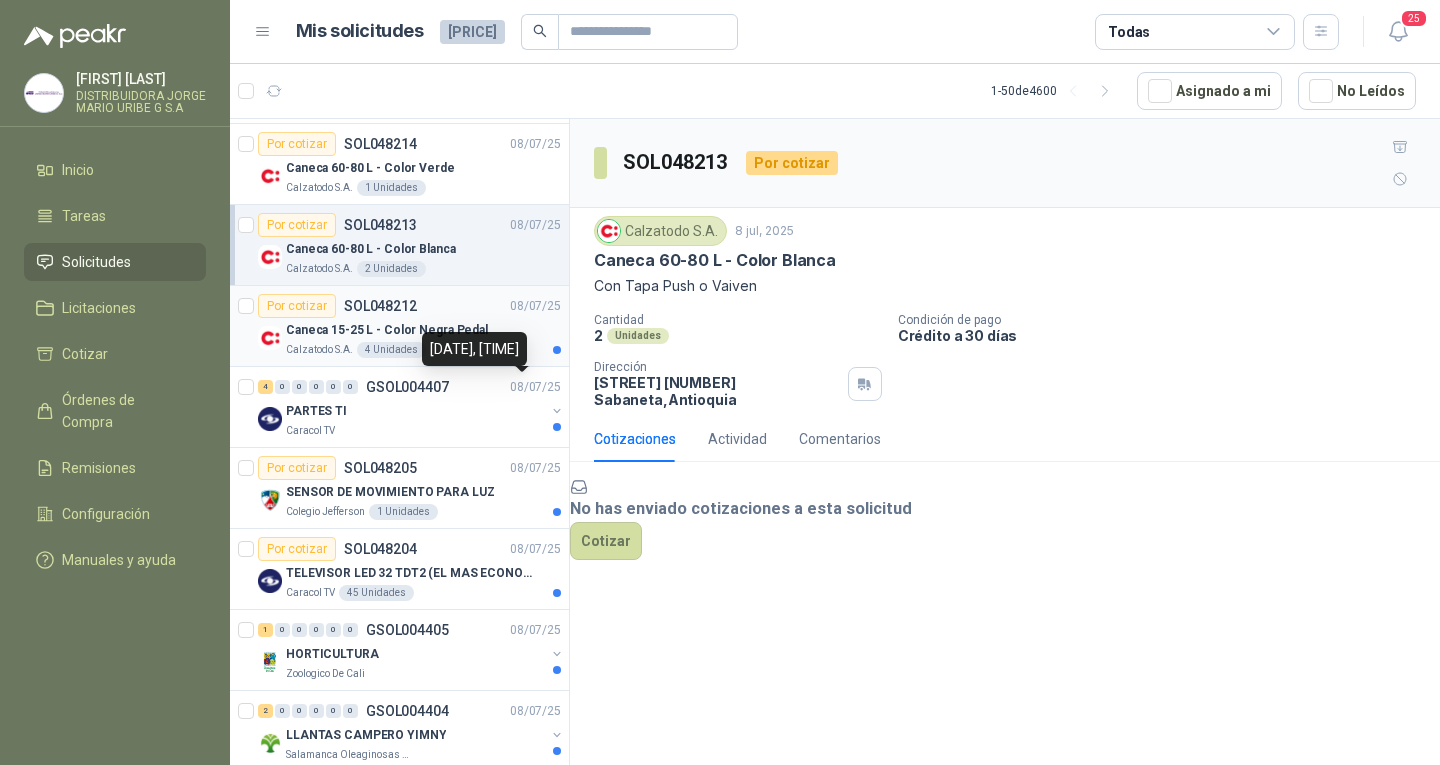 click on "08/07/25" at bounding box center (535, 306) 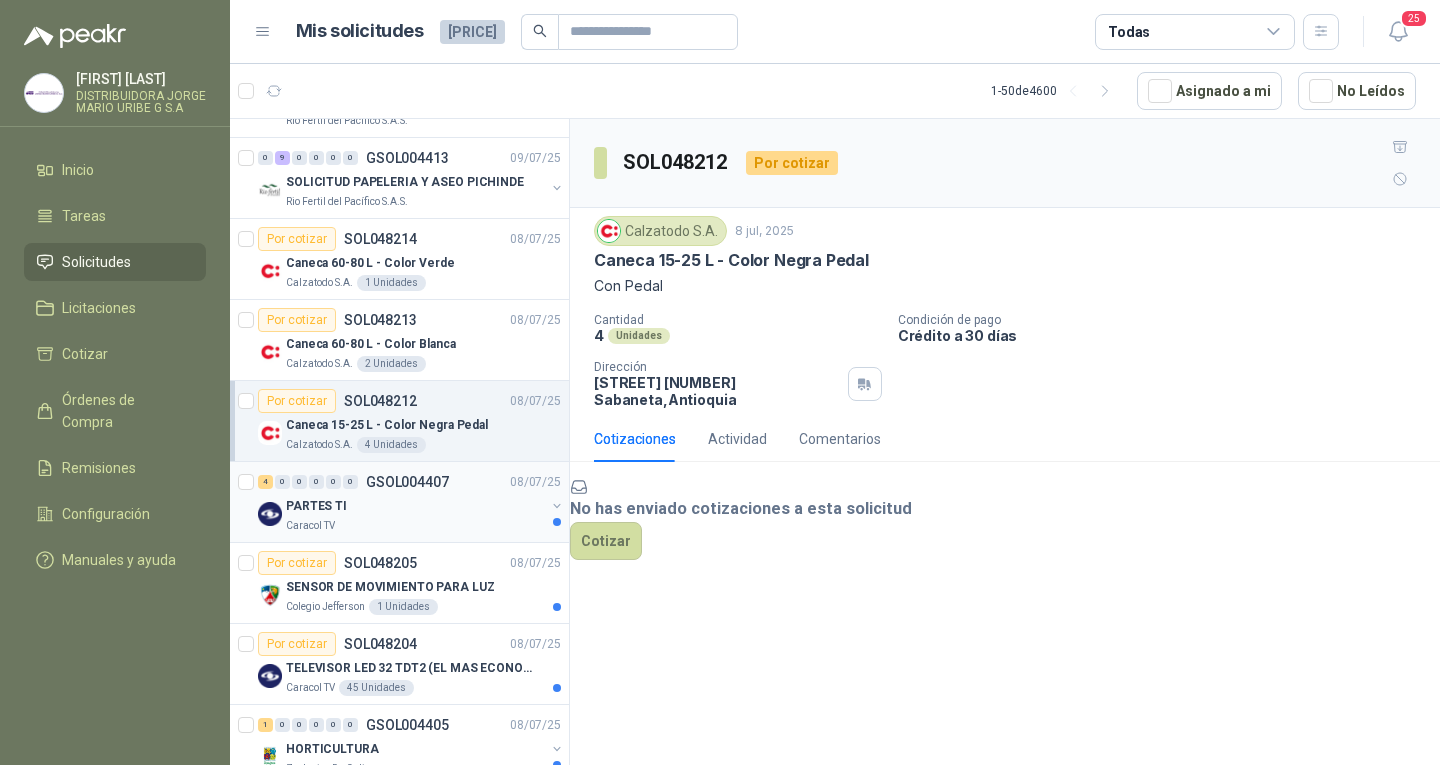 scroll, scrollTop: 300, scrollLeft: 0, axis: vertical 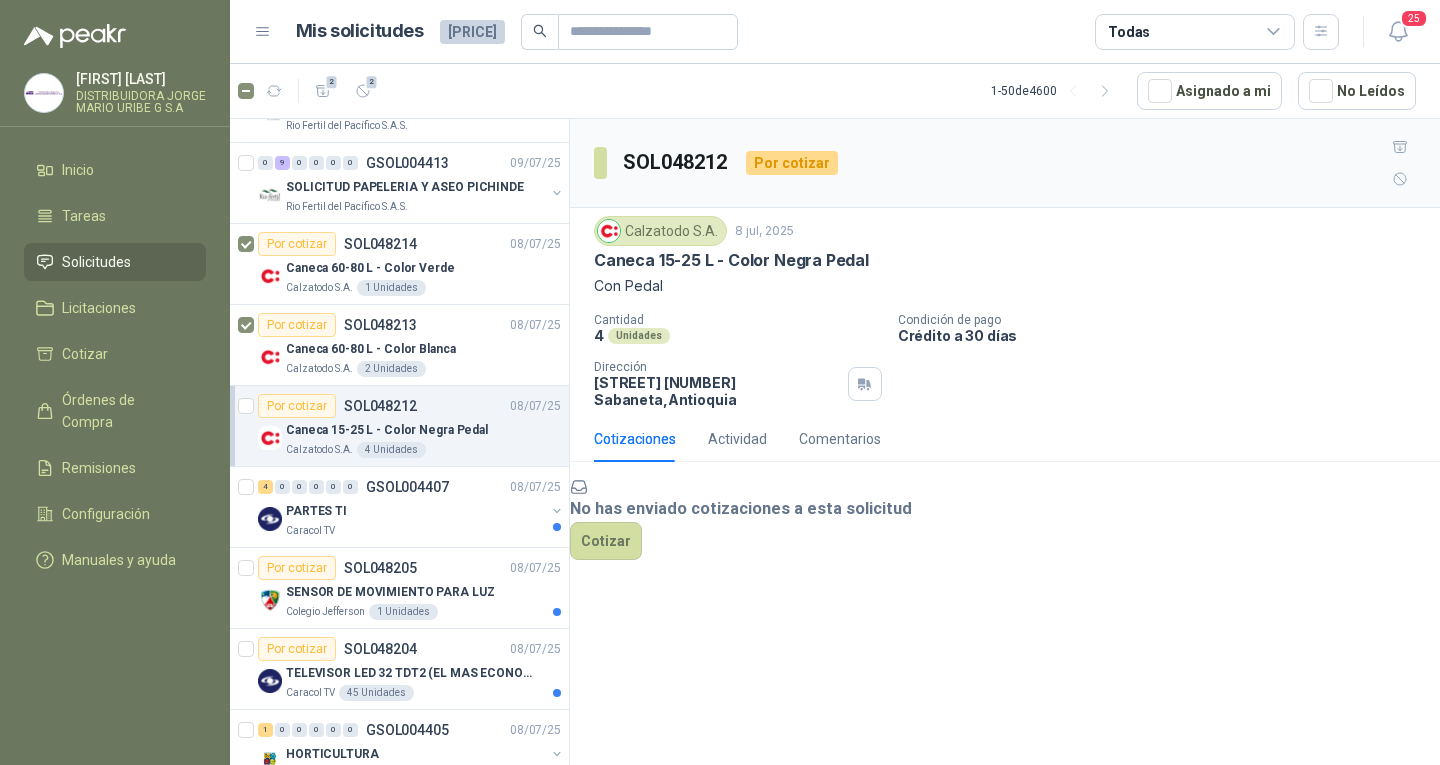 click on "Por cotizar SOL048212 08/07/25   Caneca 15-25 L - Color Negra Pedal Calzatodo S.A. 4   Unidades" at bounding box center (399, 426) 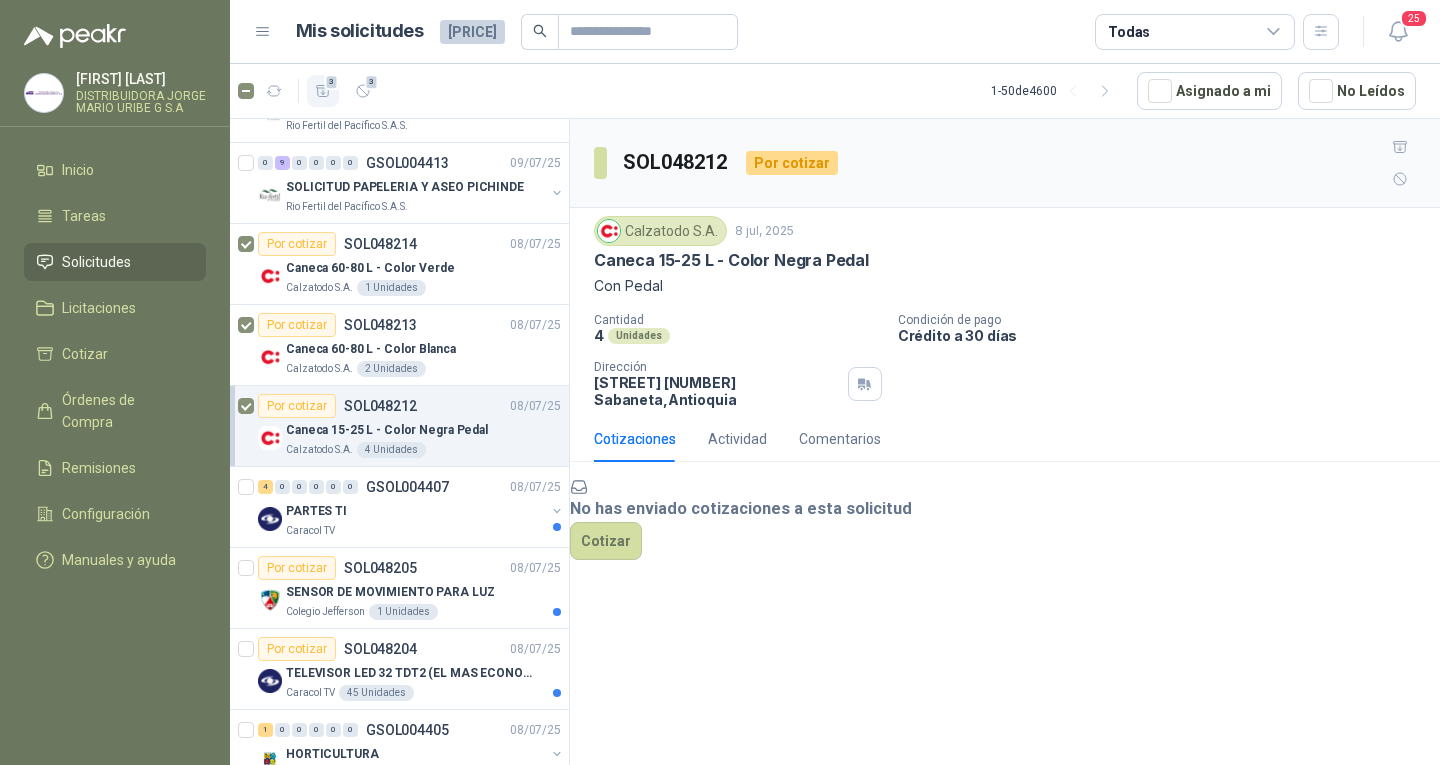 click at bounding box center [323, 90] 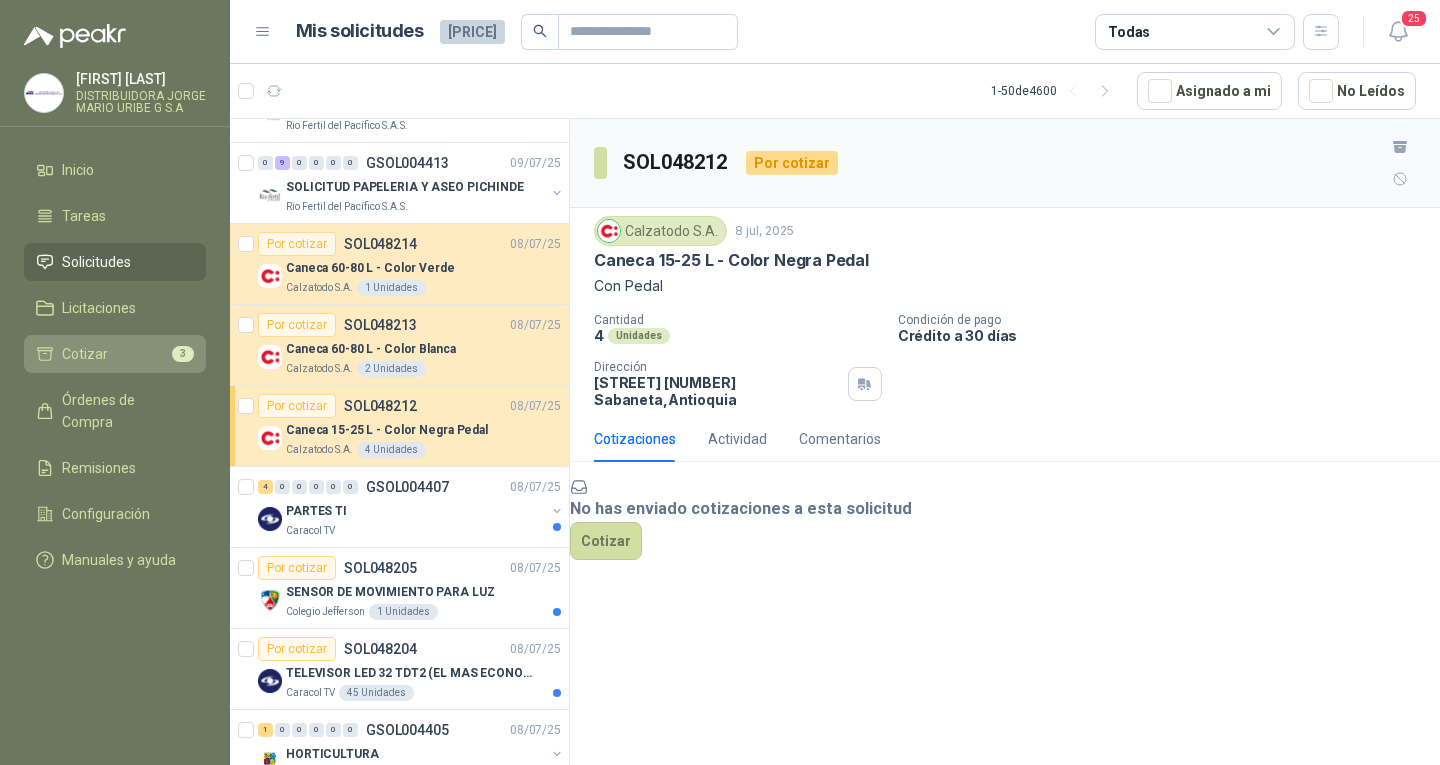 click on "Cotizar 3" at bounding box center [115, 354] 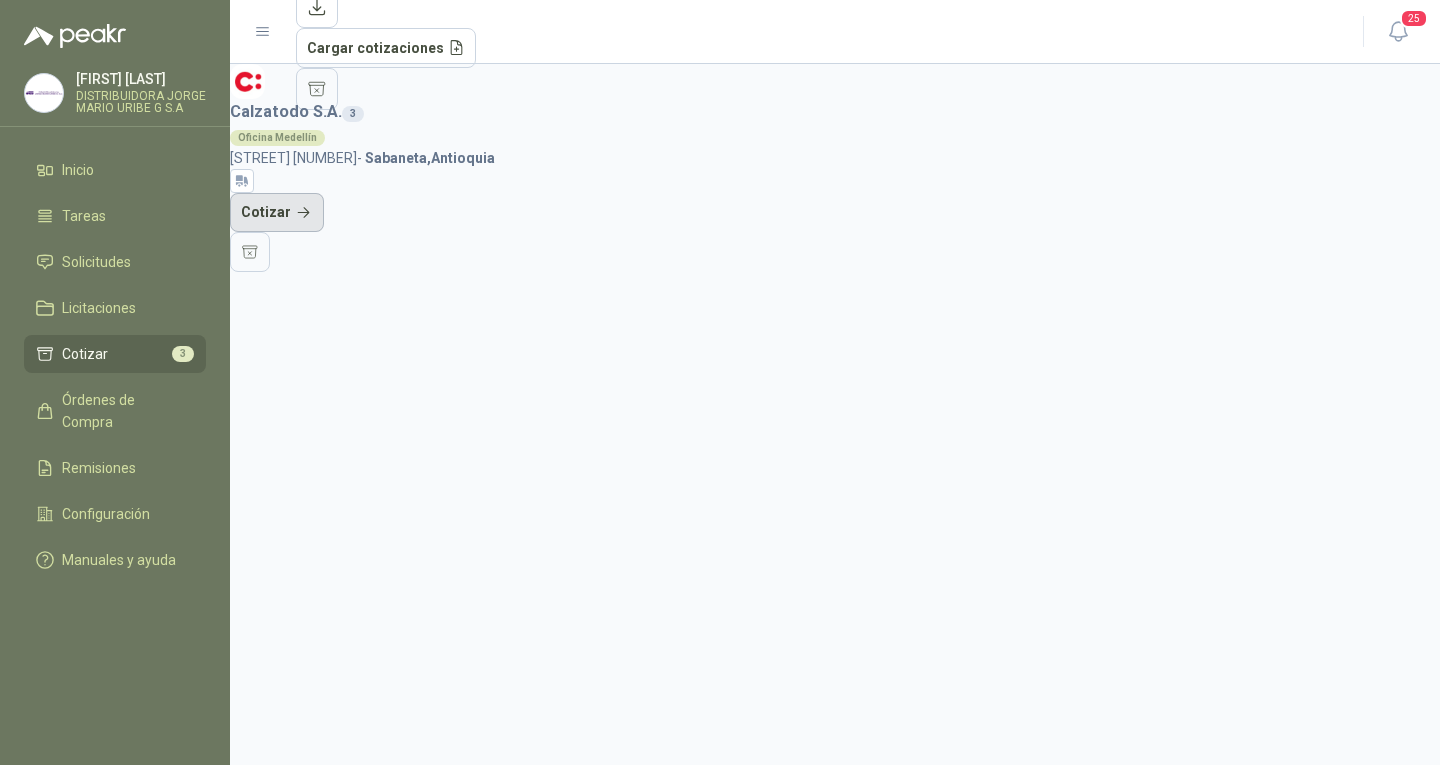 click on "Cotizar" at bounding box center (277, 213) 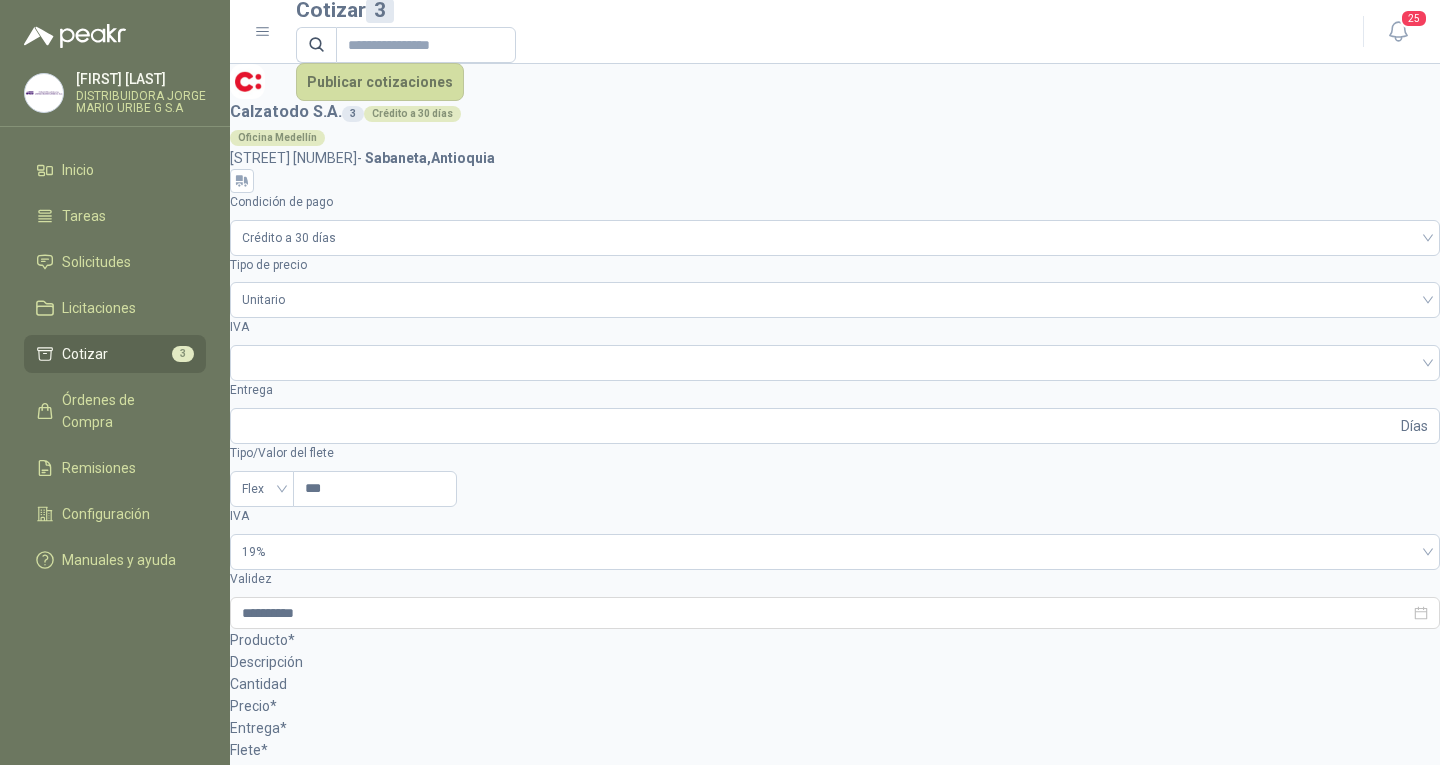 scroll, scrollTop: 0, scrollLeft: 0, axis: both 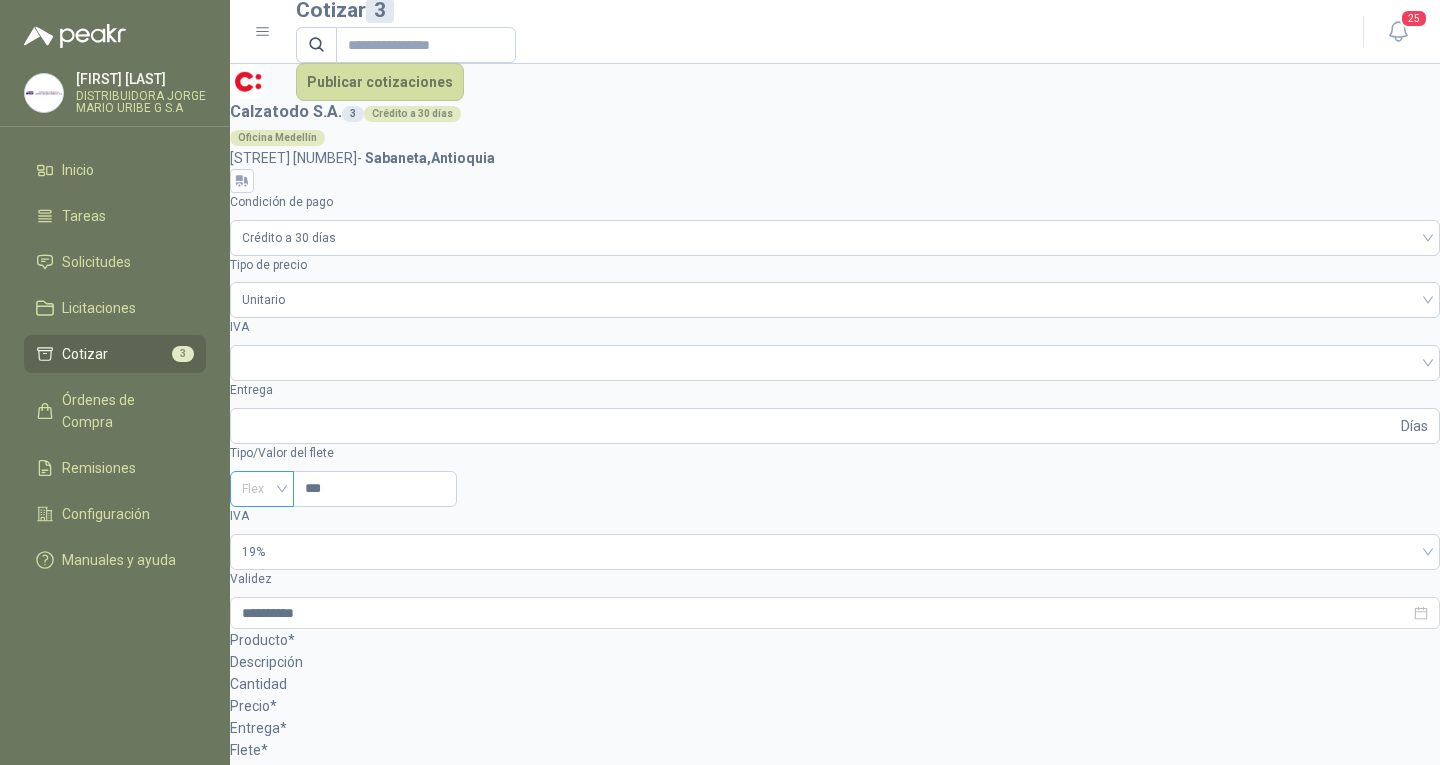 click on "Flex" at bounding box center [262, 489] 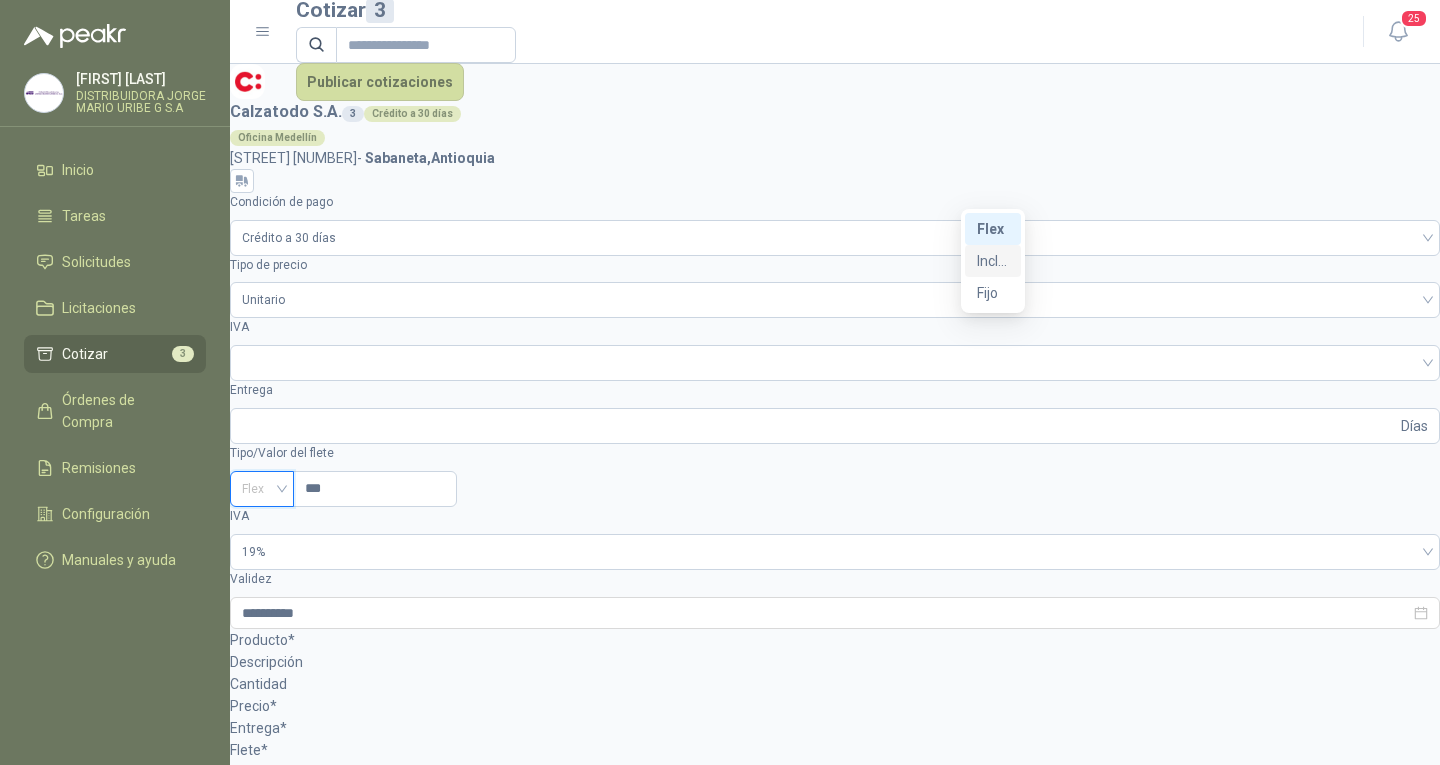 click on "Incluido" at bounding box center (993, 261) 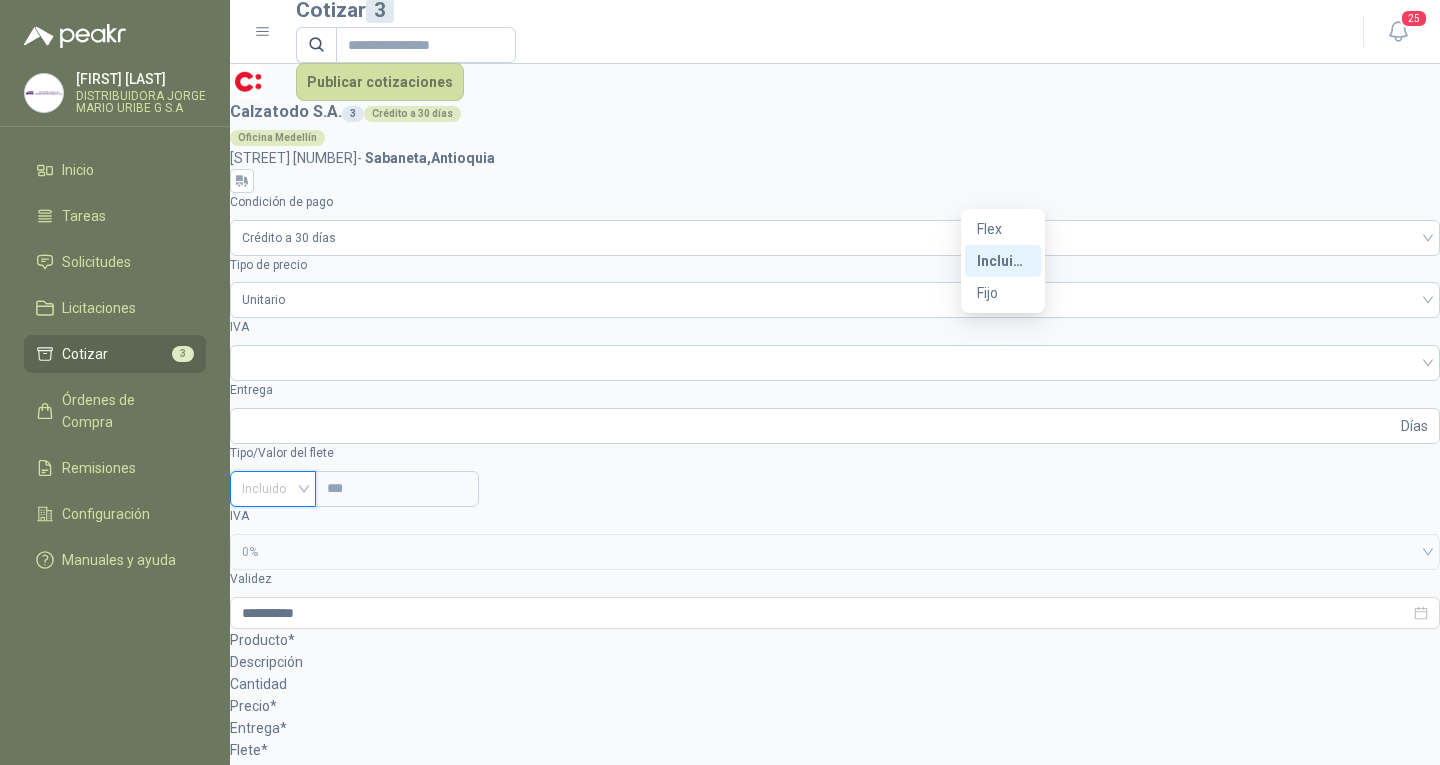 click on "Incluido" at bounding box center [273, 489] 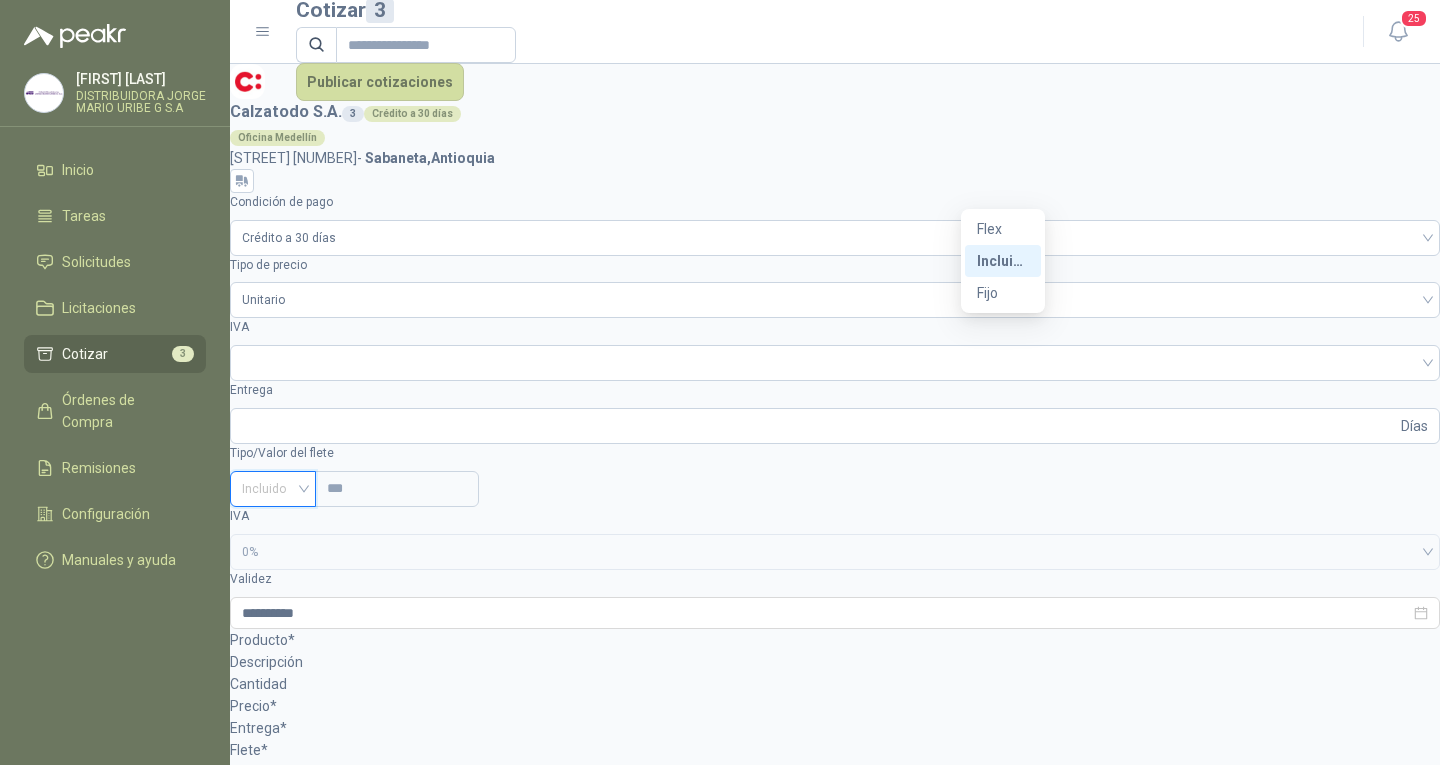 click on "Incluido" at bounding box center (1003, 261) 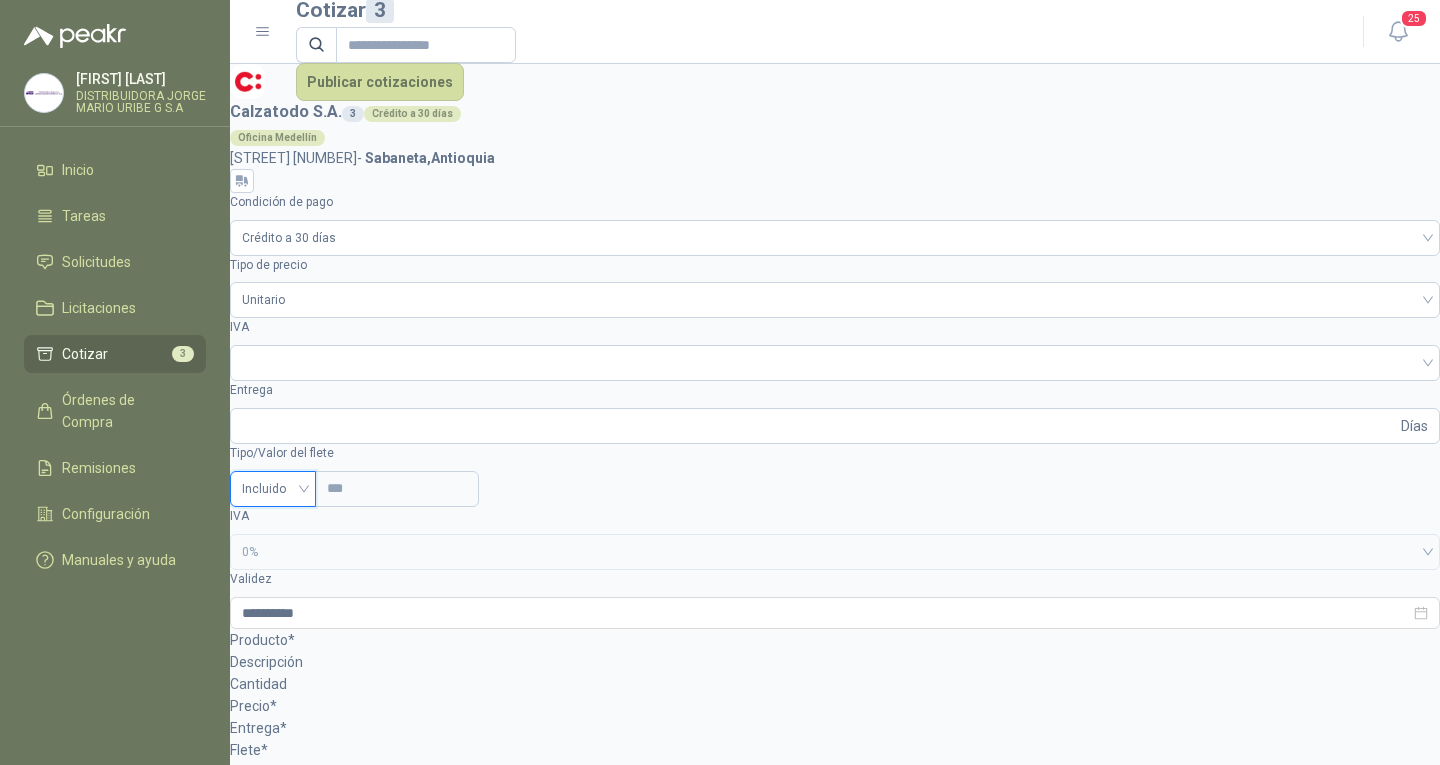 click on "Incluido" at bounding box center (273, 489) 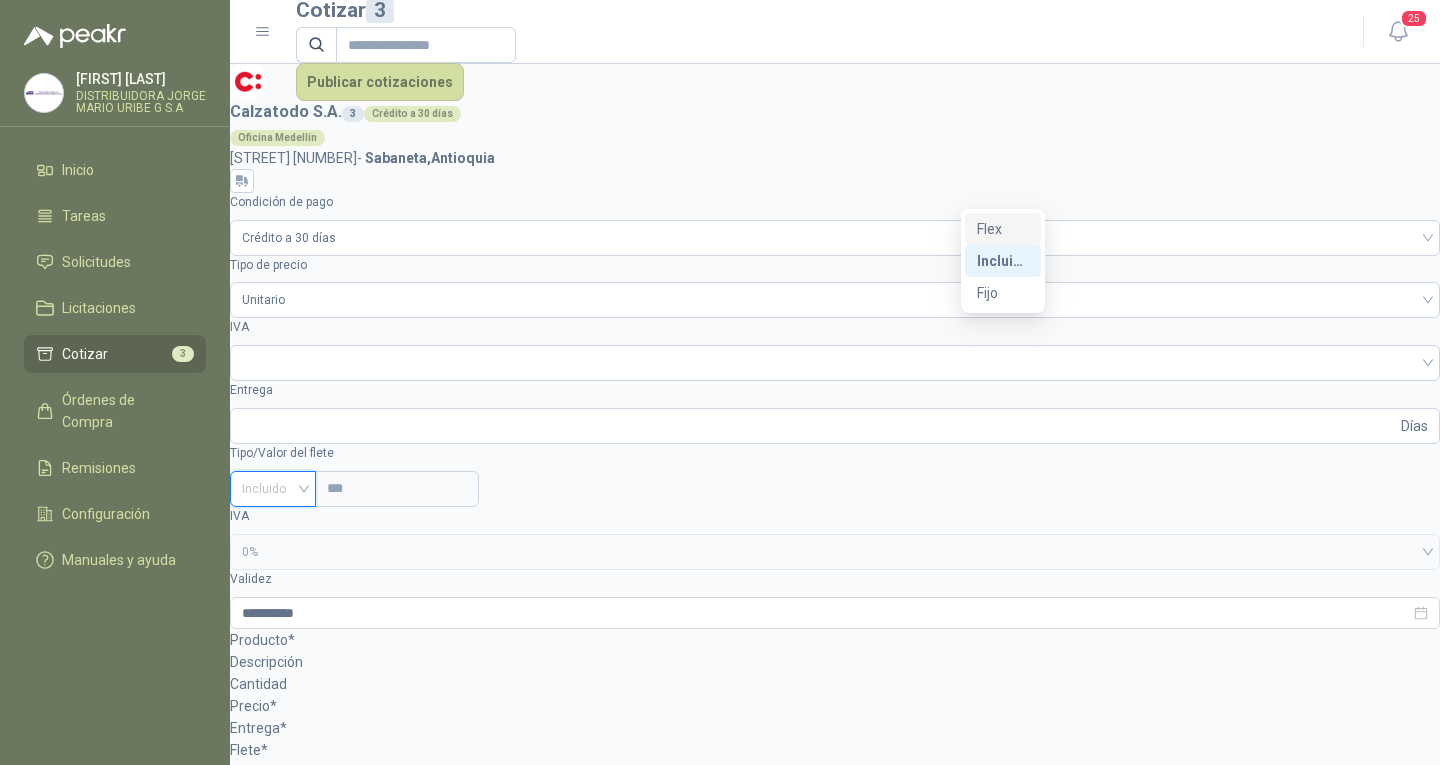 click on "Flex" at bounding box center [1003, 229] 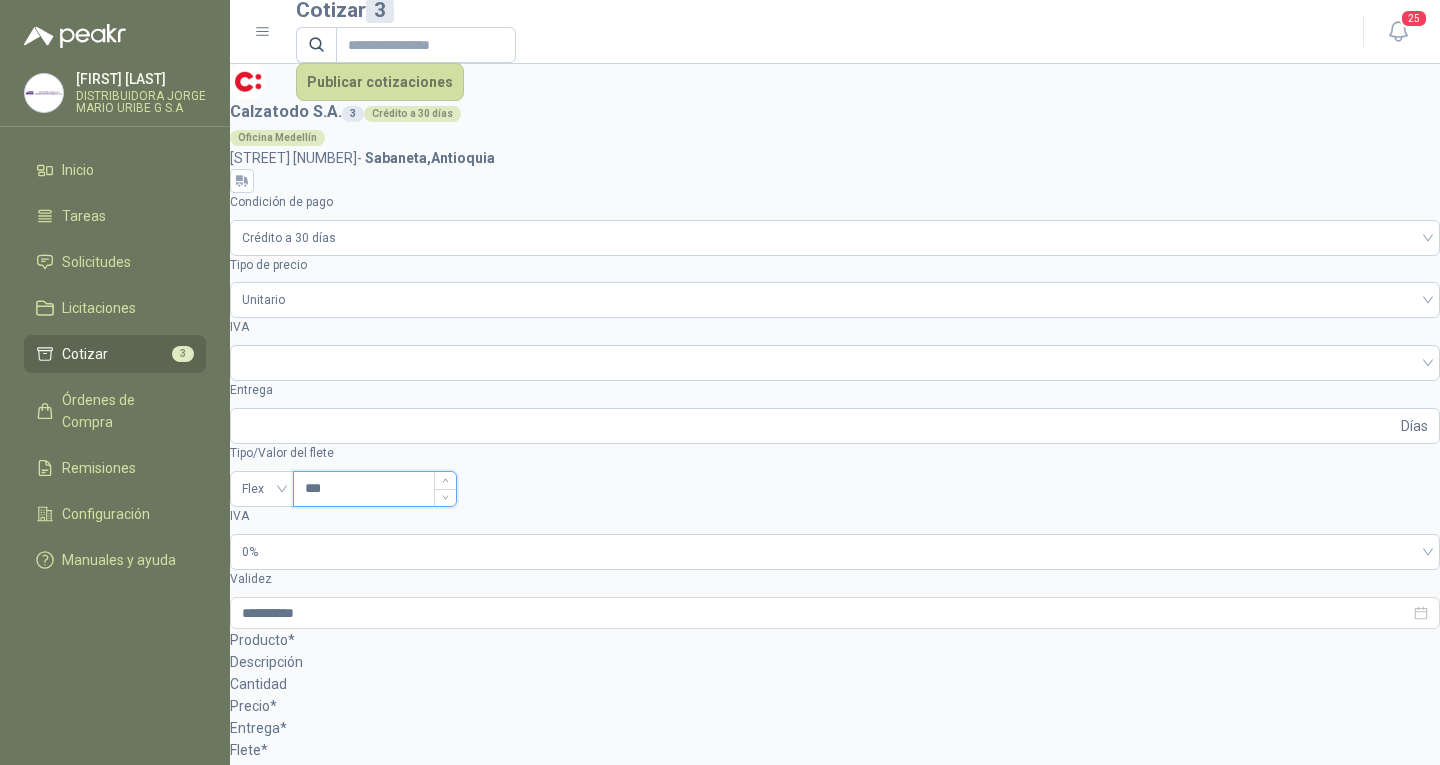click on "***" at bounding box center (375, 489) 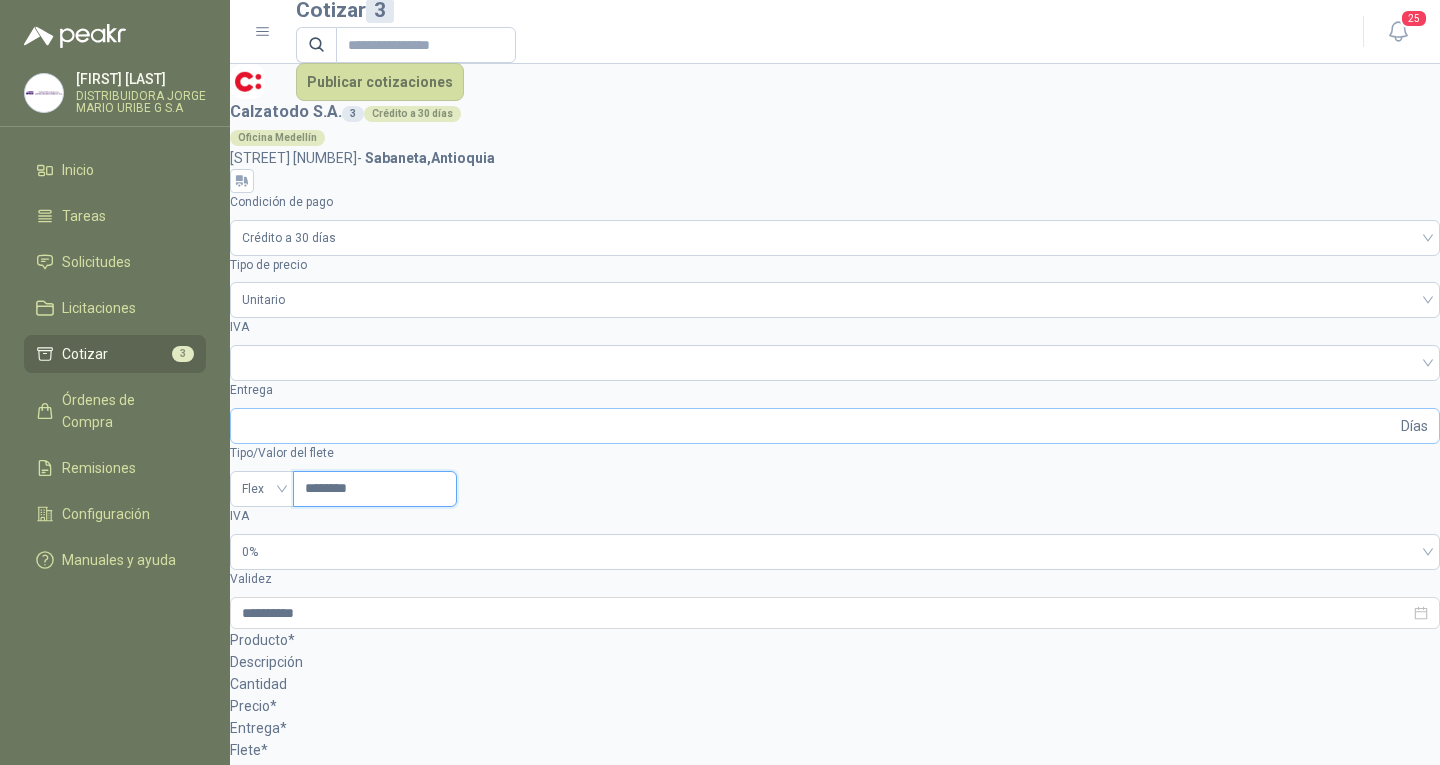 type on "********" 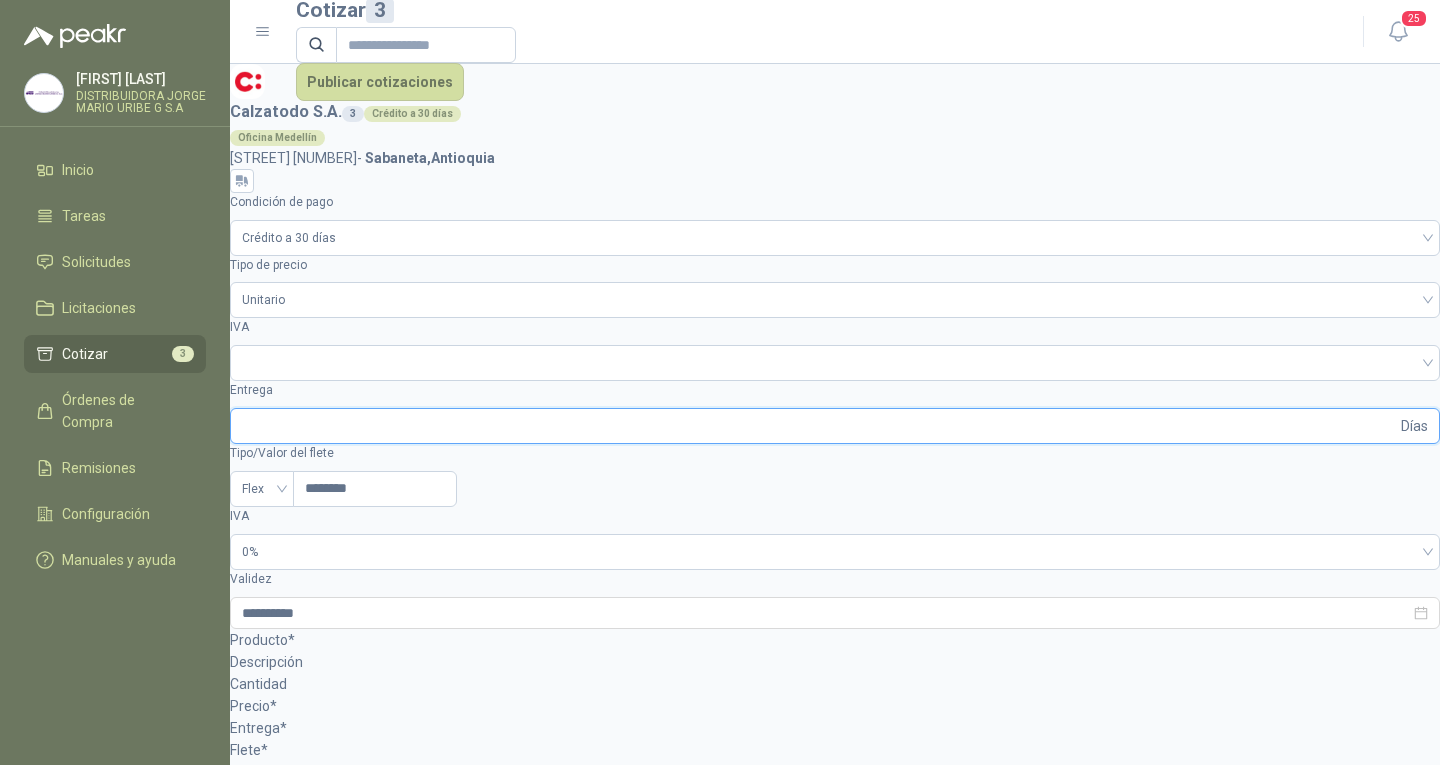click on "Entrega" at bounding box center (819, 426) 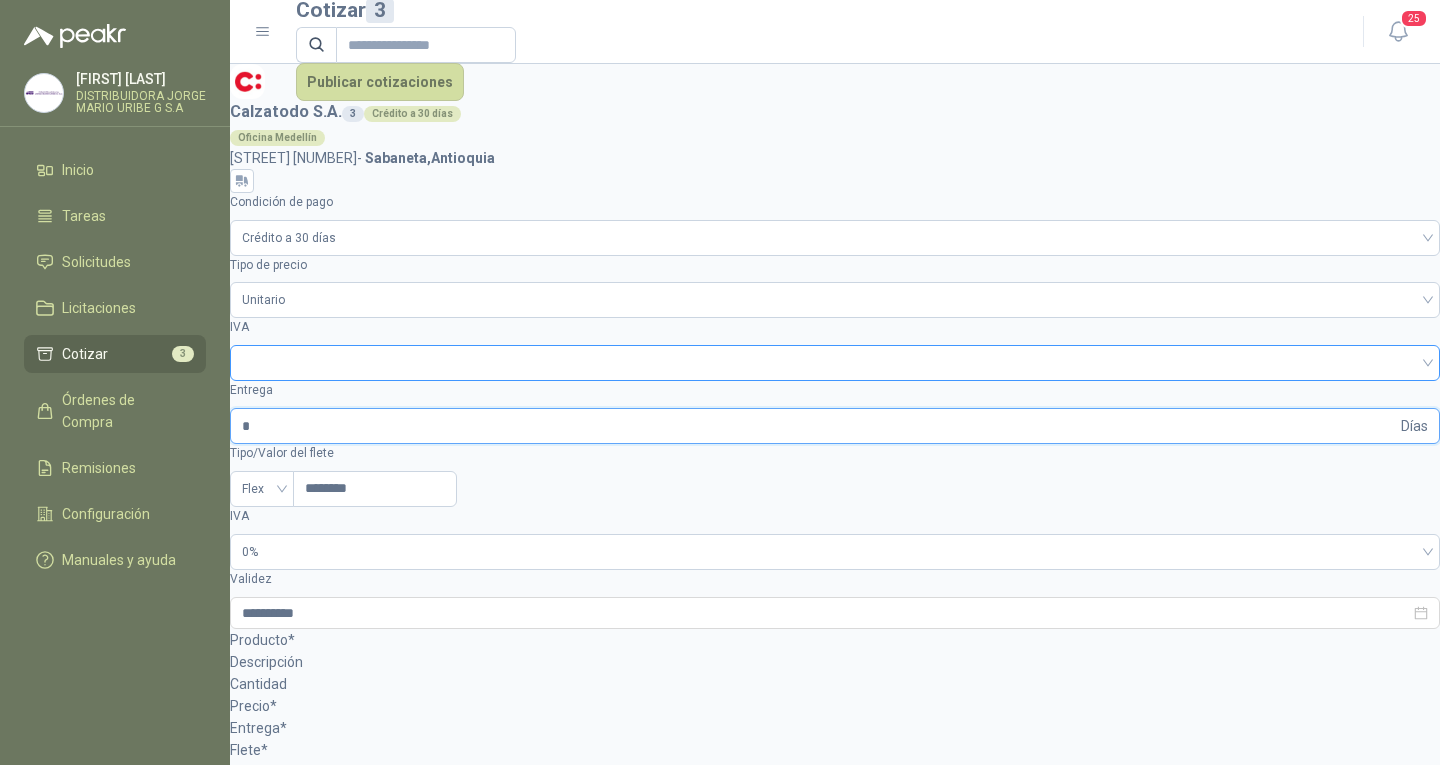 type on "*" 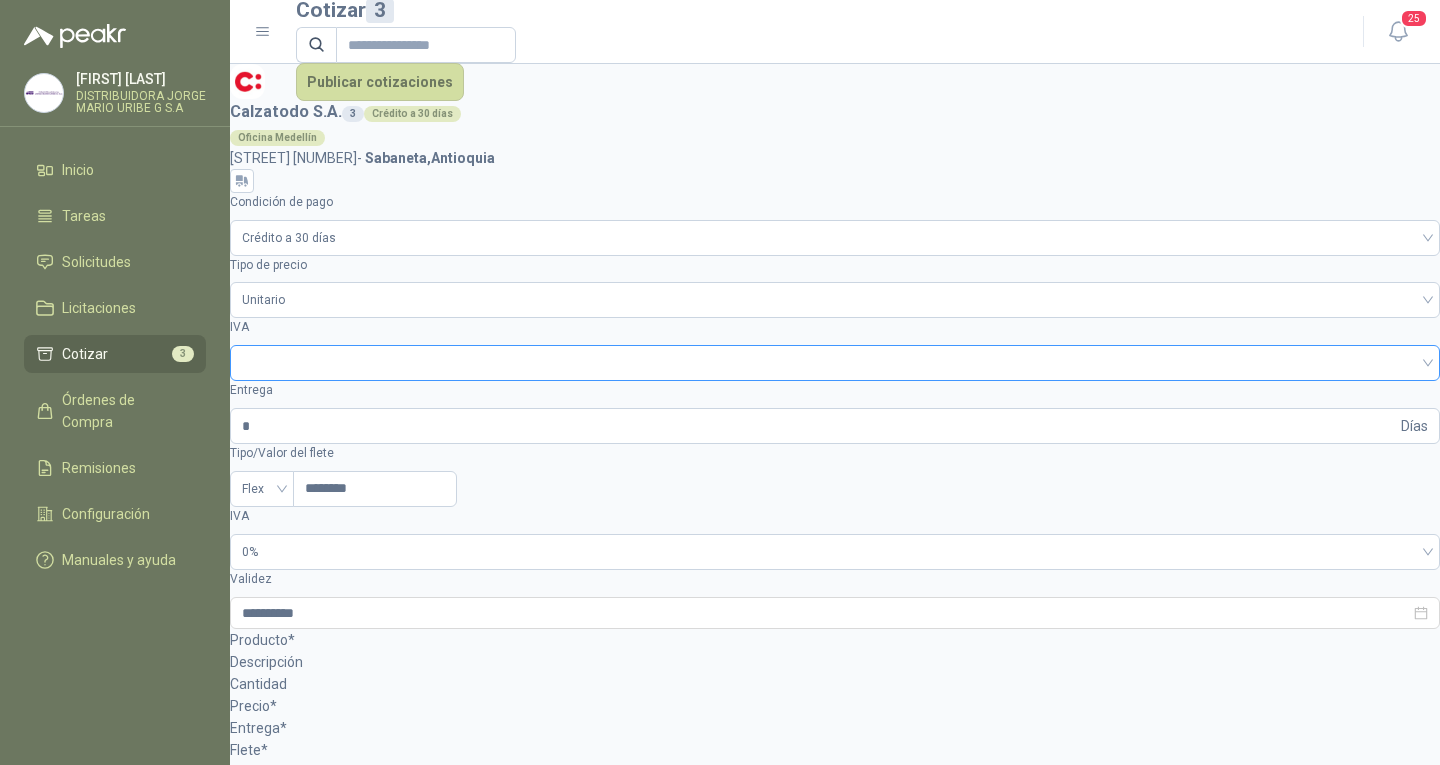 click at bounding box center [835, 361] 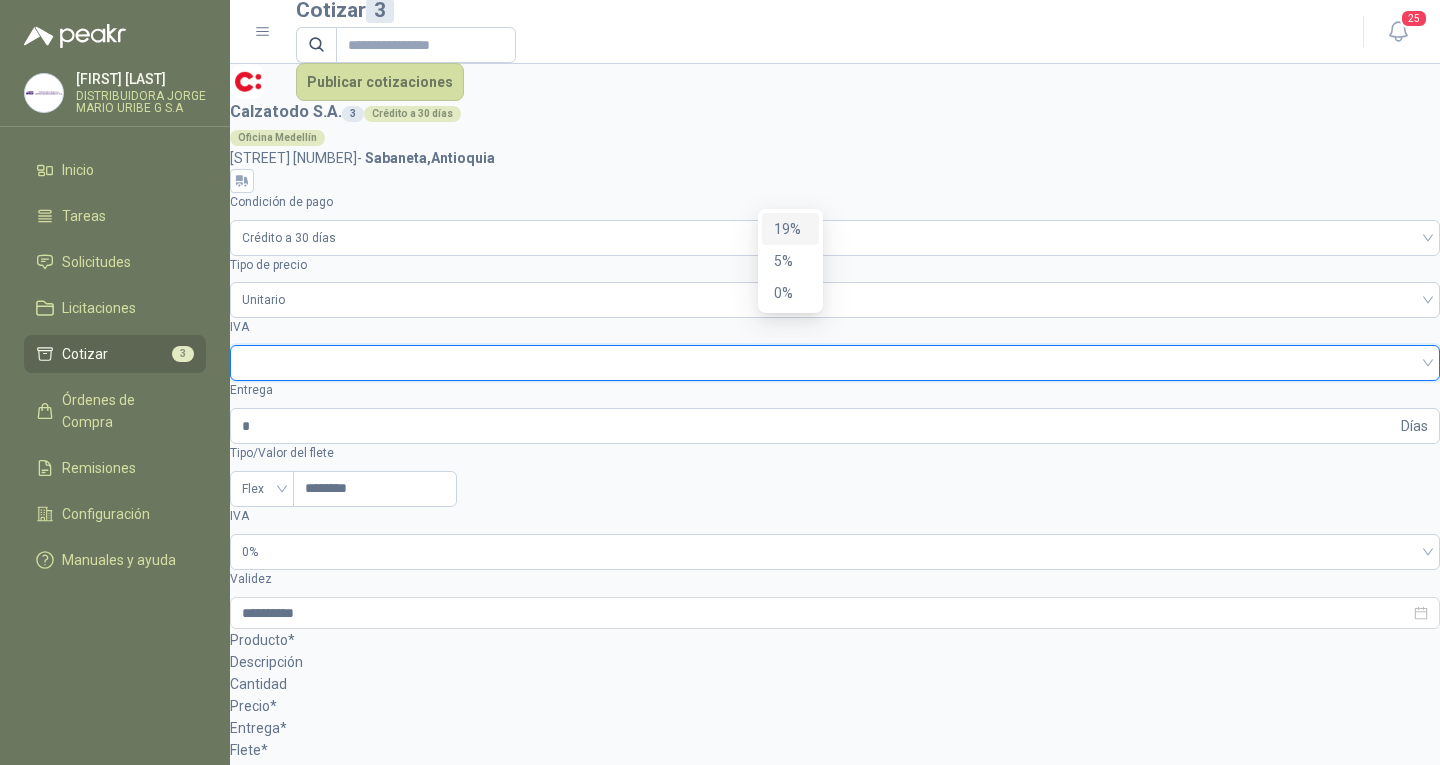 click on "19%" at bounding box center (0, 0) 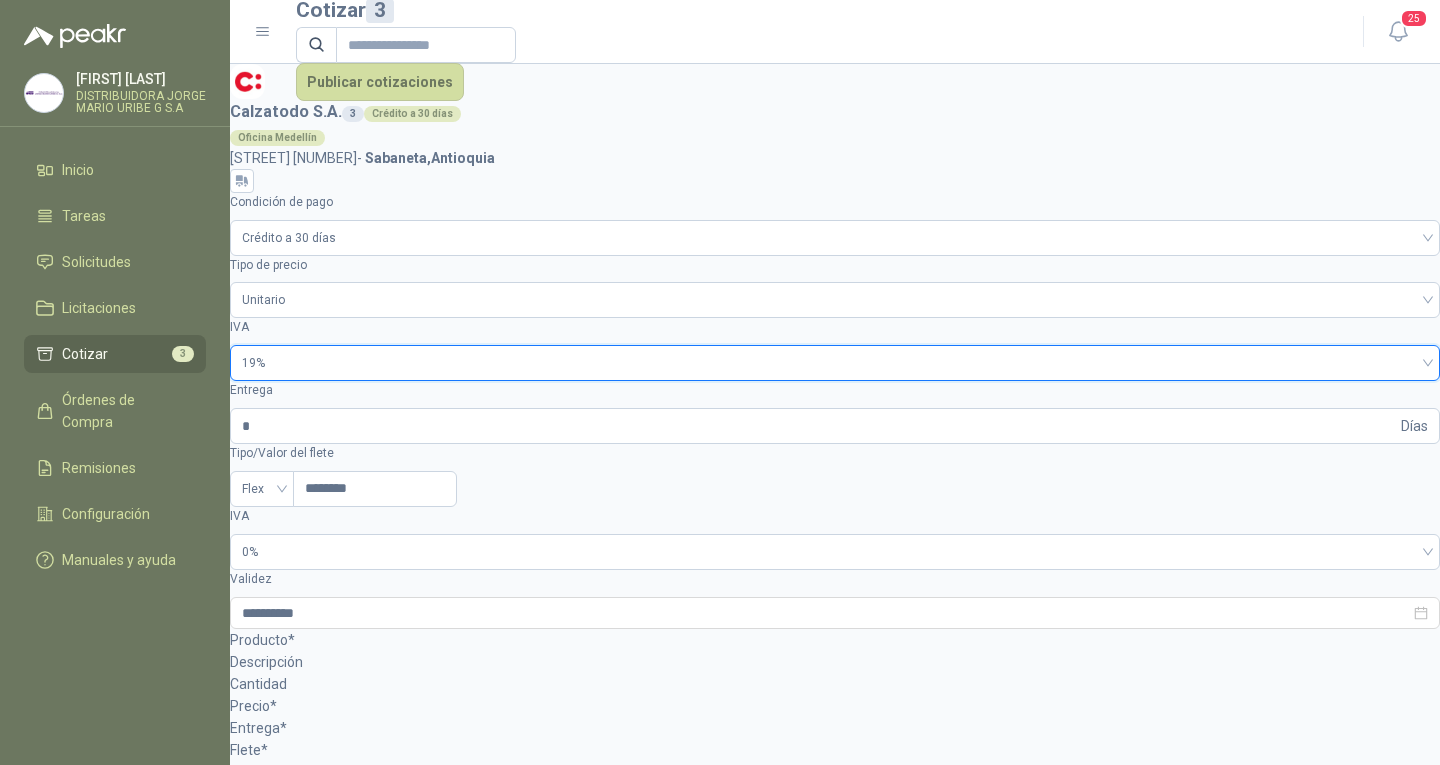 click on "SOL048212  -  Caneca 15-25 L - Color Negra Pedal" at bounding box center (299, 851) 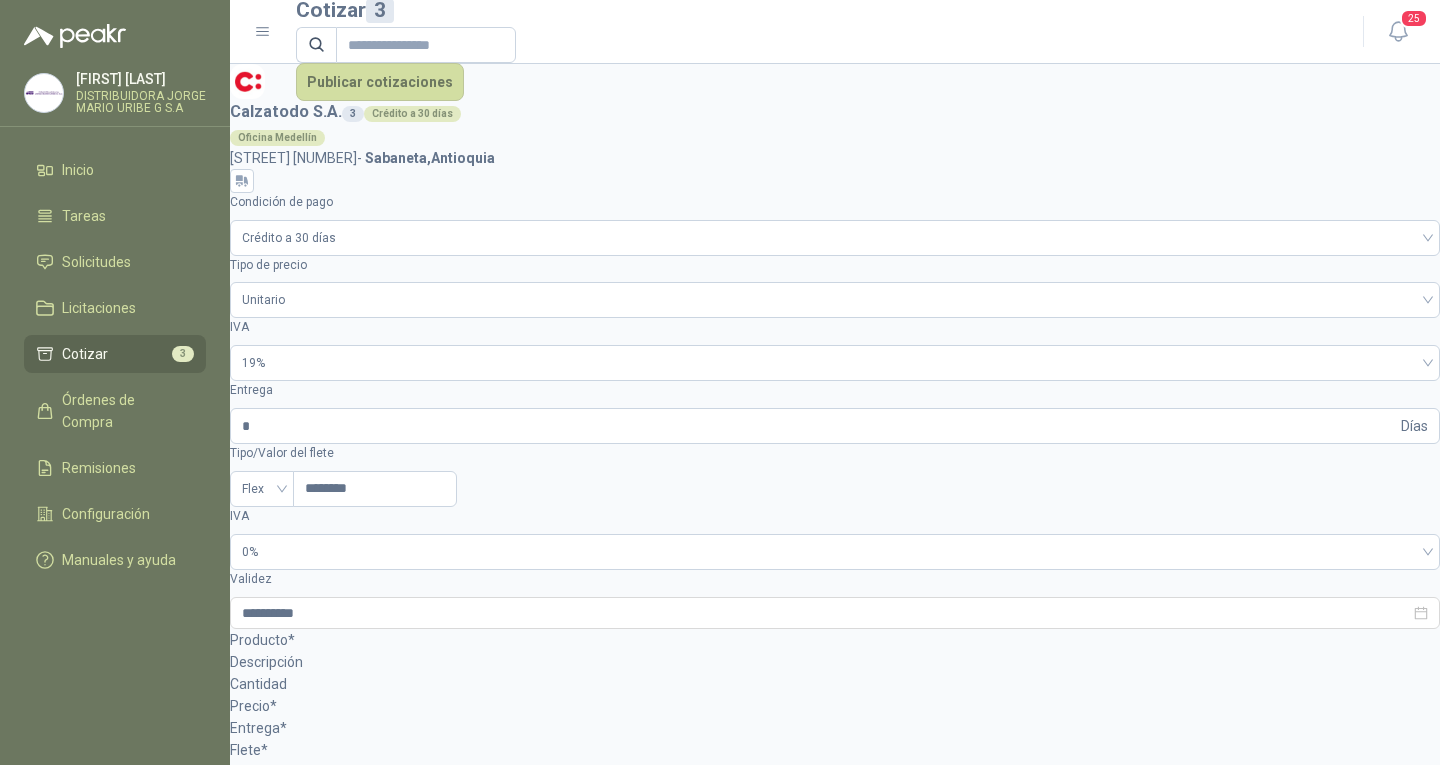 type on "**" 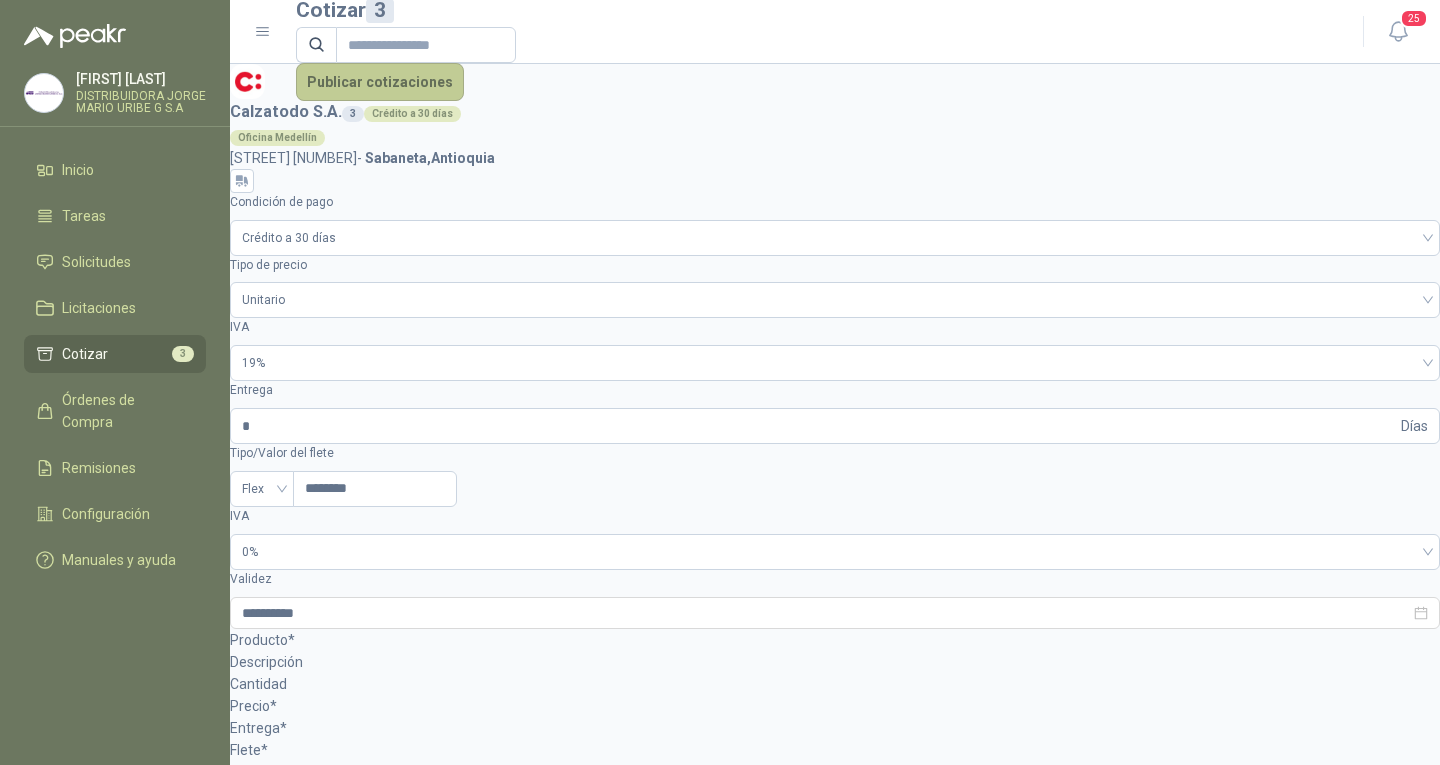 click on "Publicar cotizaciones" at bounding box center [380, 82] 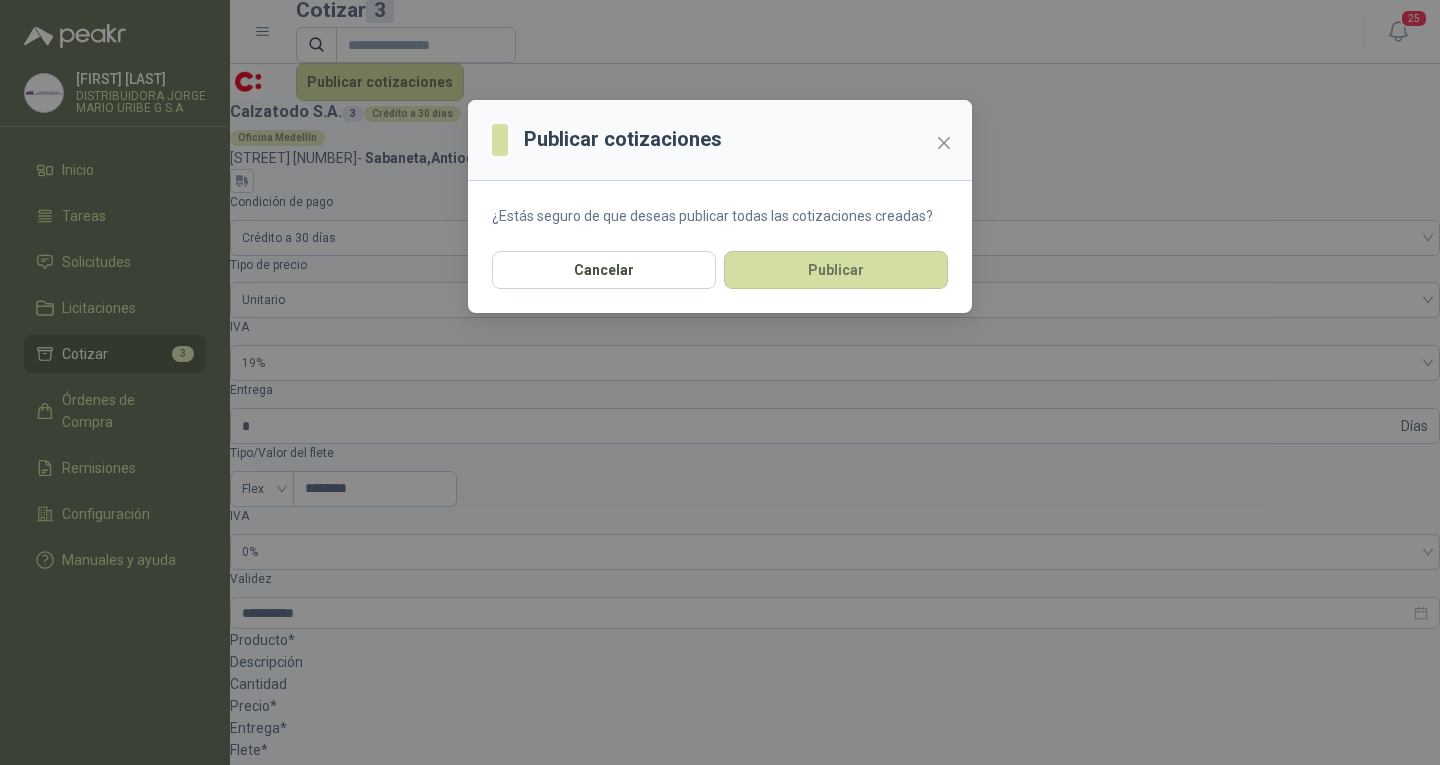 click at bounding box center [944, 143] 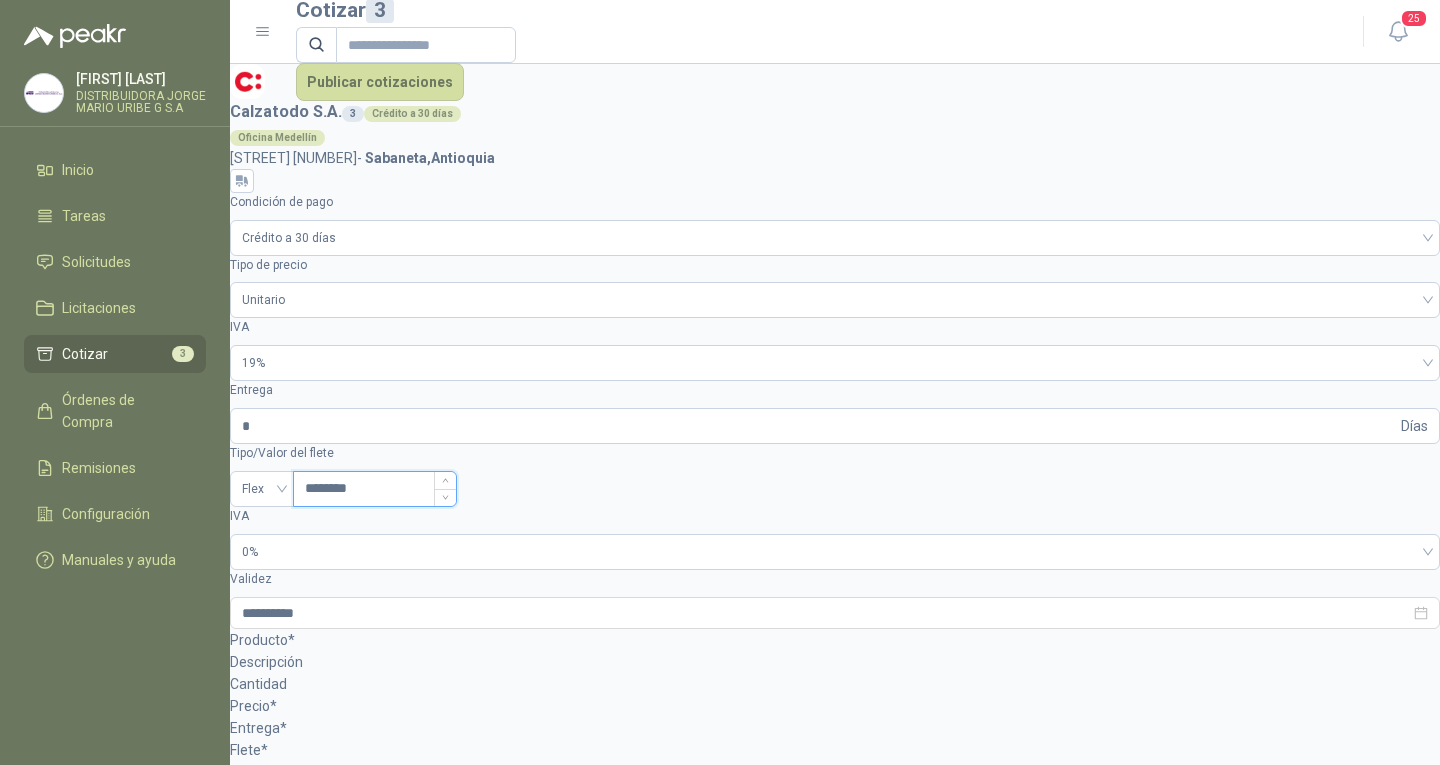 click on "********" at bounding box center (375, 489) 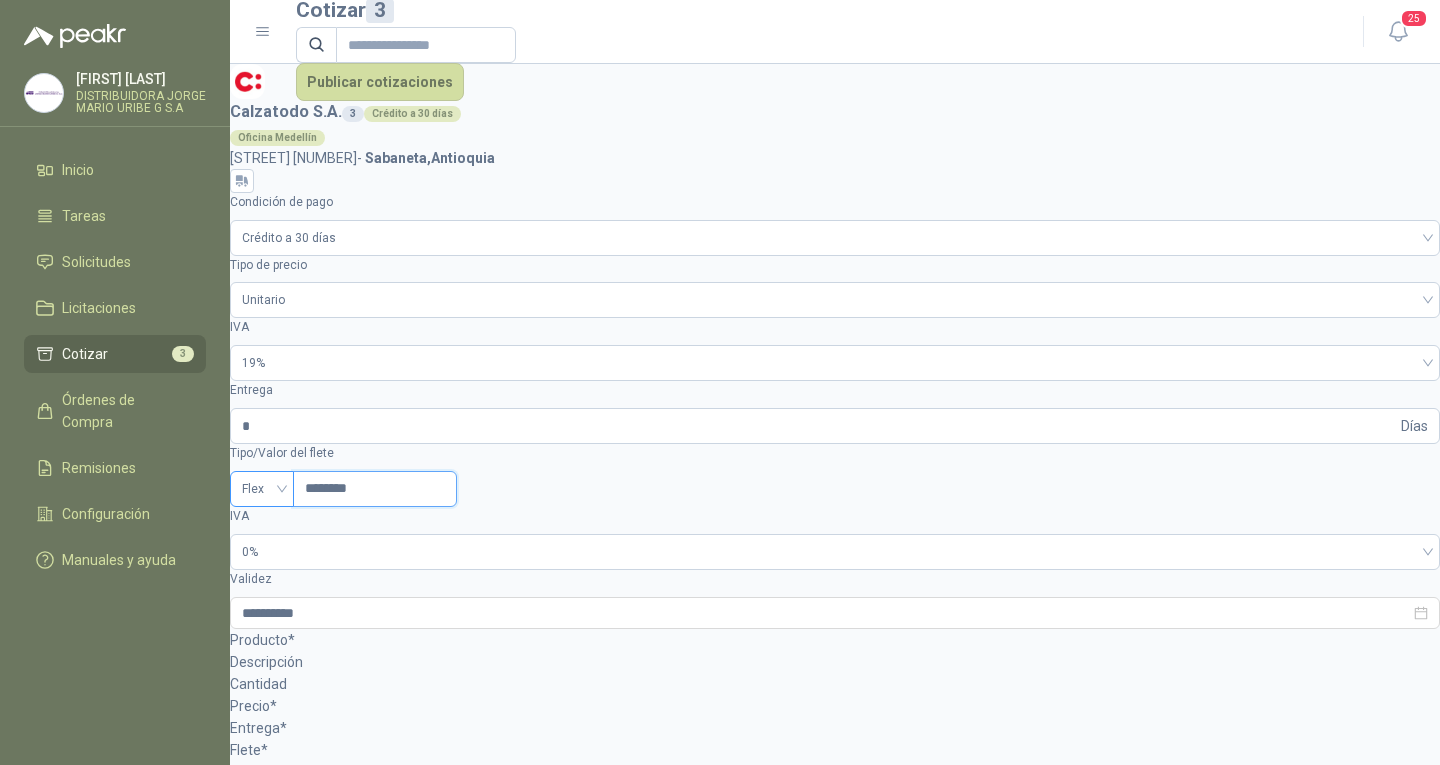 click on "Flex" at bounding box center (262, 489) 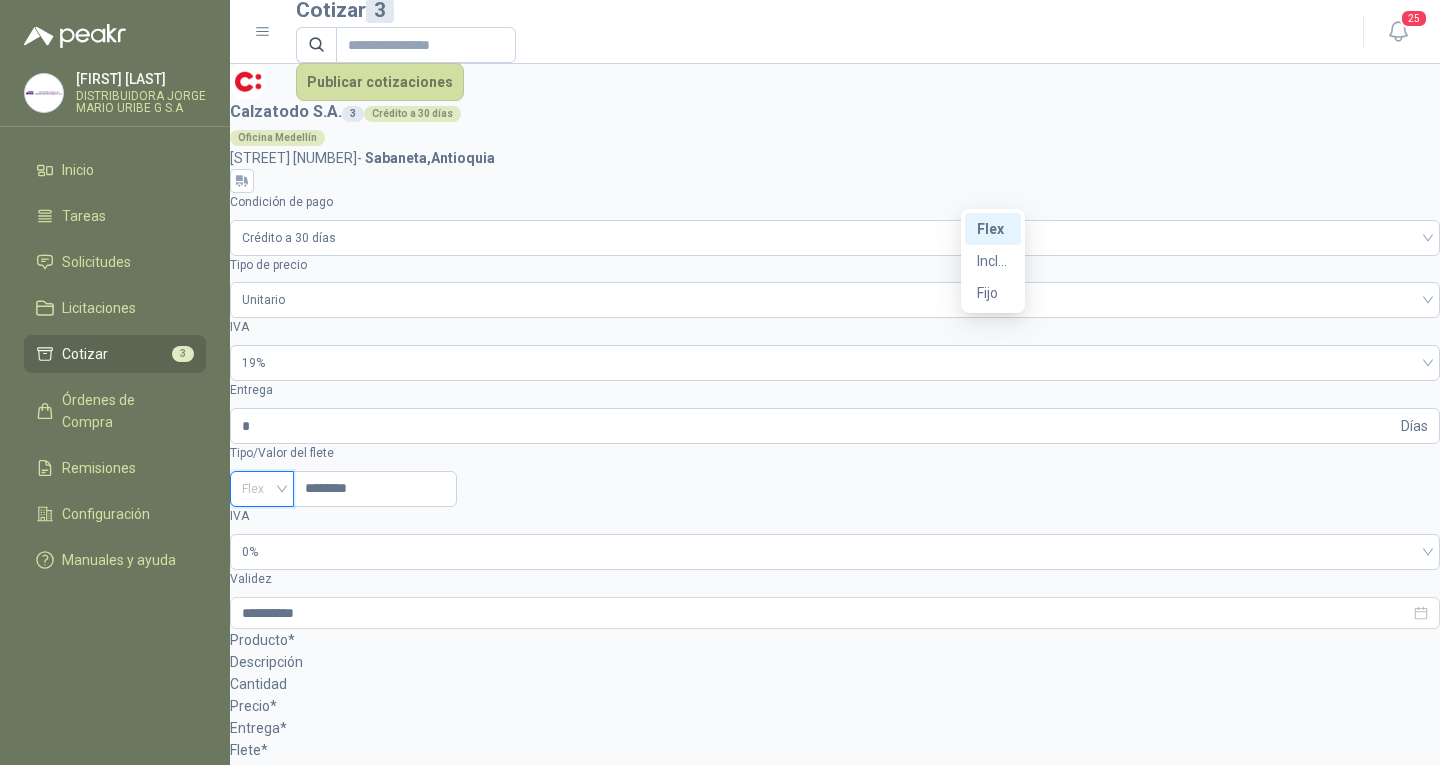 click on "Flex" at bounding box center [993, 229] 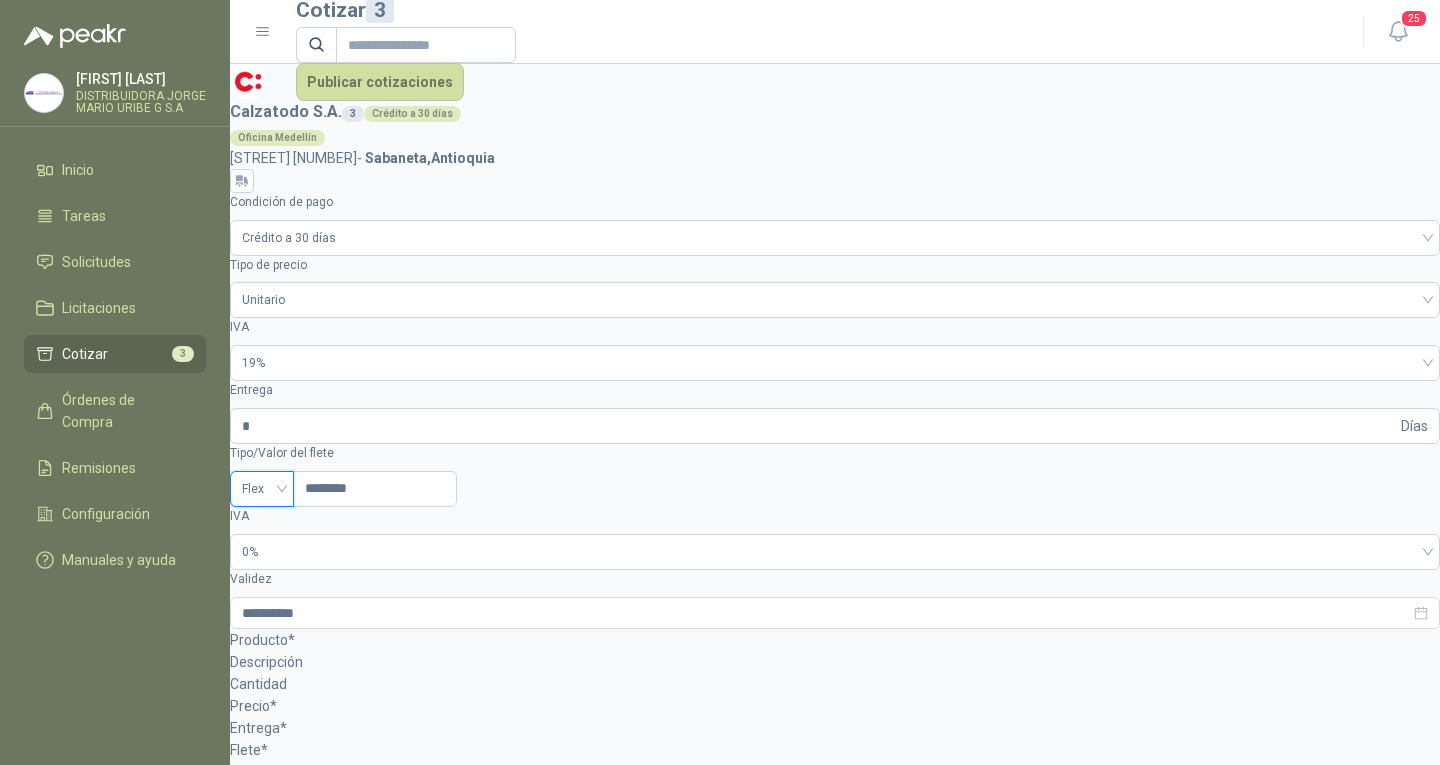 scroll, scrollTop: 0, scrollLeft: 186, axis: horizontal 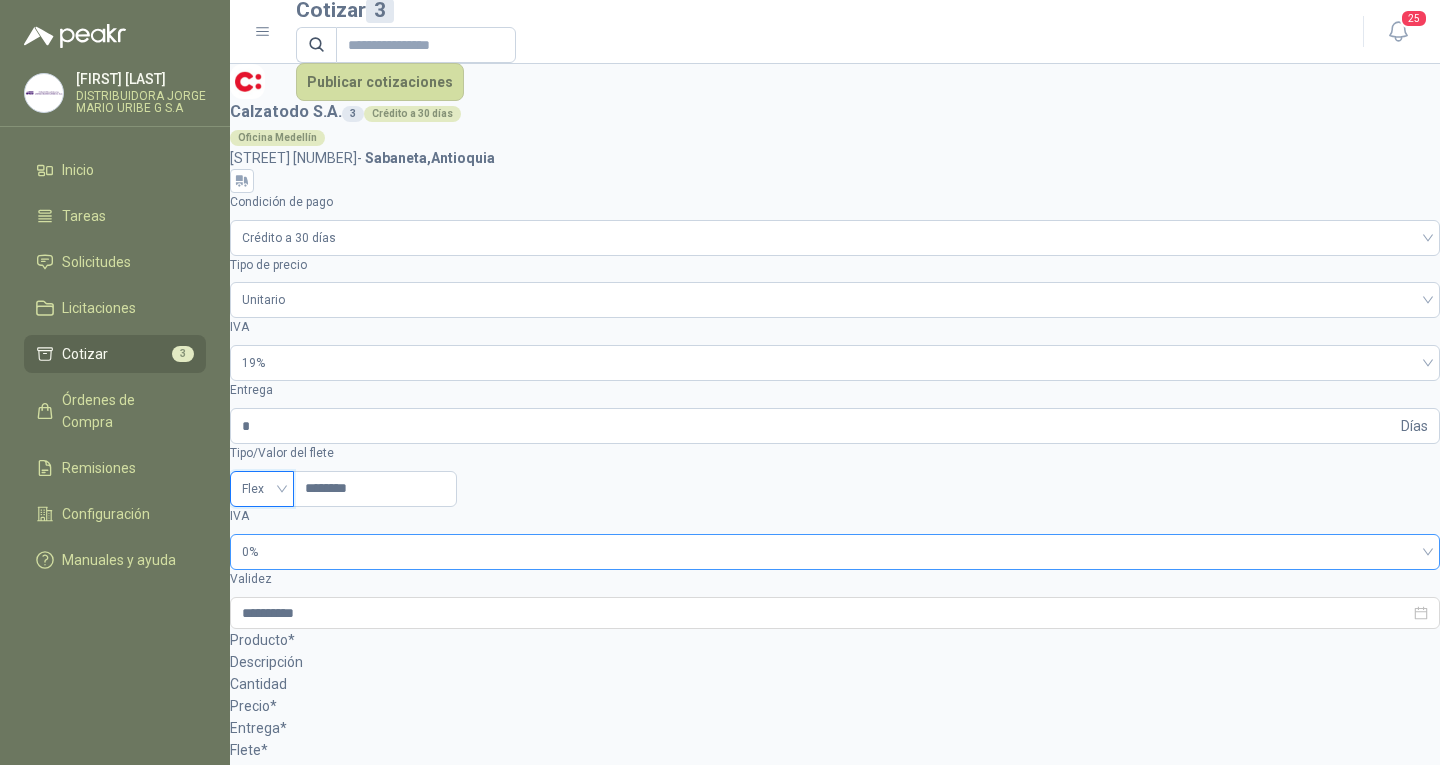 click on "0%" at bounding box center (262, 489) 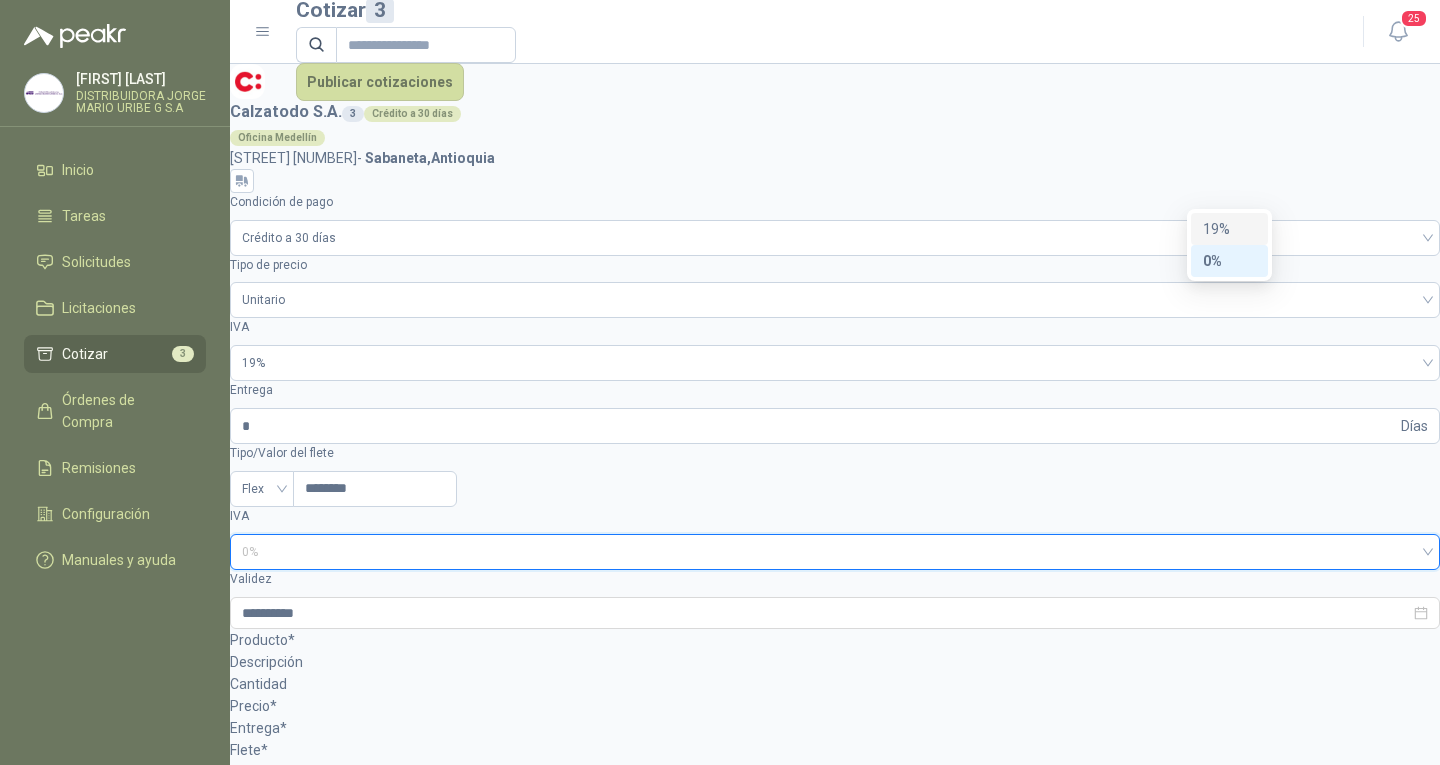 click on "19%" at bounding box center [0, 0] 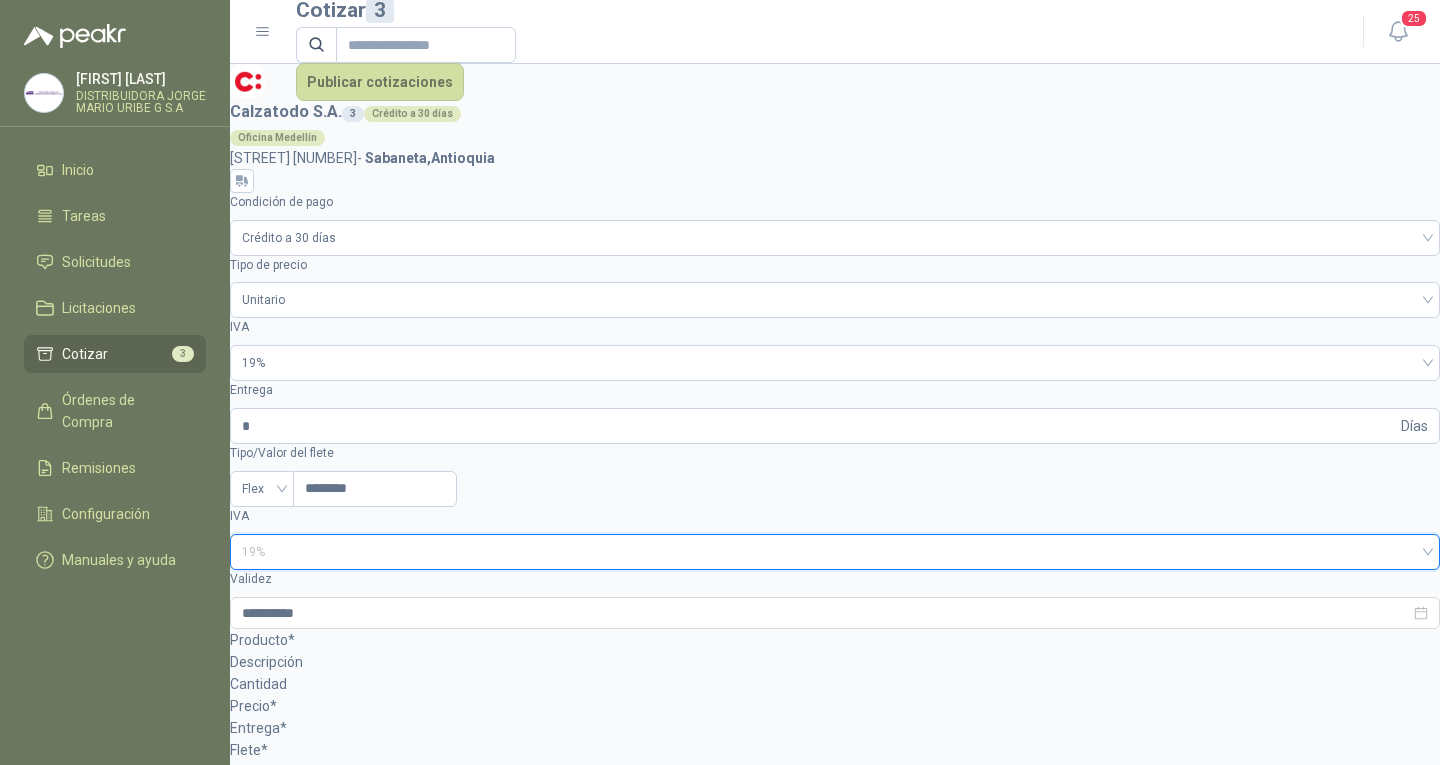 click on "19%" at bounding box center (835, 552) 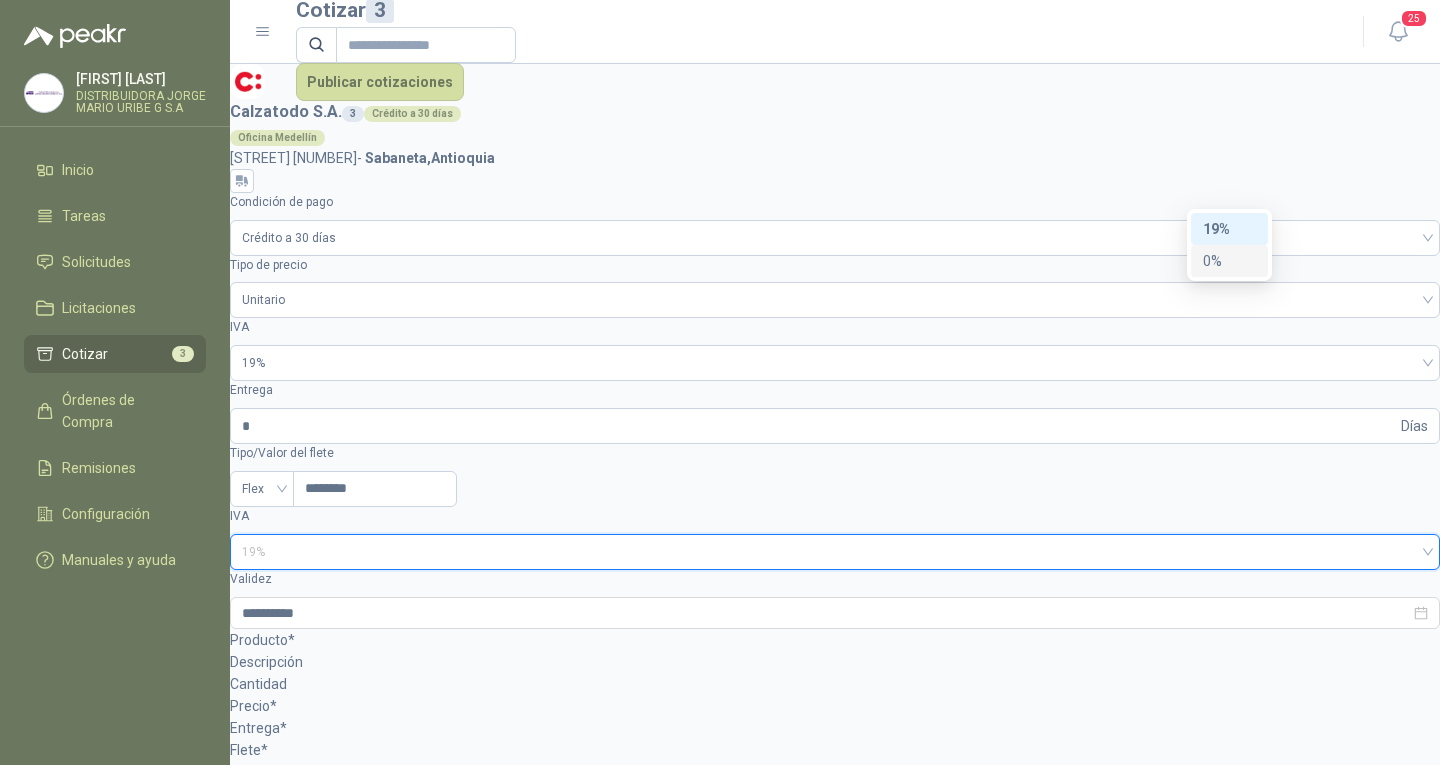click on "0%" at bounding box center [0, 0] 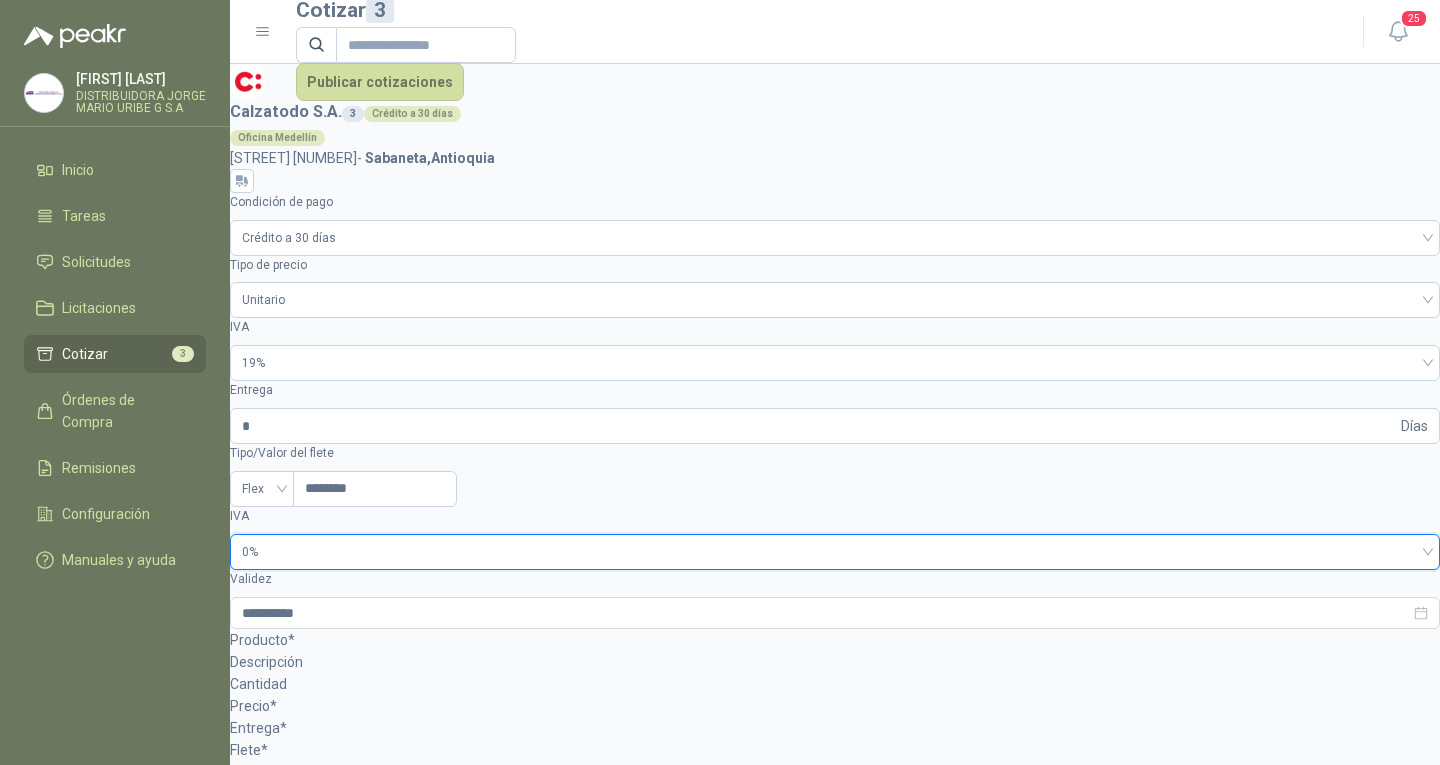 scroll, scrollTop: 0, scrollLeft: 186, axis: horizontal 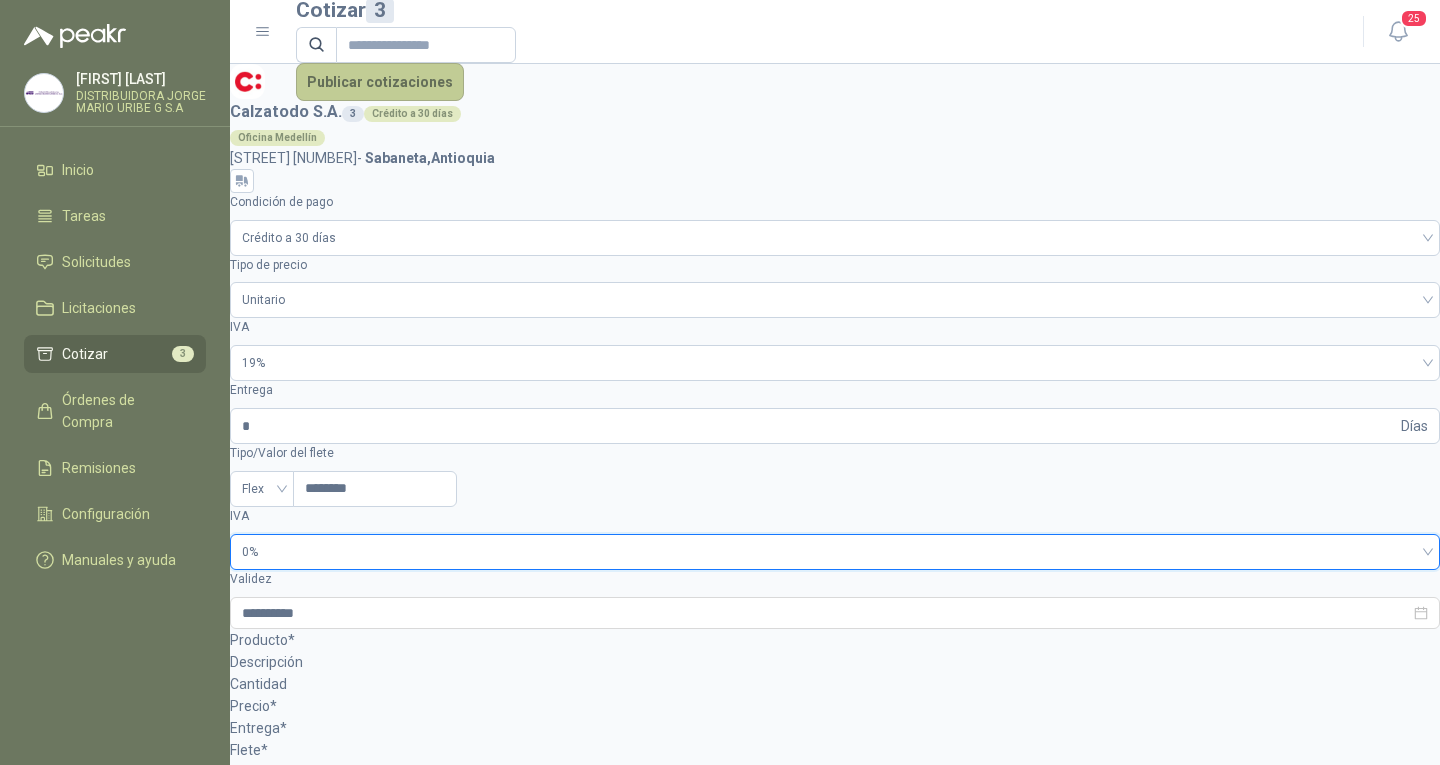 click on "Publicar cotizaciones" at bounding box center (380, 82) 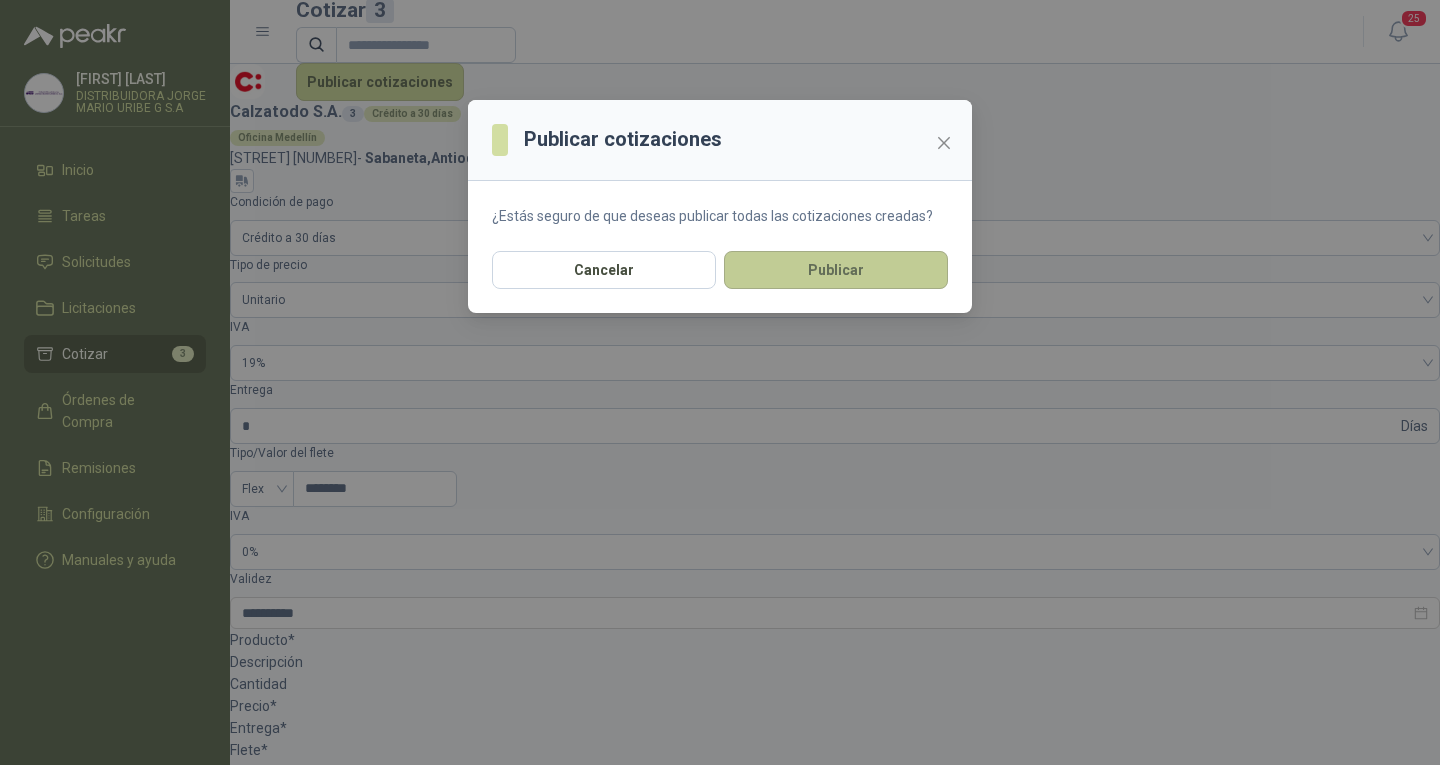 click on "Publicar" at bounding box center [836, 270] 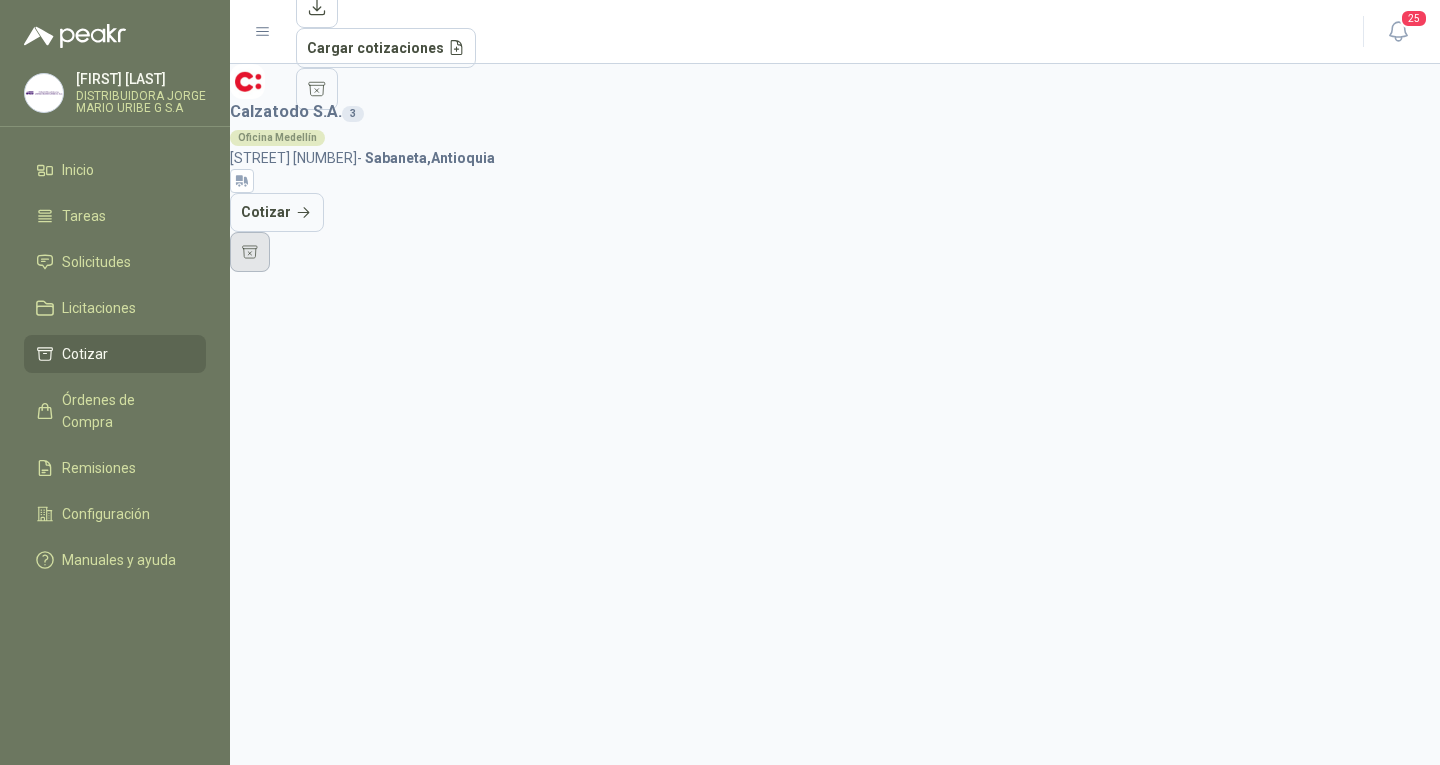click at bounding box center [250, 252] 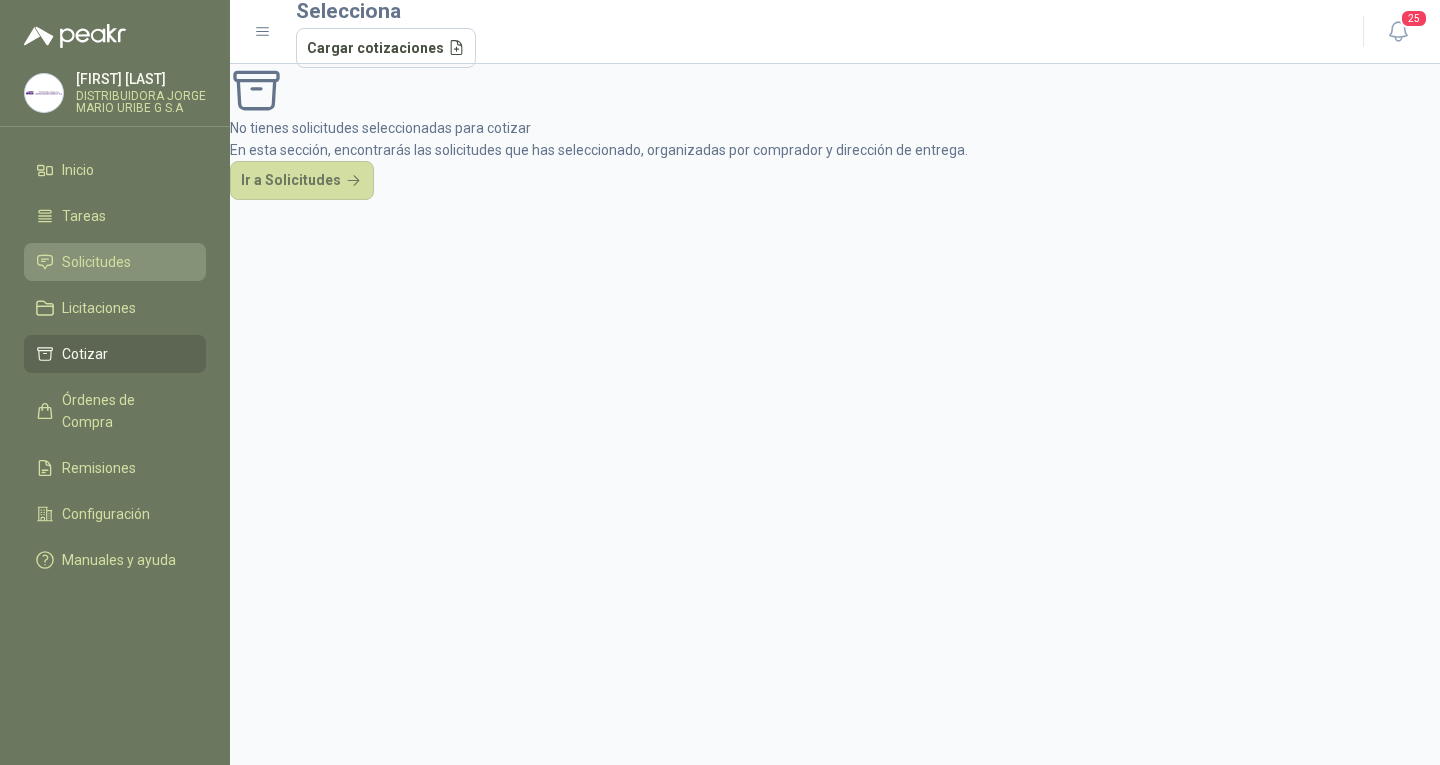 click on "Solicitudes" at bounding box center (96, 262) 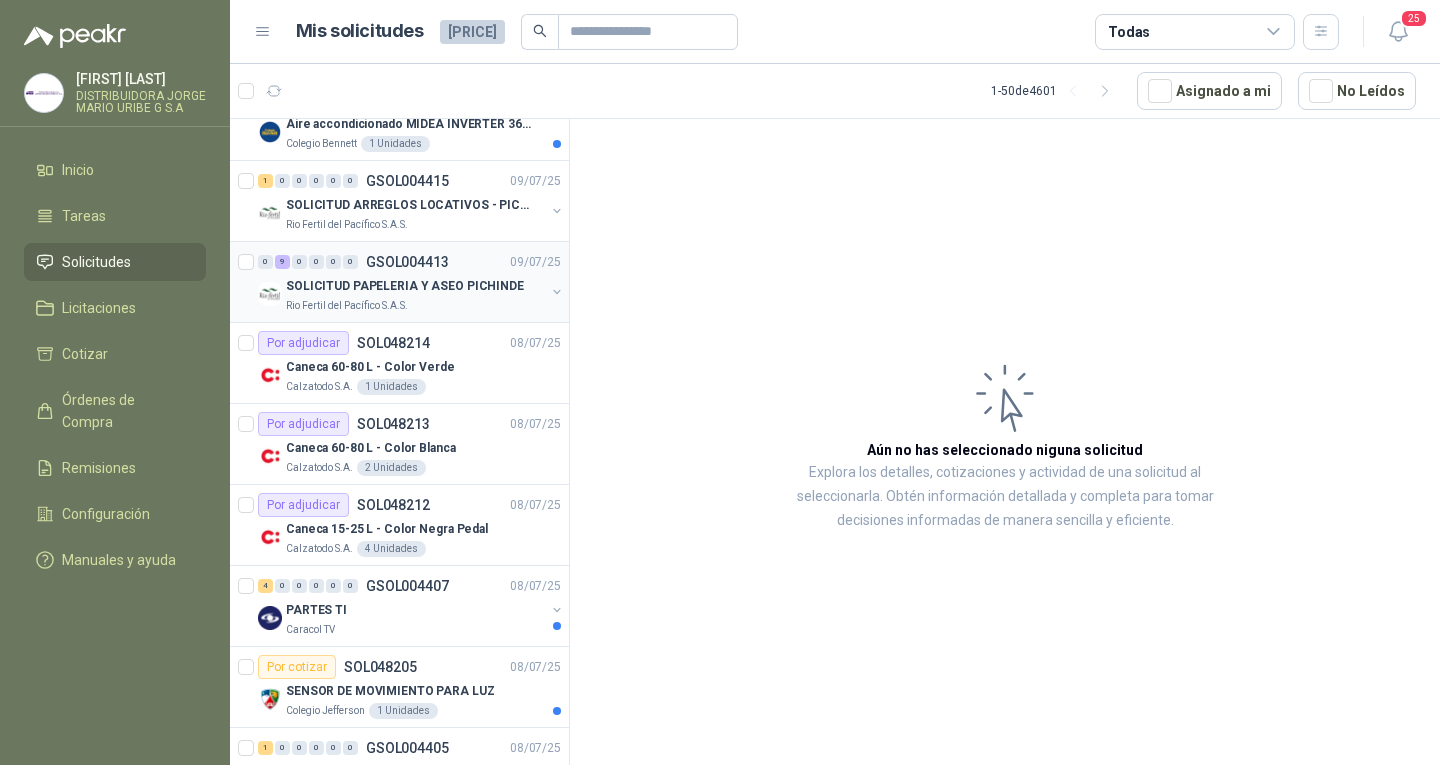scroll, scrollTop: 400, scrollLeft: 0, axis: vertical 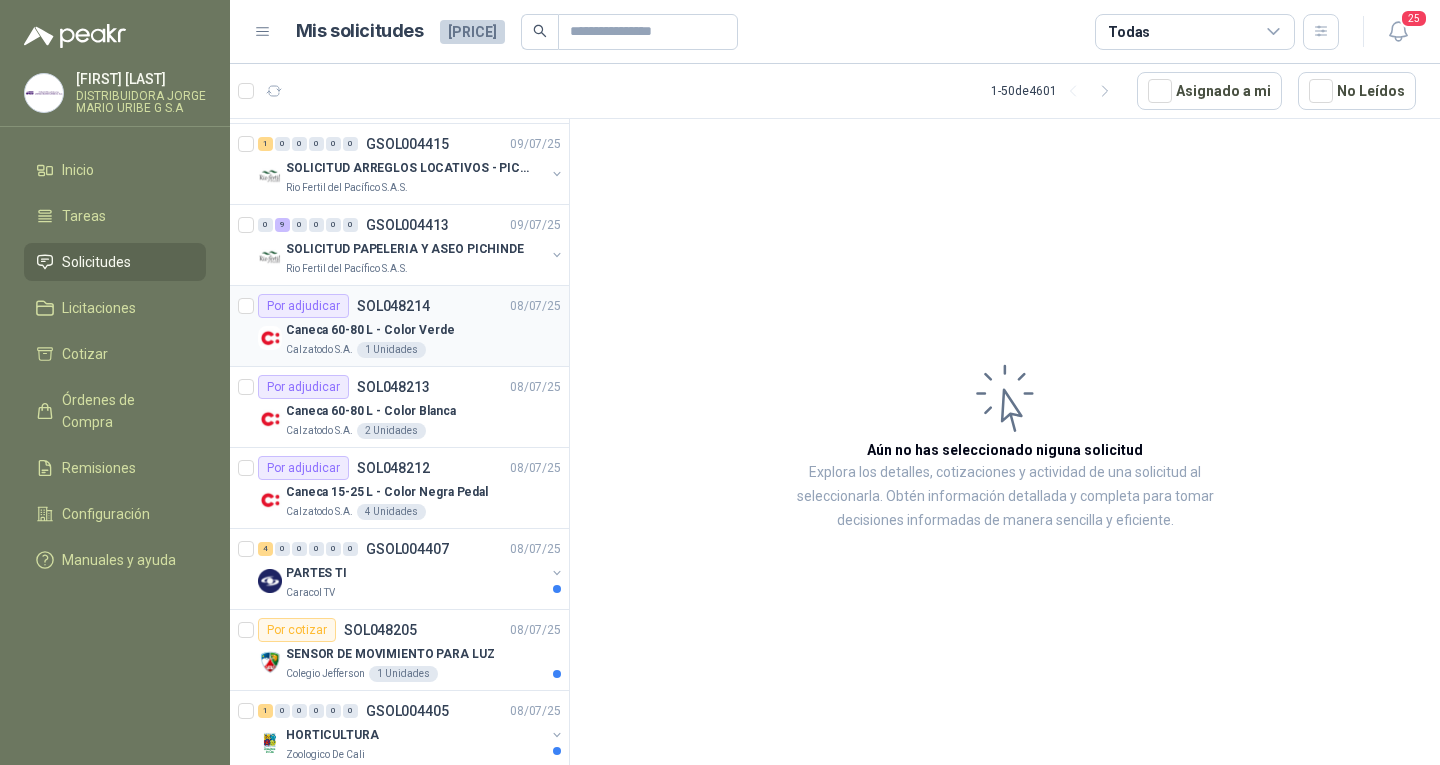 click on "Caneca 60-80 L - Color Verde" at bounding box center (423, 330) 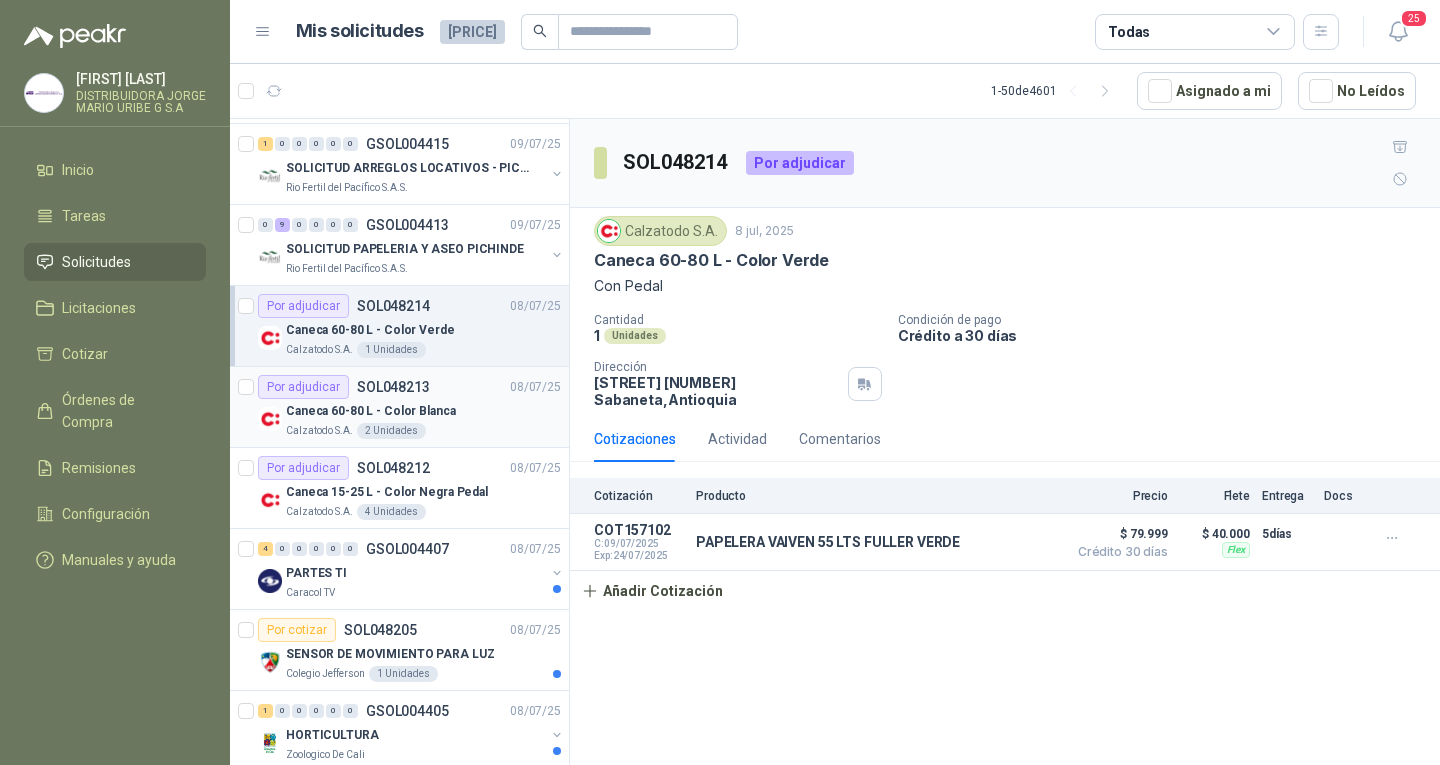 click on "Calzatodo S.A. 2   Unidades" at bounding box center [423, 431] 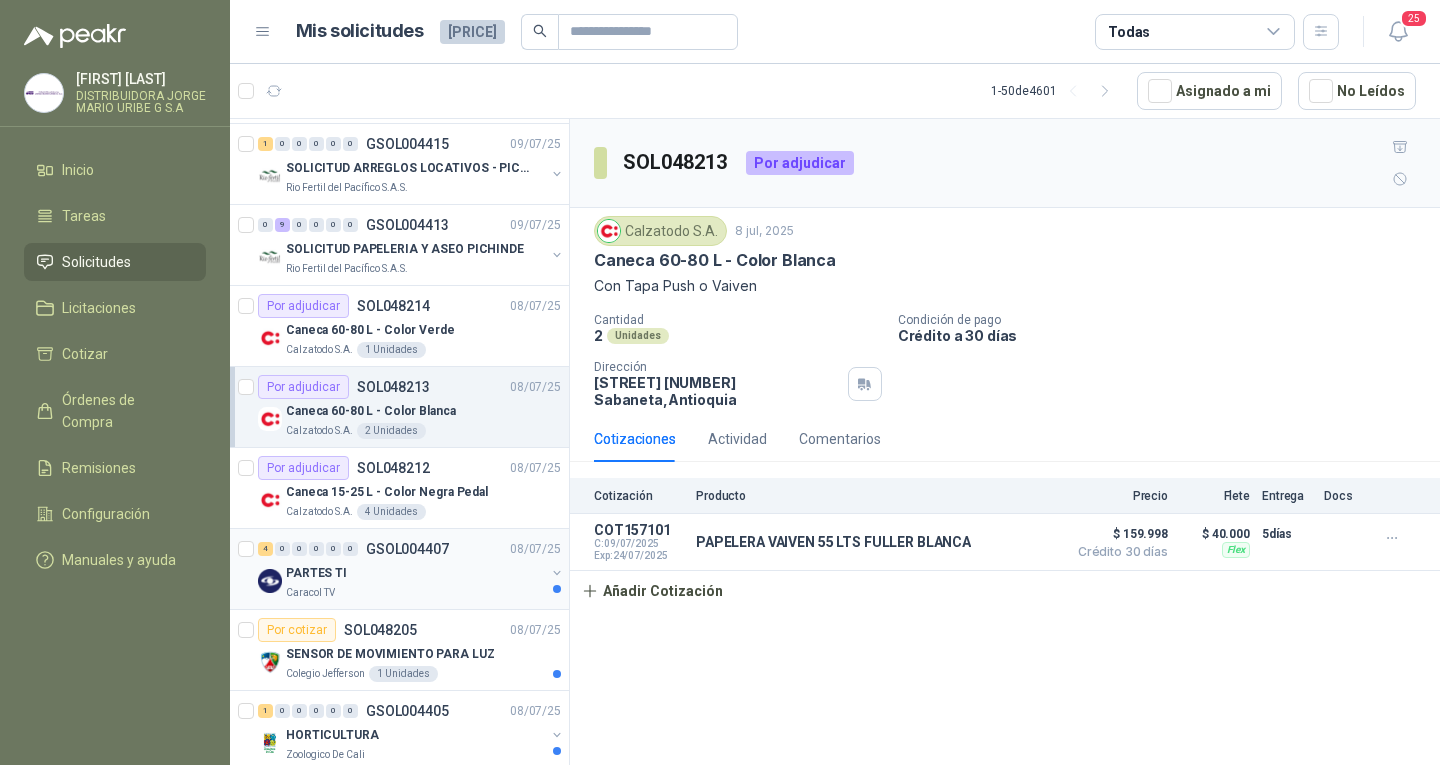 click on "PARTES TI" at bounding box center [415, 573] 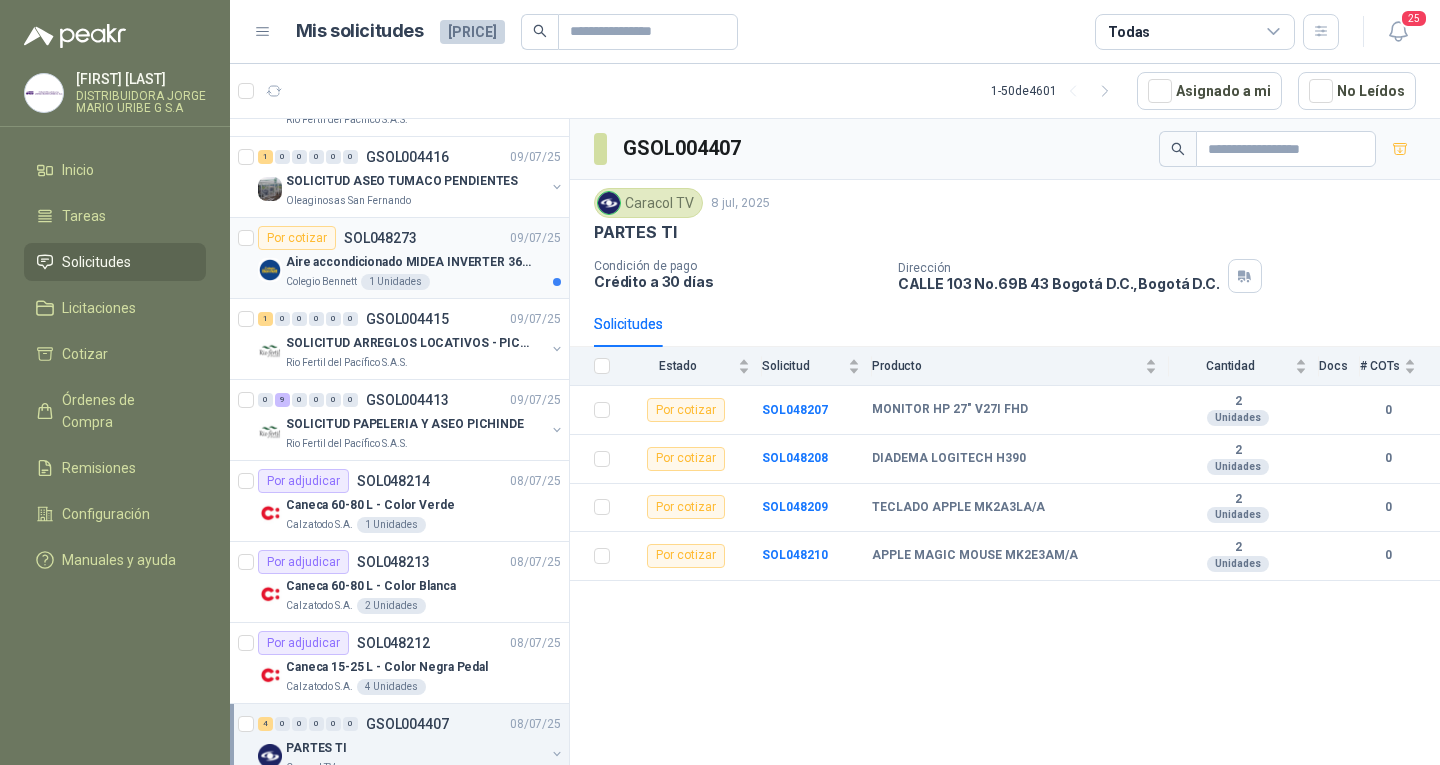 scroll, scrollTop: 0, scrollLeft: 0, axis: both 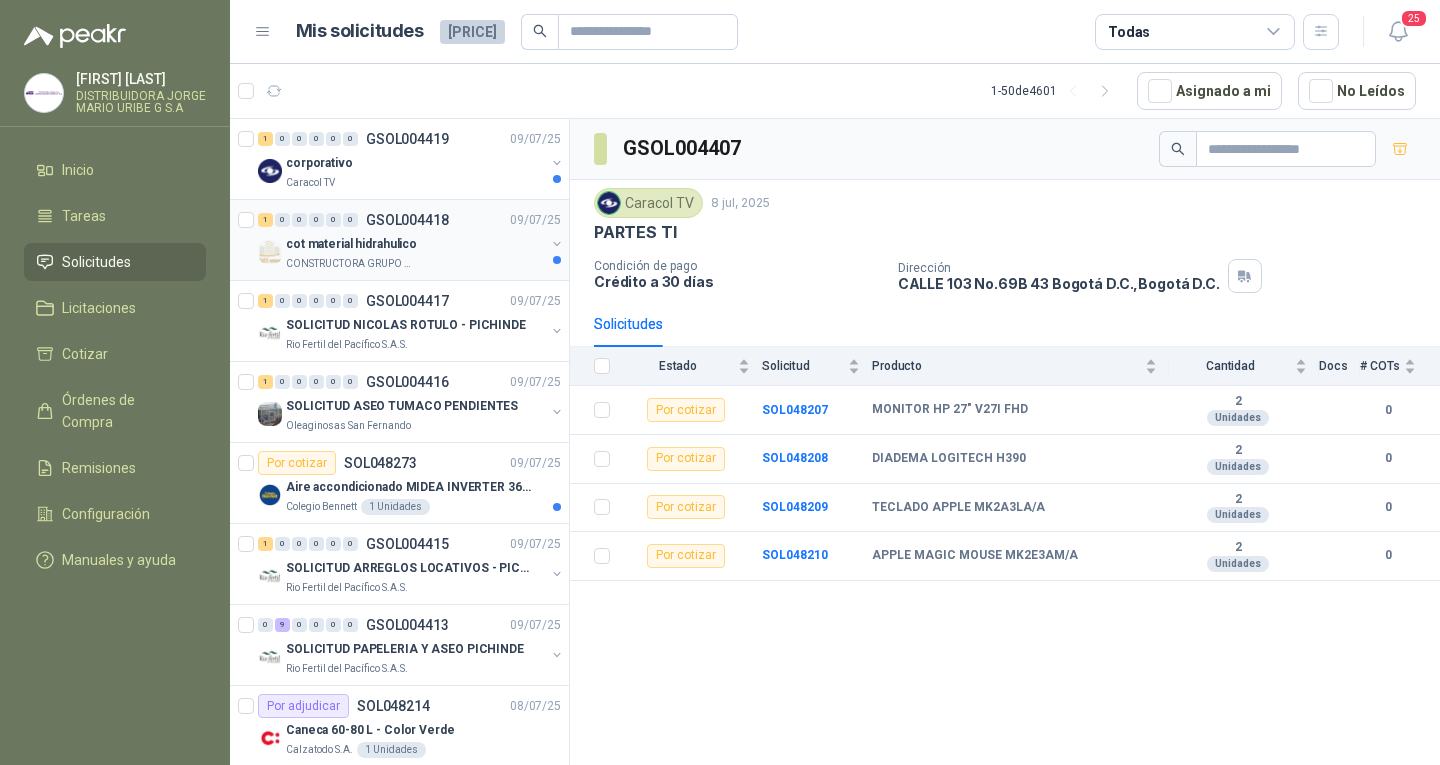 click on "cot material hidrahulico" at bounding box center (415, 244) 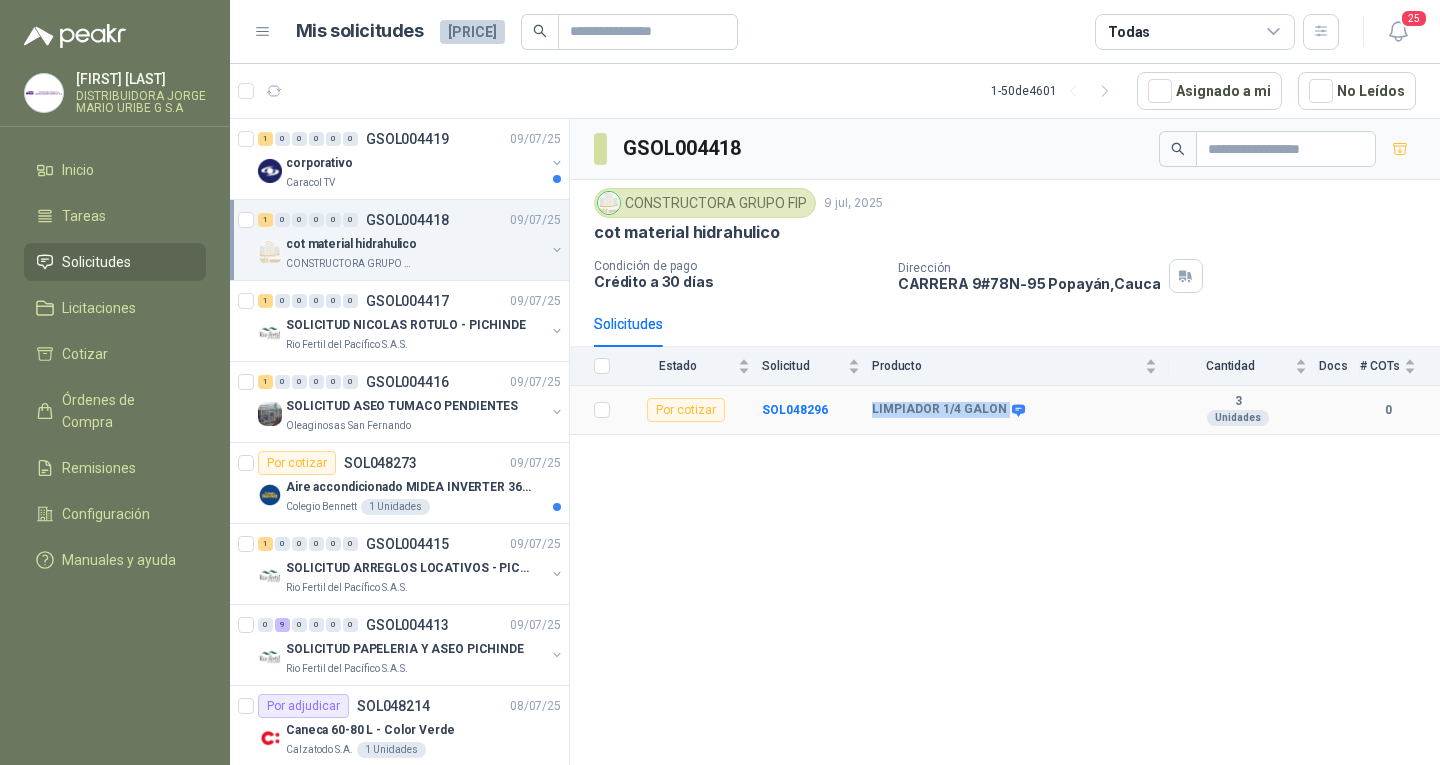 drag, startPoint x: 861, startPoint y: 412, endPoint x: 999, endPoint y: 415, distance: 138.03261 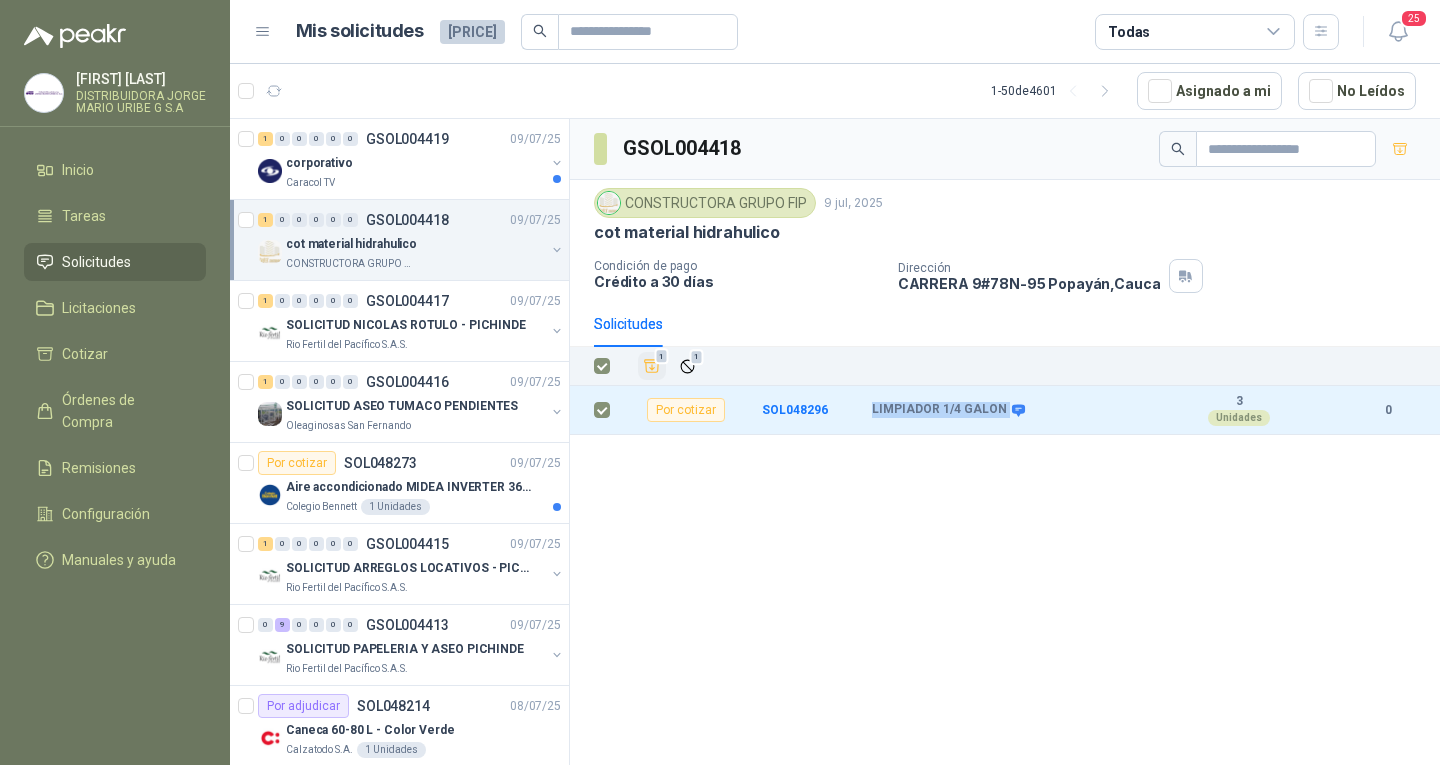 click on "1" at bounding box center [662, 357] 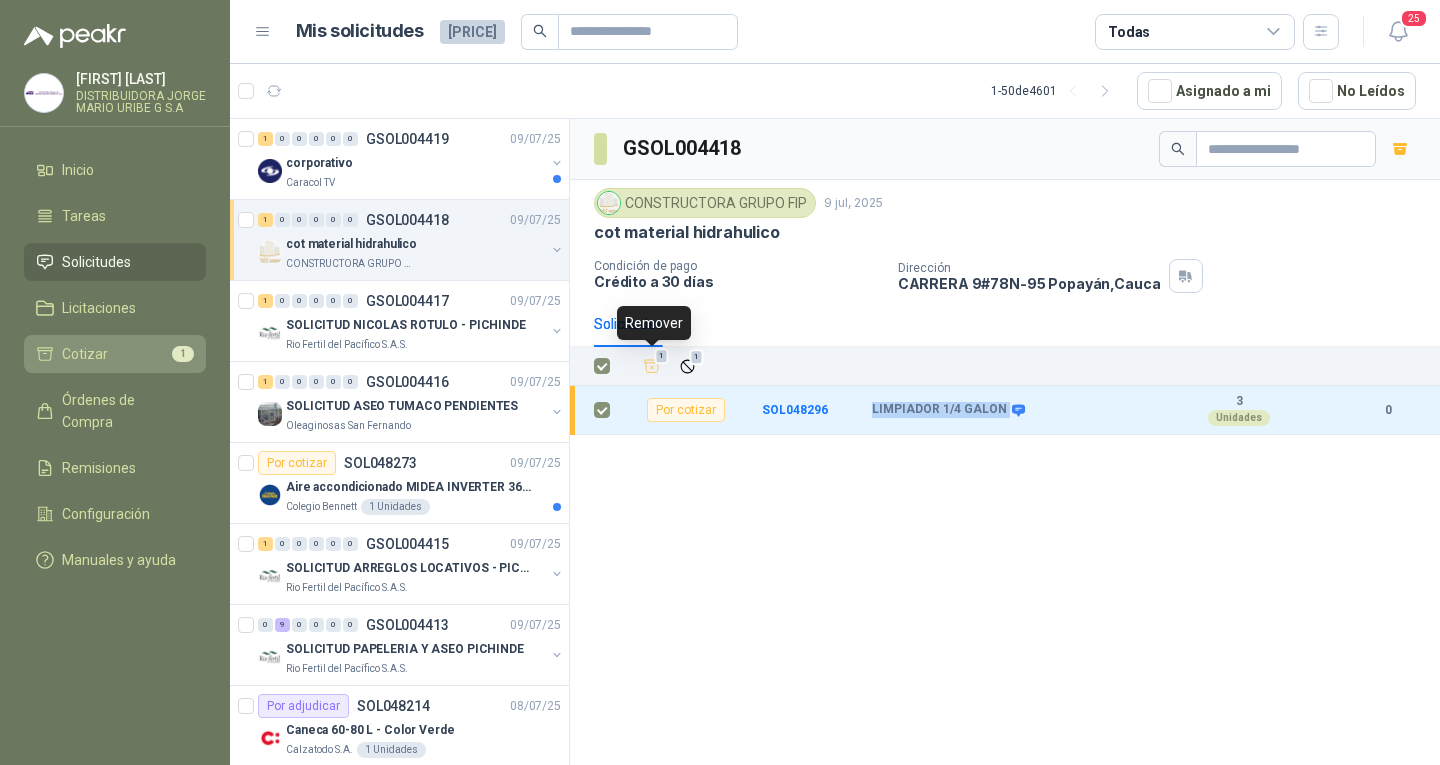 click on "Cotizar 1" at bounding box center [115, 354] 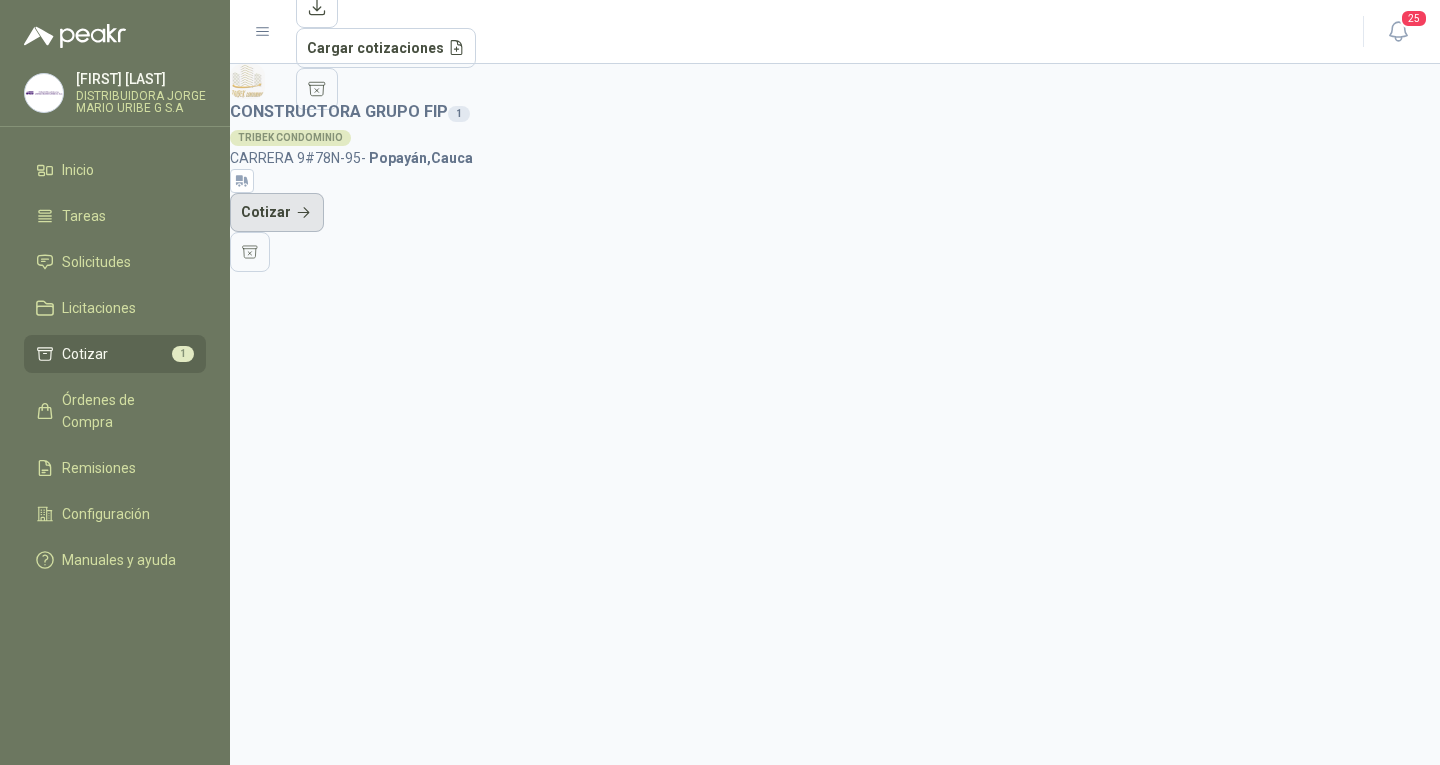 click on "Cotizar" at bounding box center (277, 213) 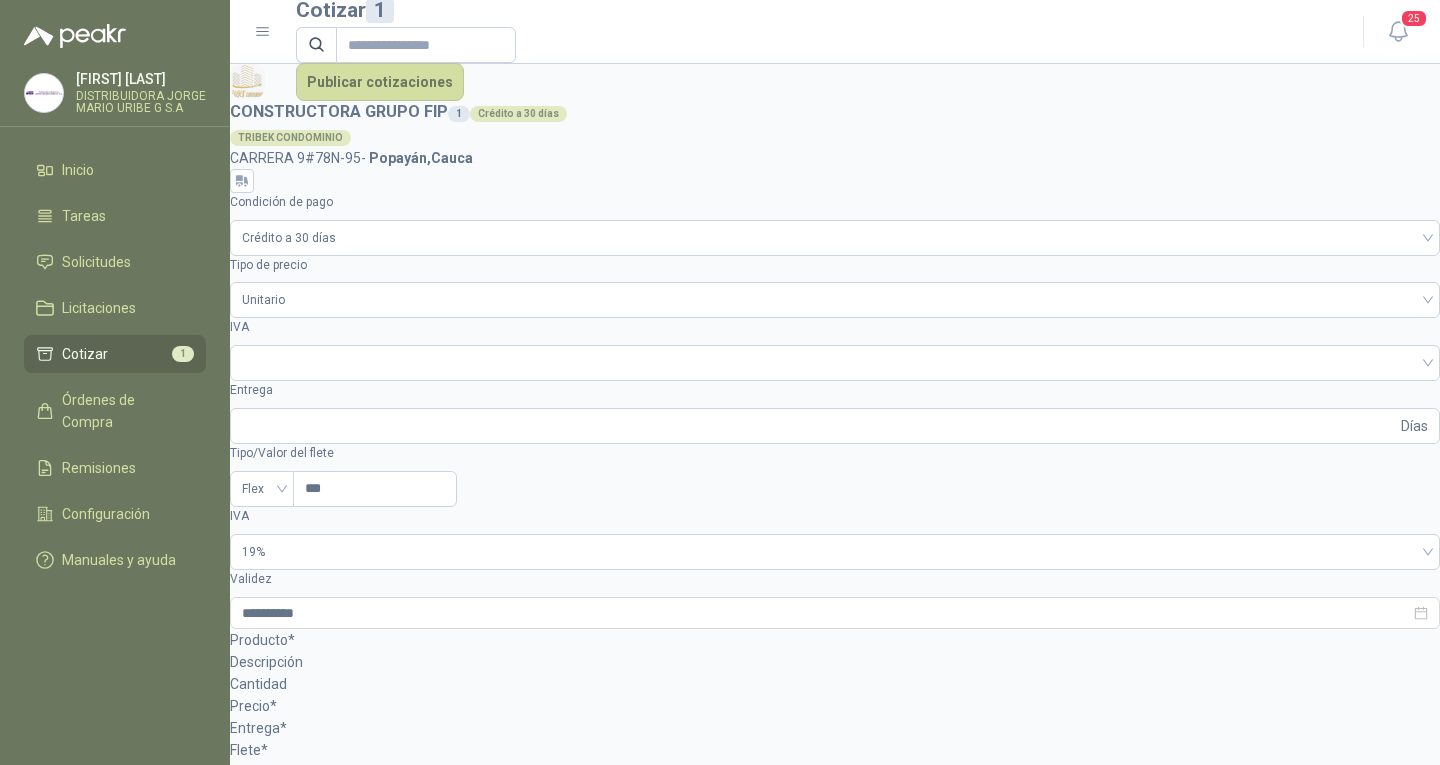 click on "SOL048296  -  LIMPIADOR  1/4 GALON" at bounding box center [299, 851] 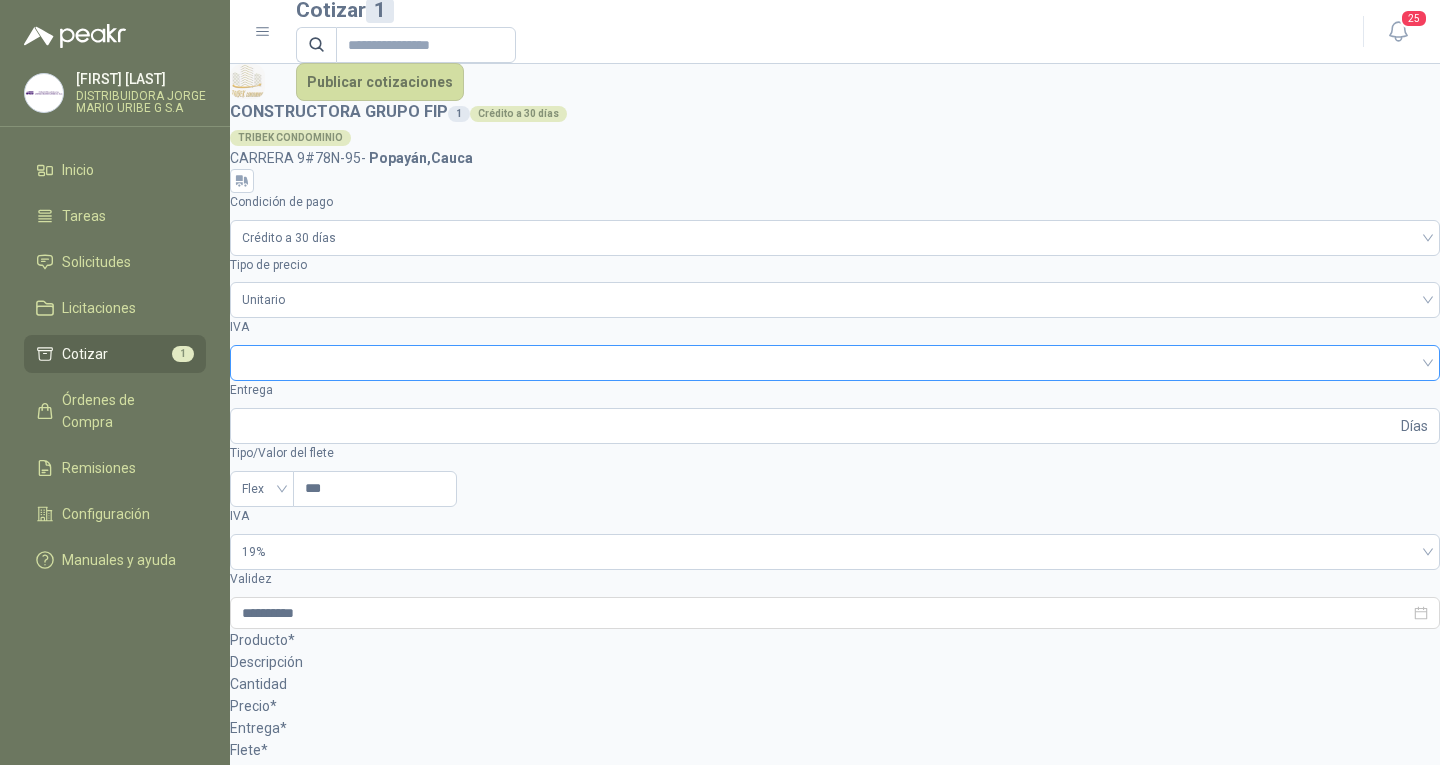 click at bounding box center [835, 363] 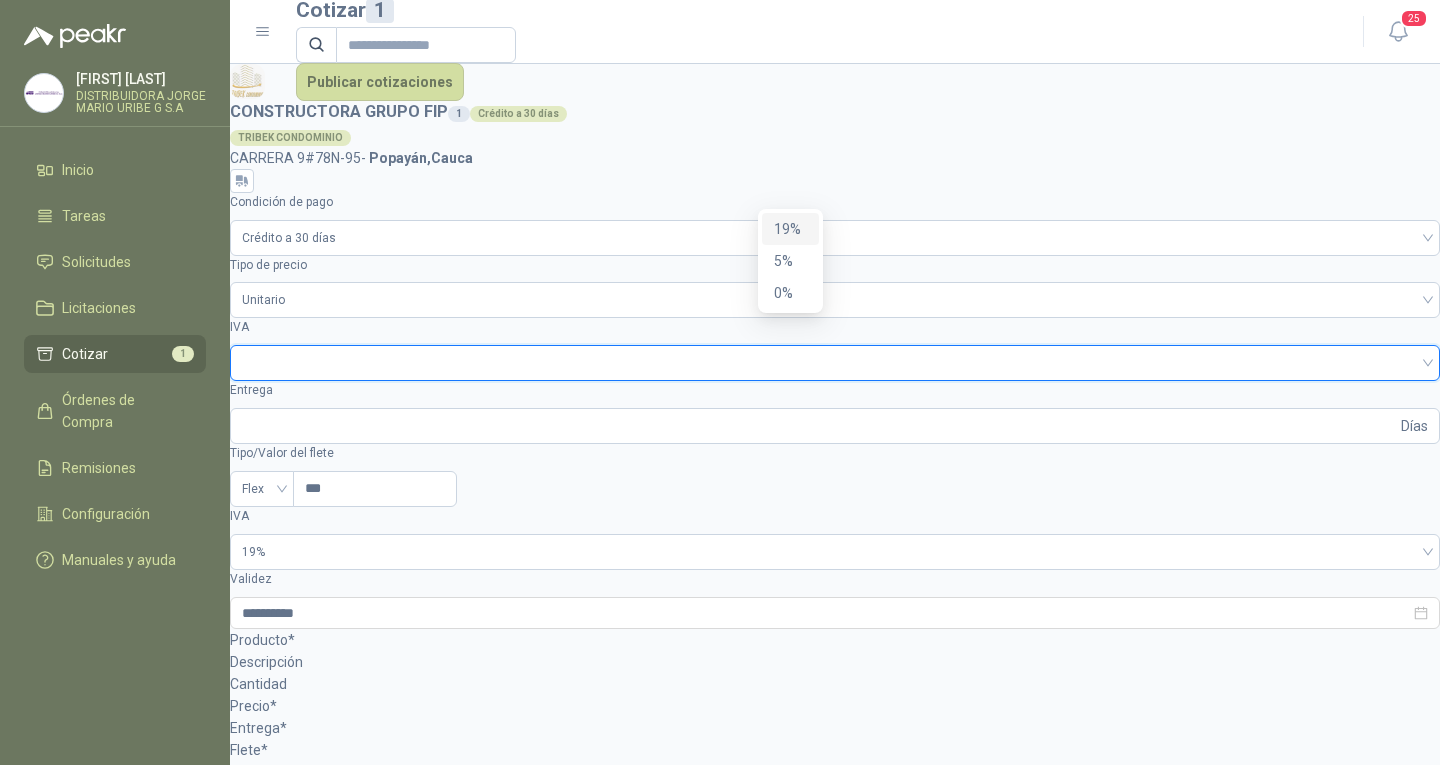 click on "19%" at bounding box center (790, 229) 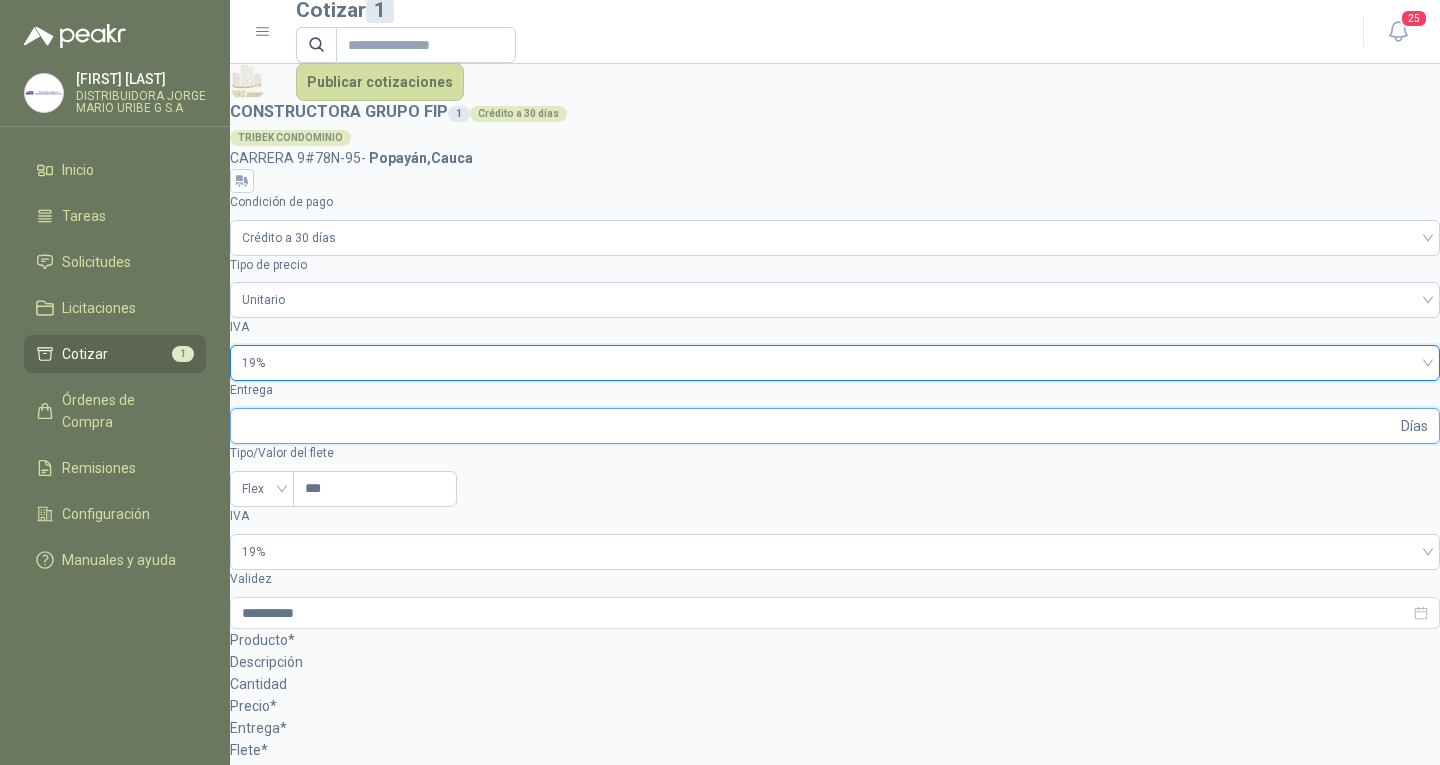 click on "Entrega" at bounding box center [819, 426] 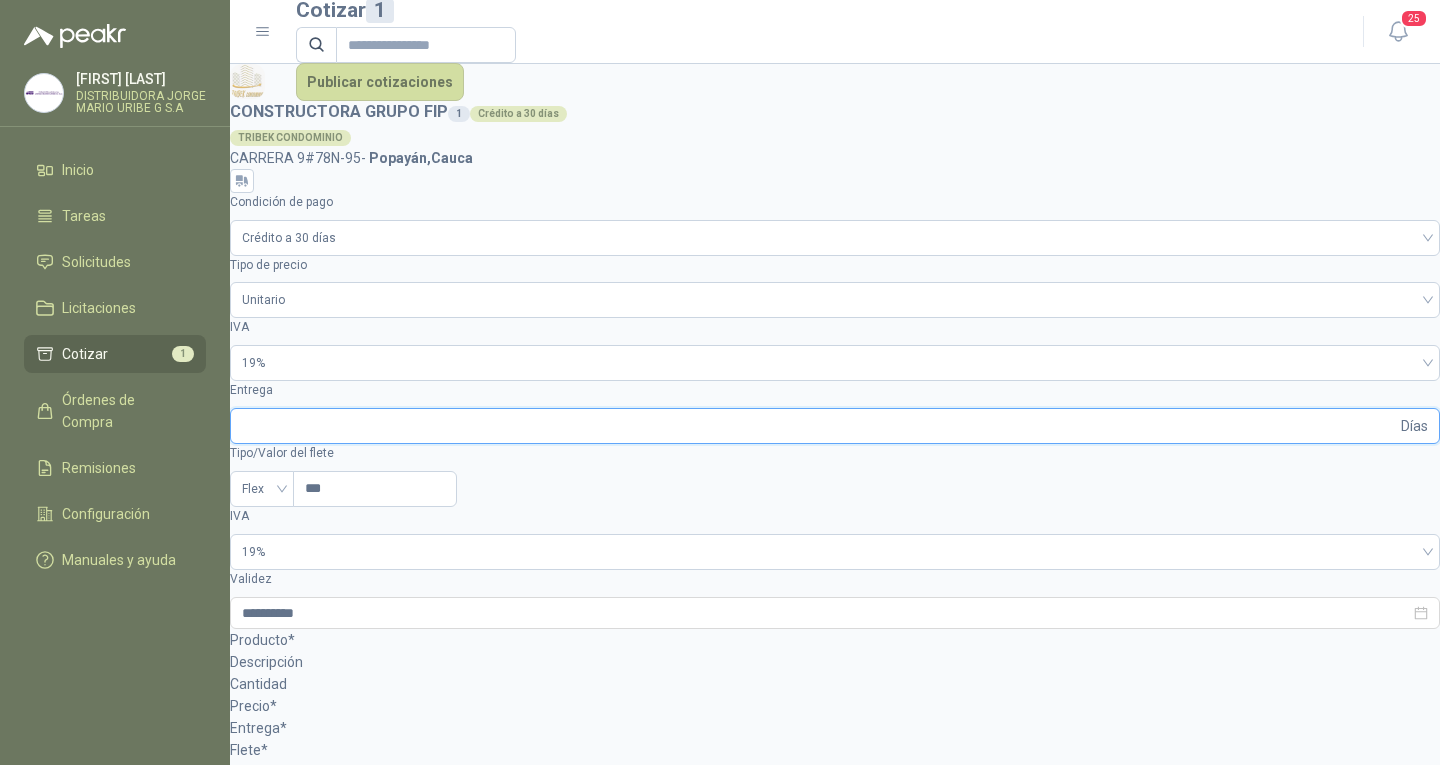 type on "*" 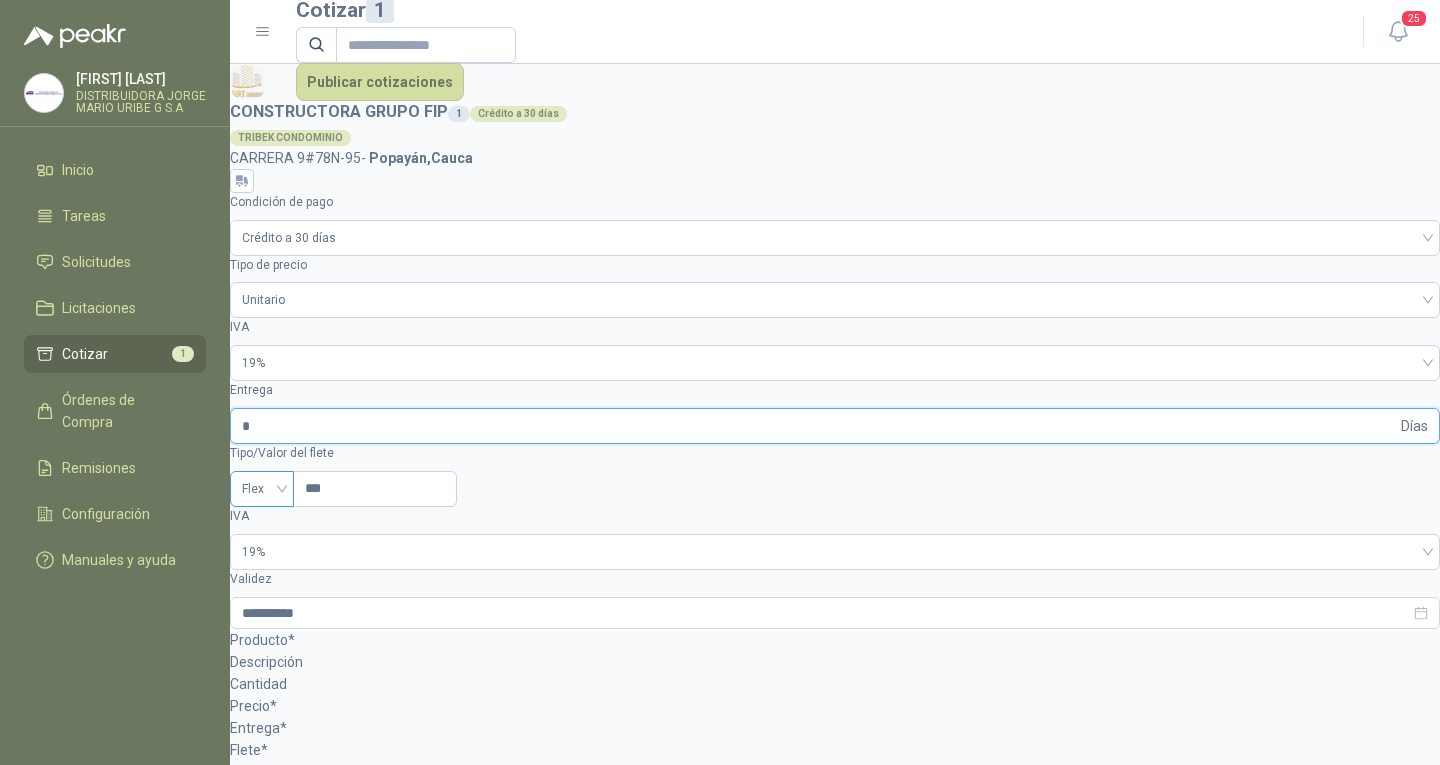 click on "Flex" at bounding box center [262, 489] 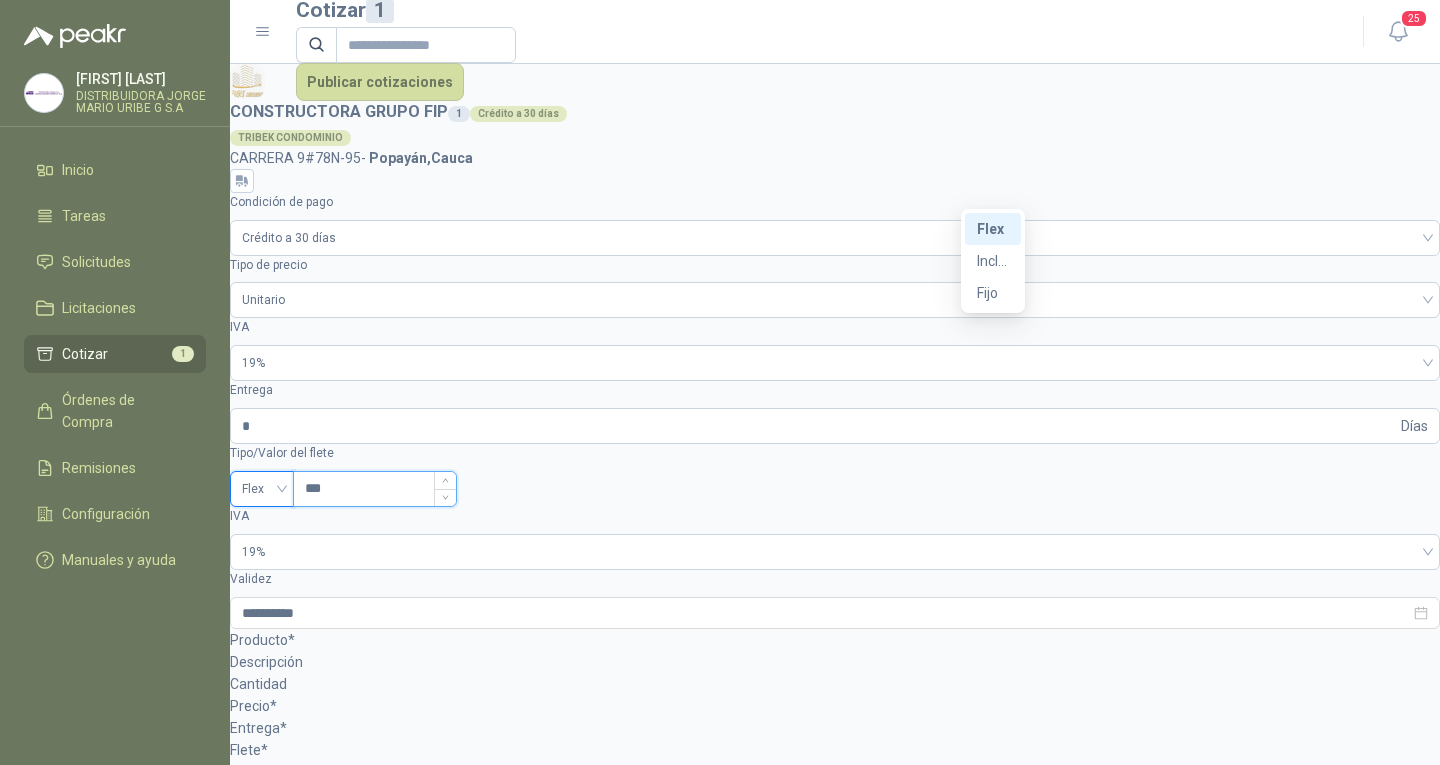 click on "***" at bounding box center (375, 489) 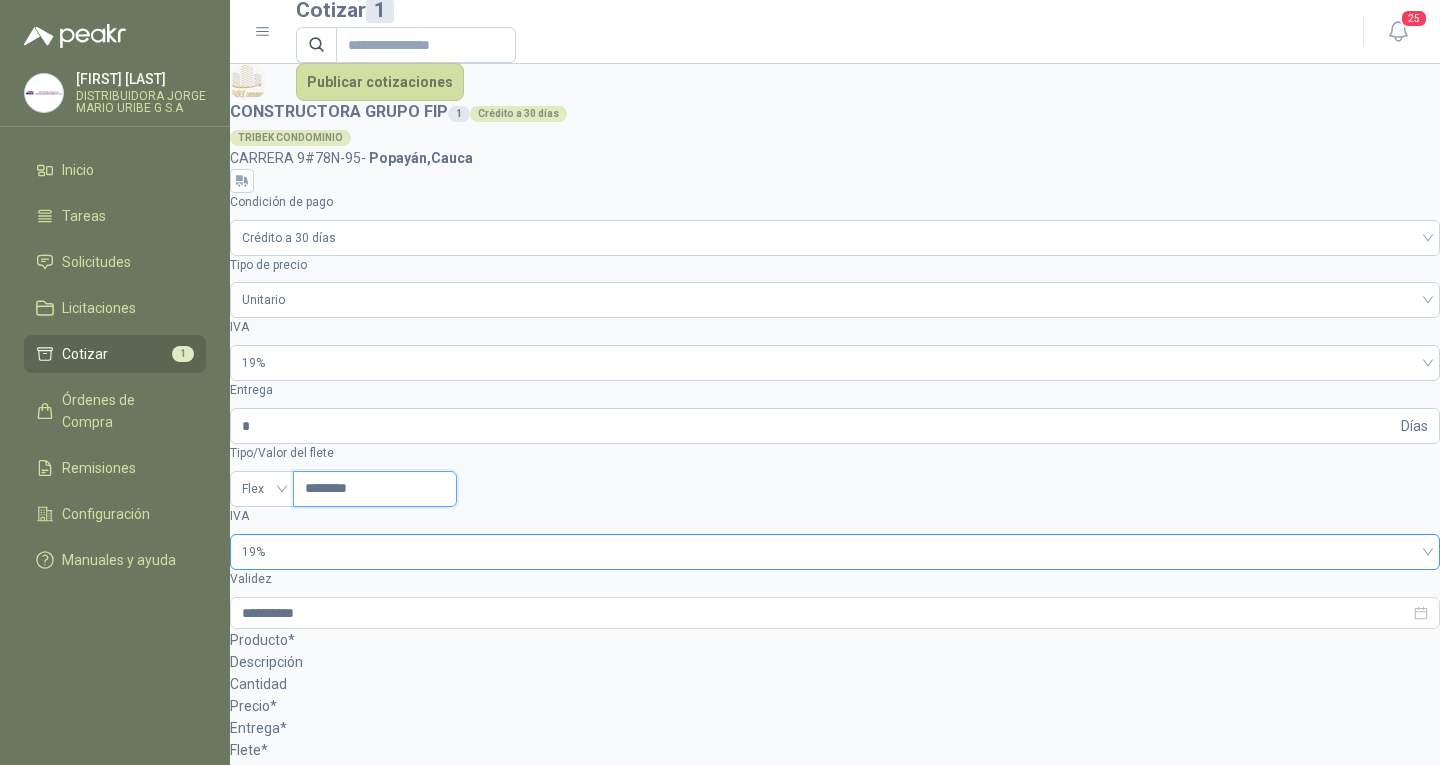 click on "19%" at bounding box center (262, 489) 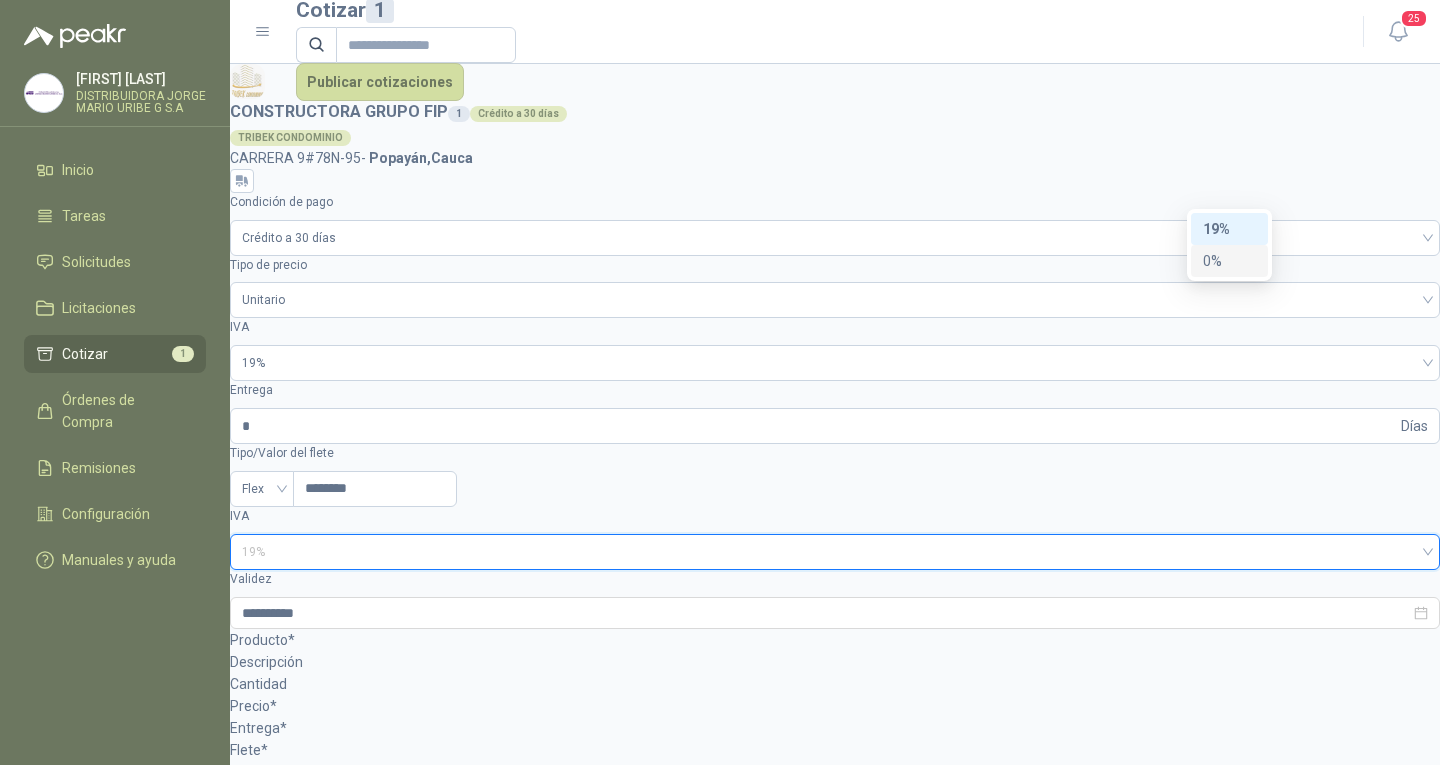 click on "0%" at bounding box center [0, 0] 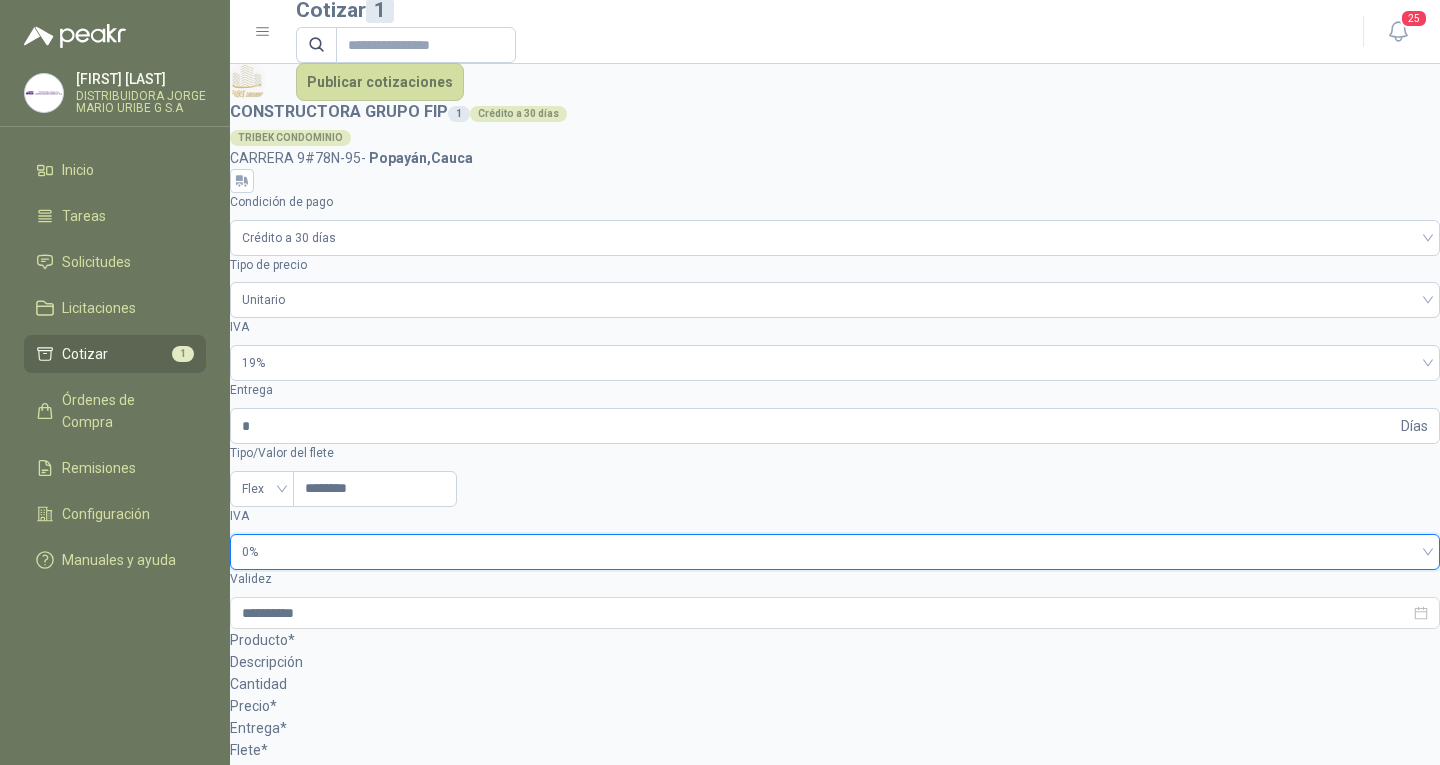 click on "$ $  0 ,00" at bounding box center [299, 1068] 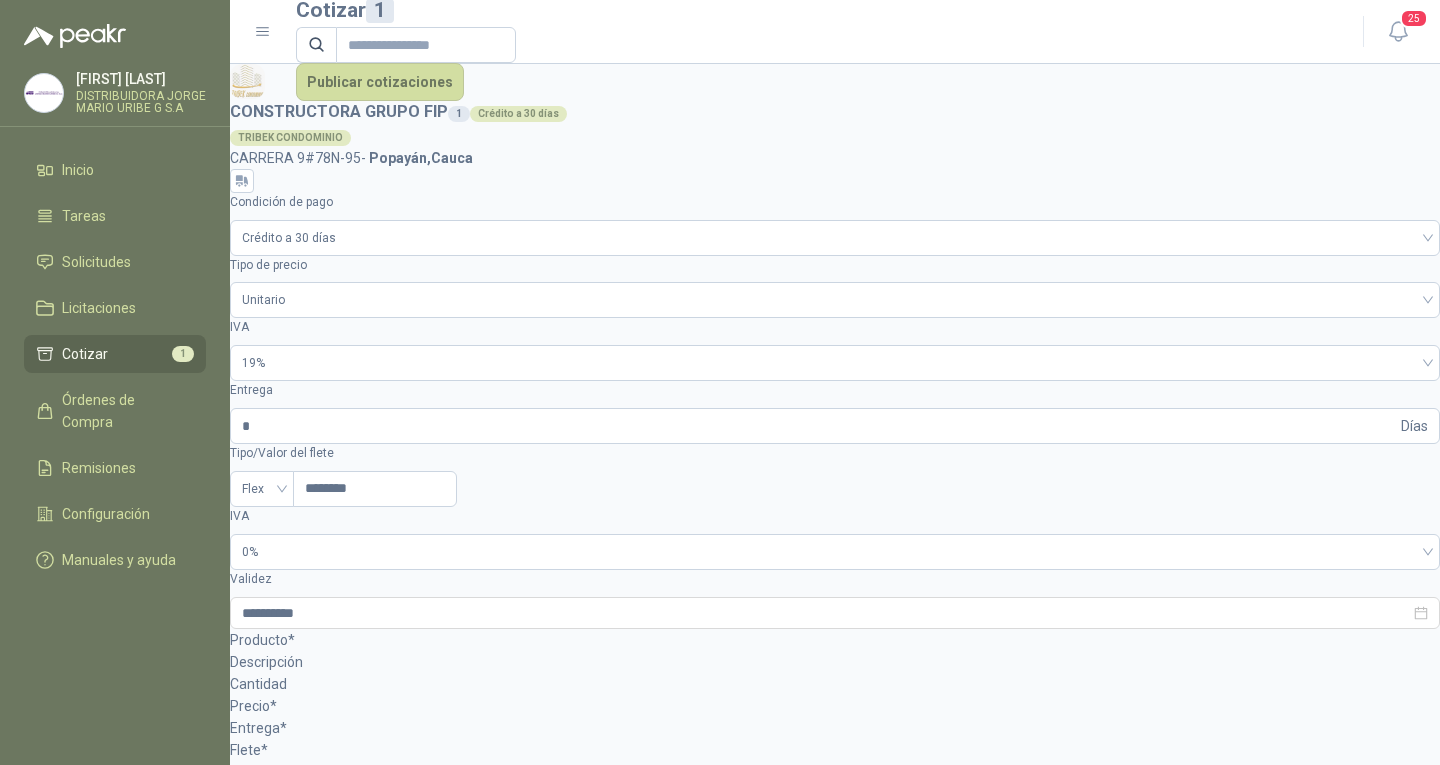 type on "******" 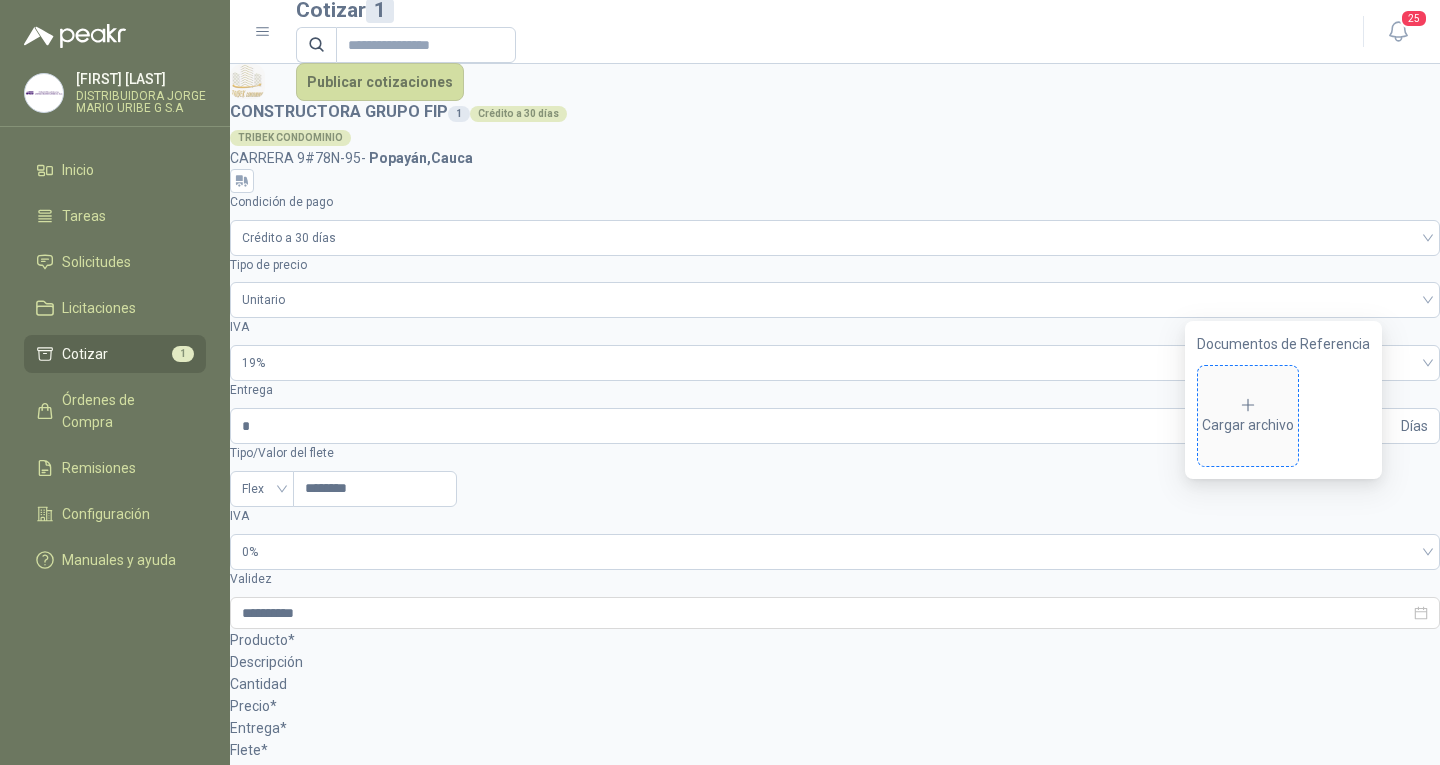 click on "Cargar archivo" at bounding box center (1248, 416) 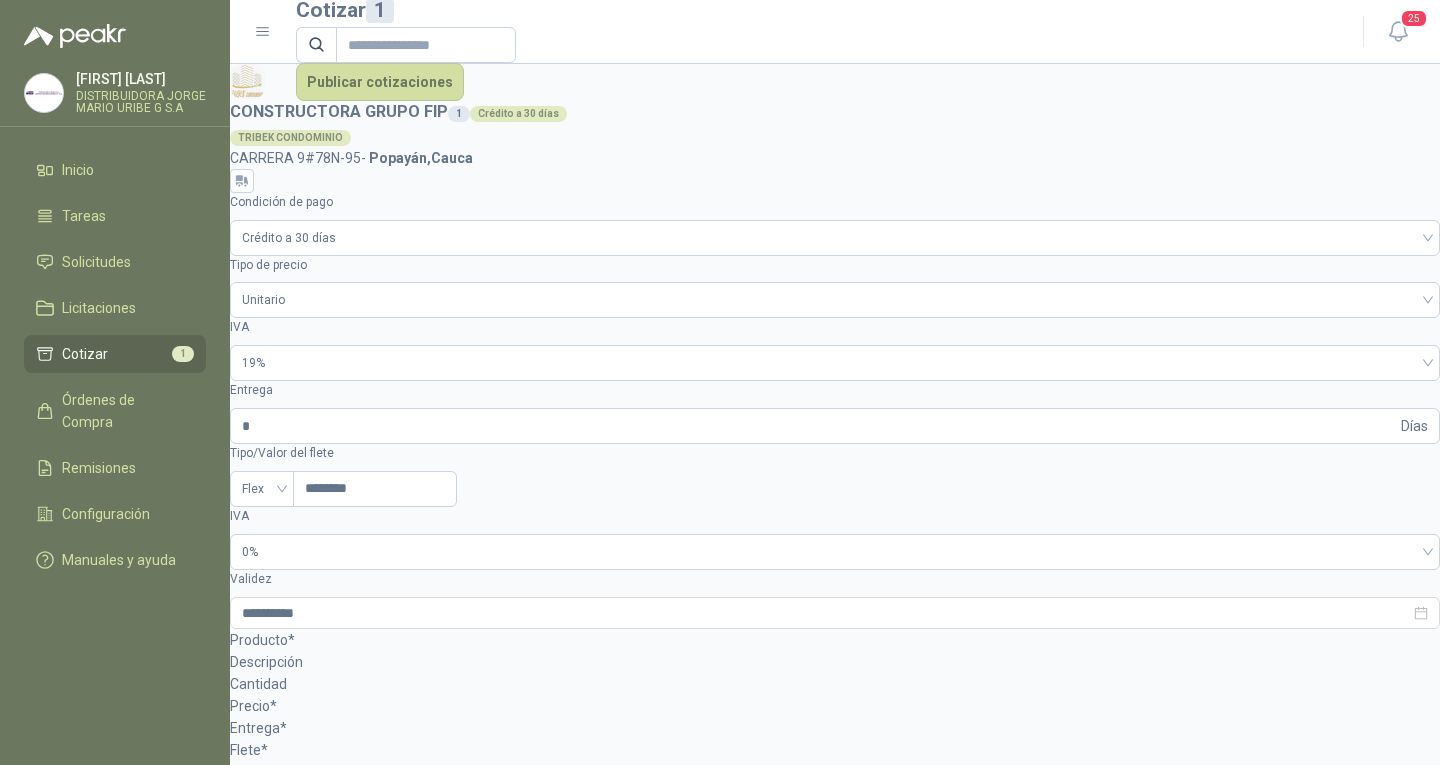 scroll, scrollTop: 0, scrollLeft: 186, axis: horizontal 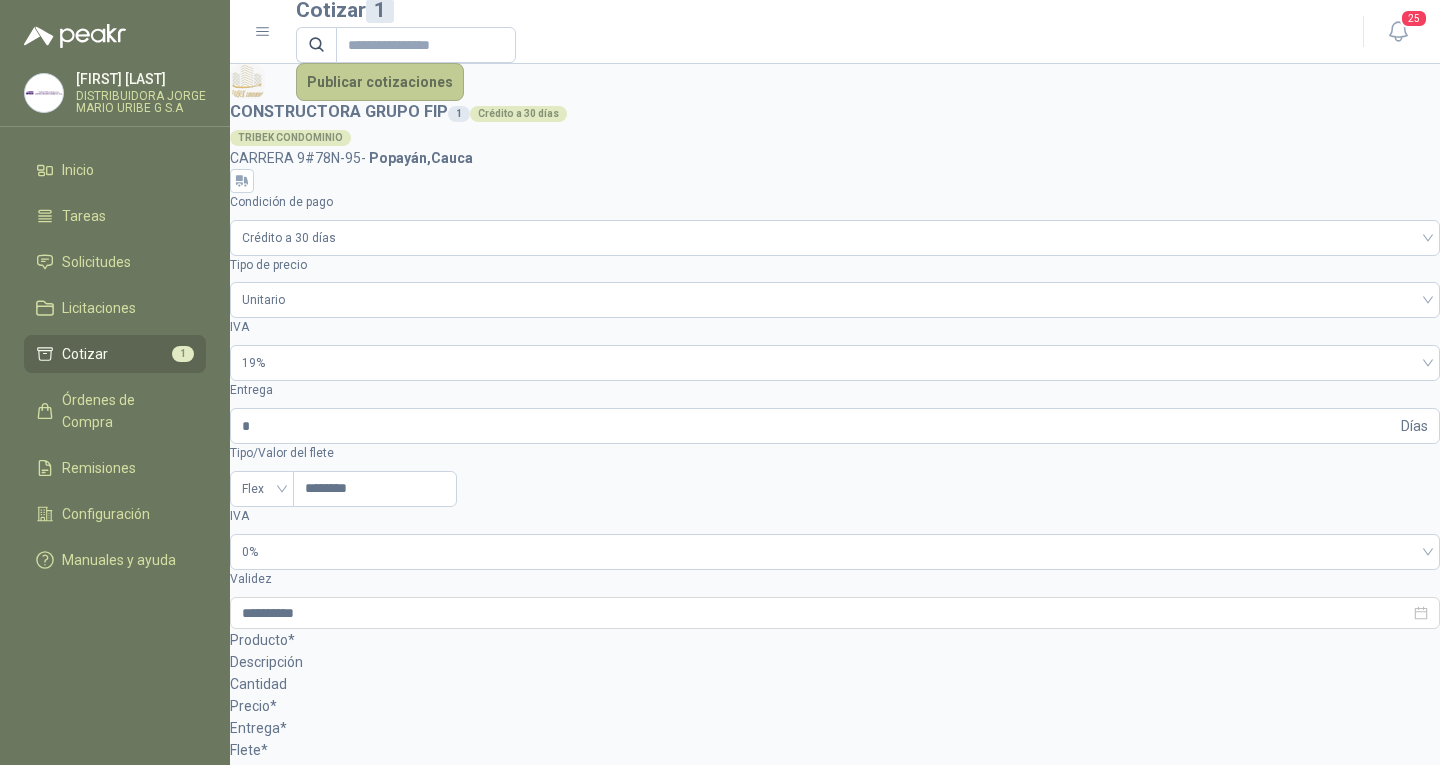 click on "Publicar cotizaciones" at bounding box center [380, 82] 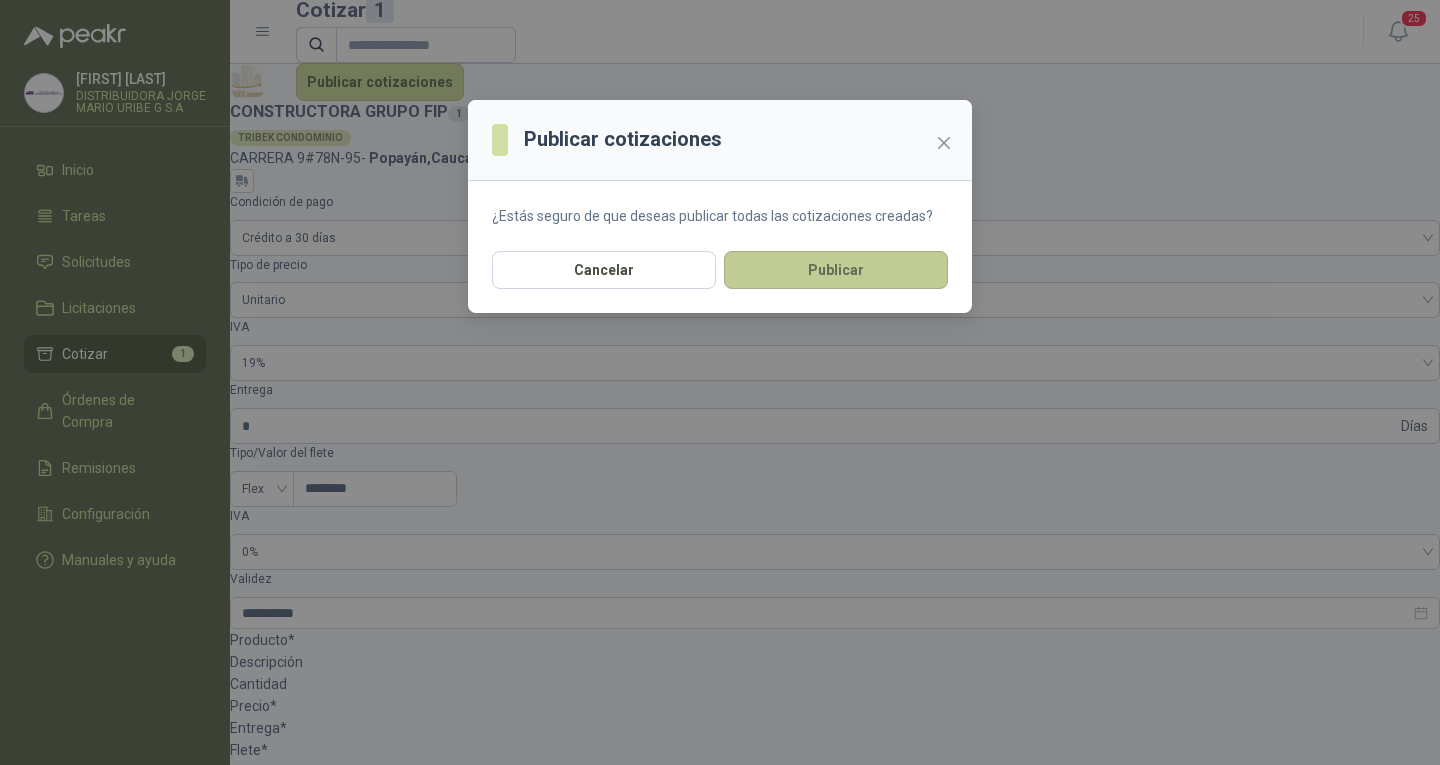click on "Publicar" at bounding box center [836, 270] 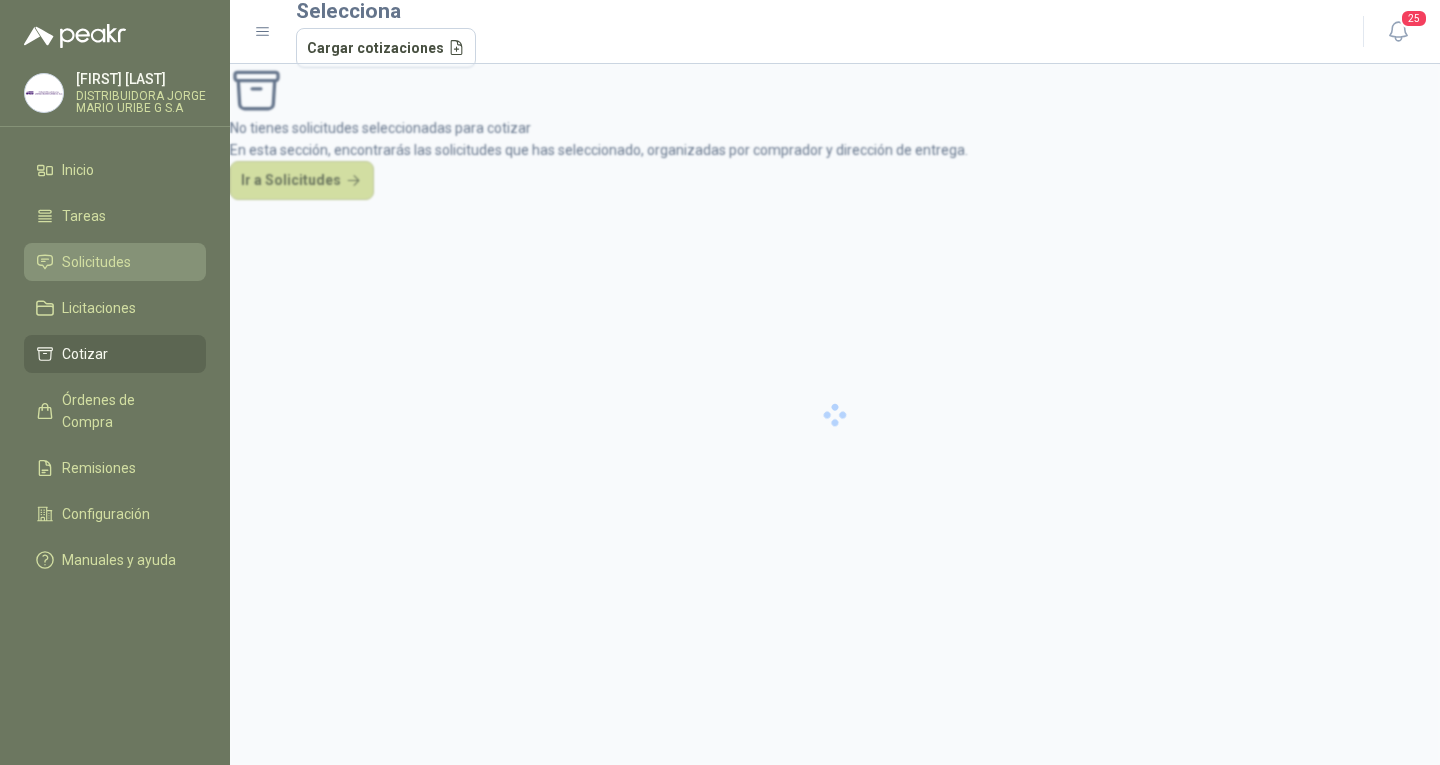 click on "Solicitudes" at bounding box center (96, 262) 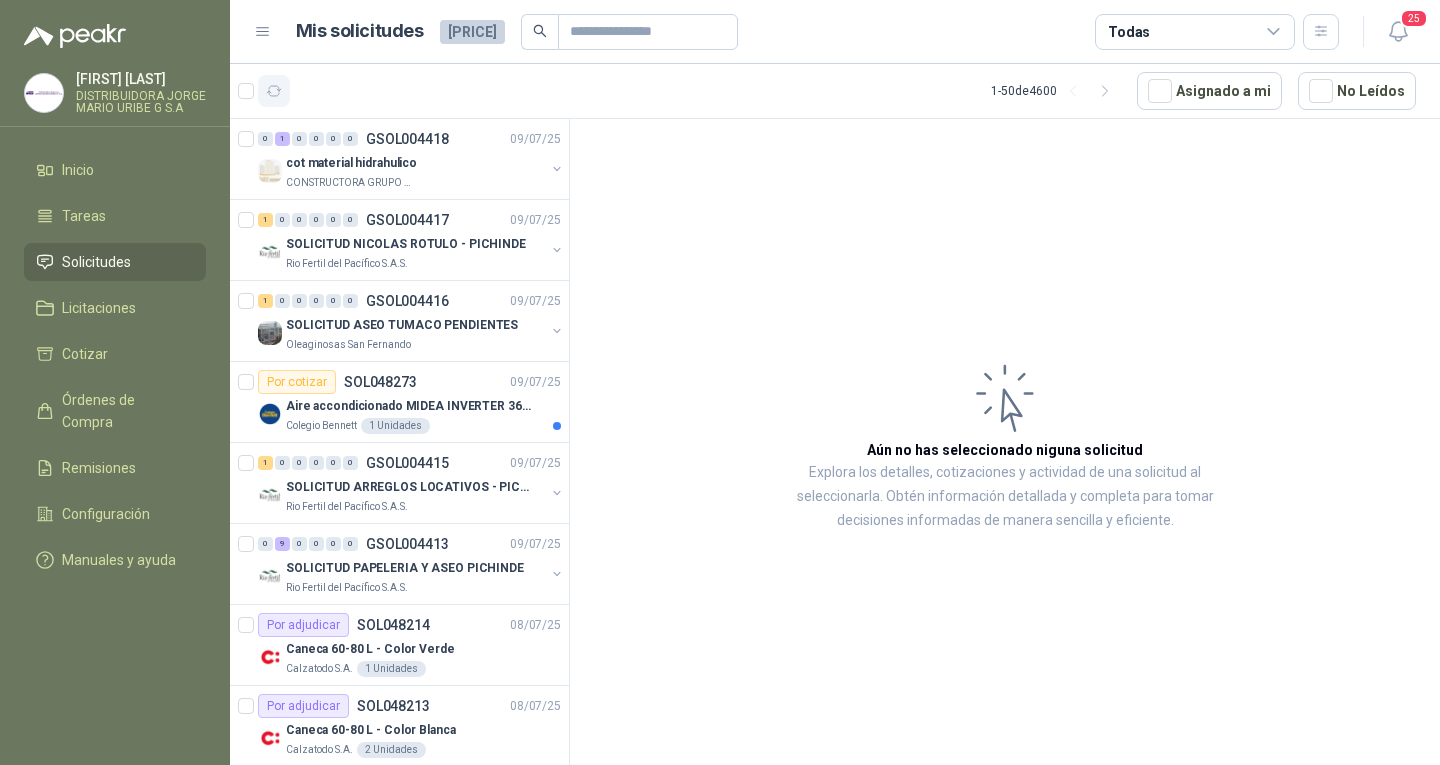 click at bounding box center (274, 91) 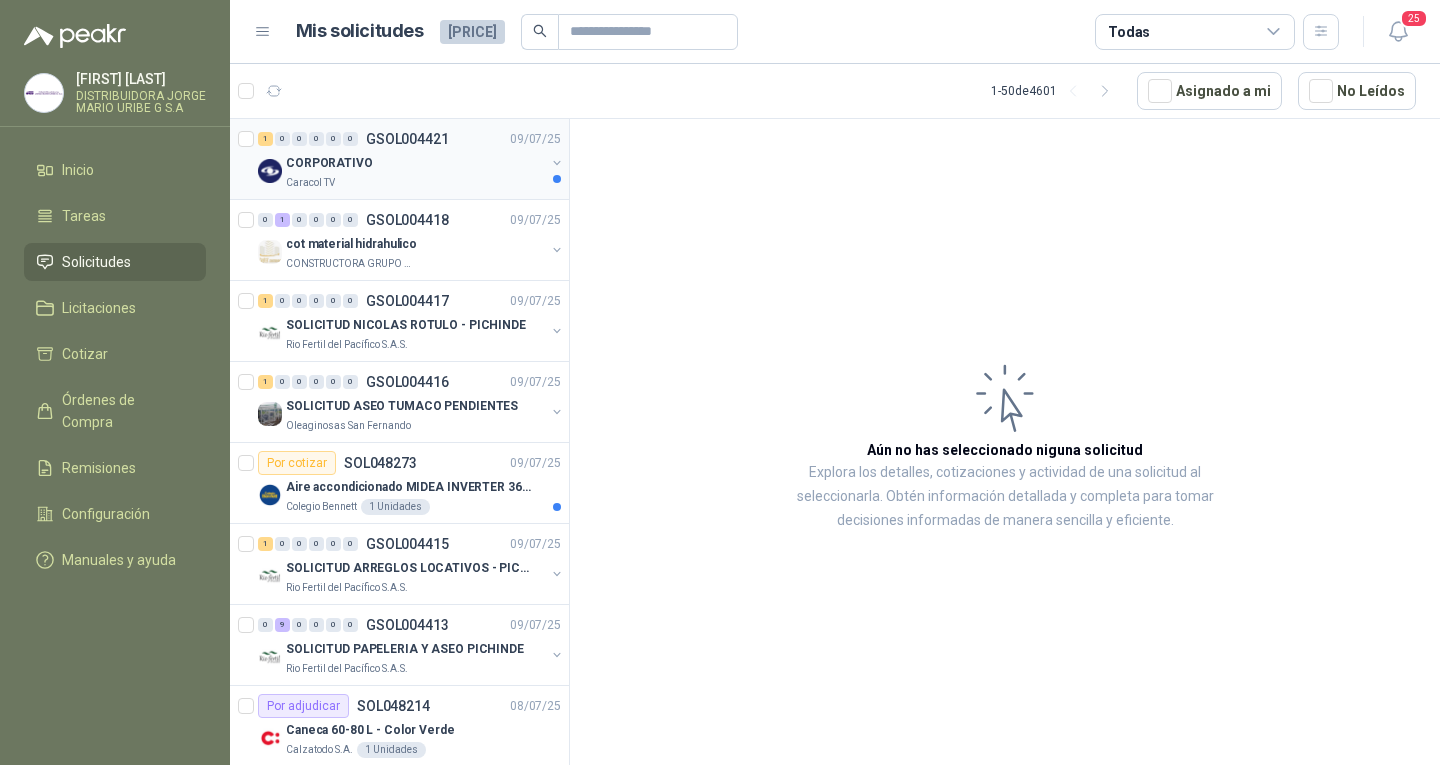 click on "Caracol TV" at bounding box center [415, 183] 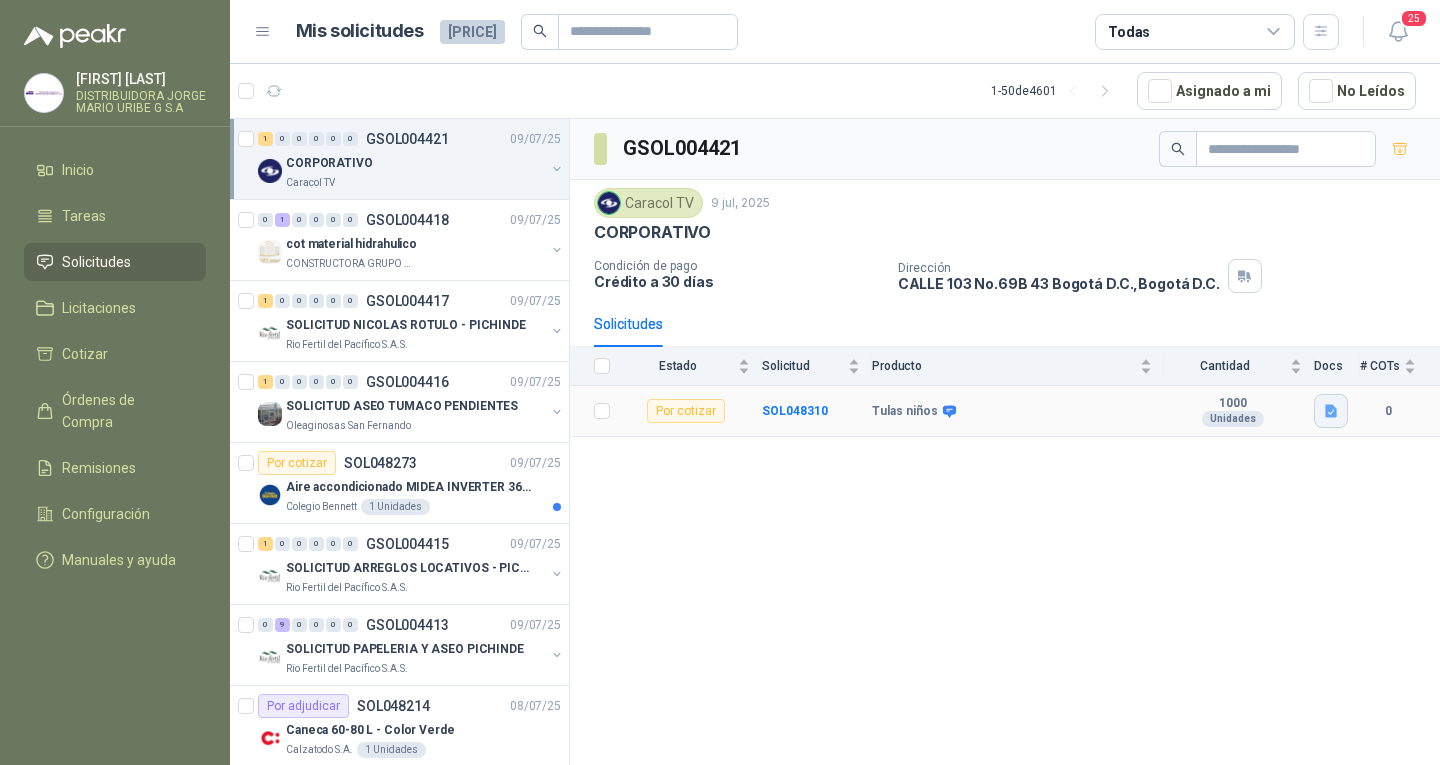 click at bounding box center (1331, 411) 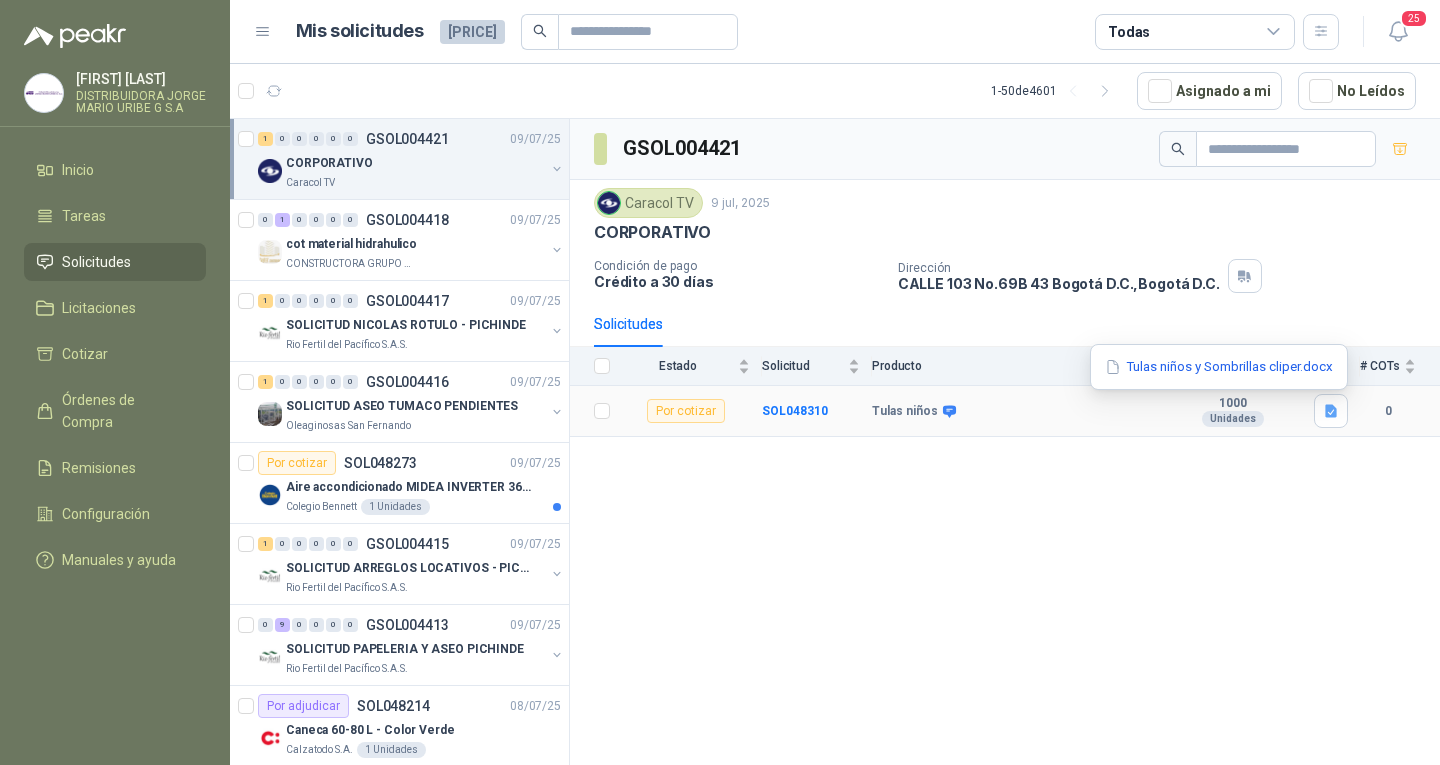 click on "Tulas niños y Sombrillas cliper.docx" at bounding box center [1219, 367] 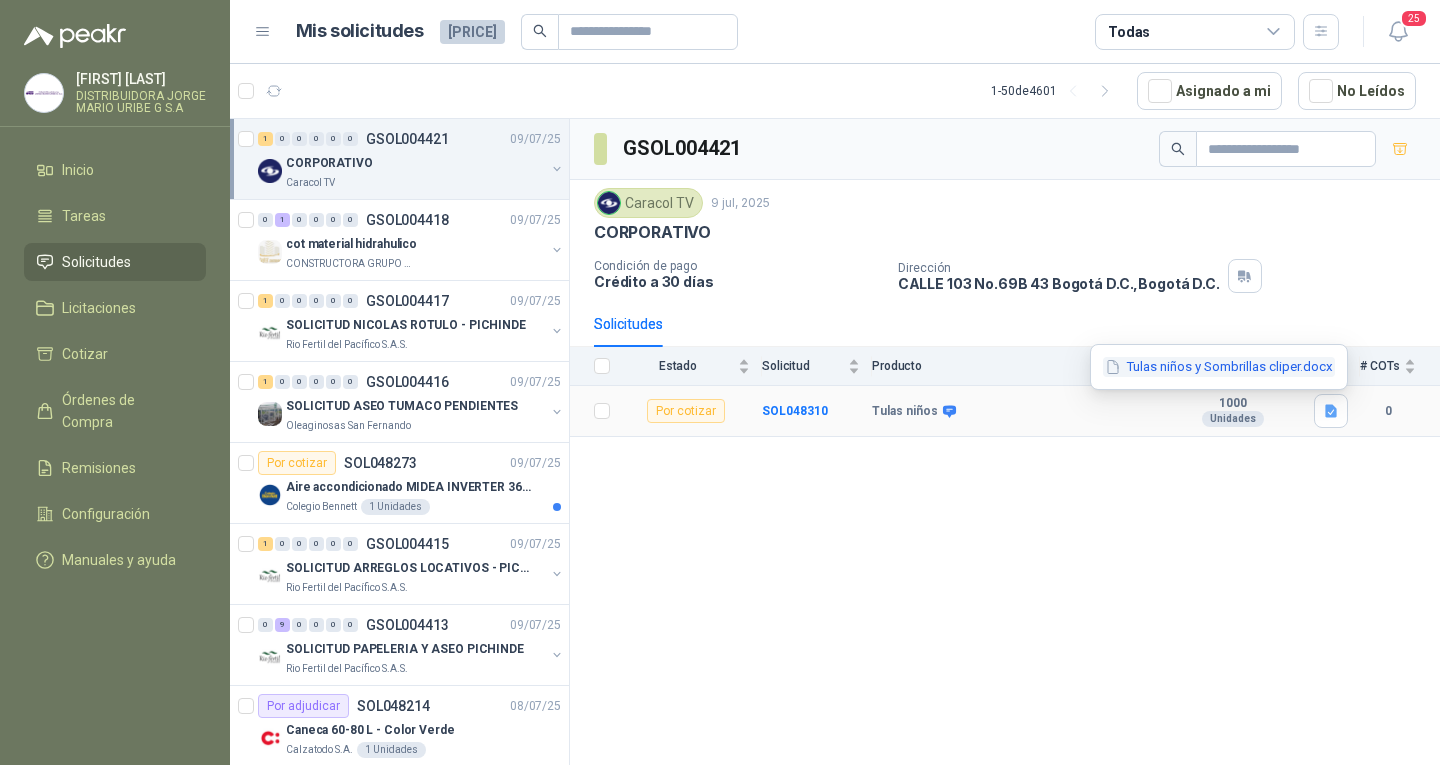 click on "Tulas niños y Sombrillas cliper.docx" at bounding box center (1219, 367) 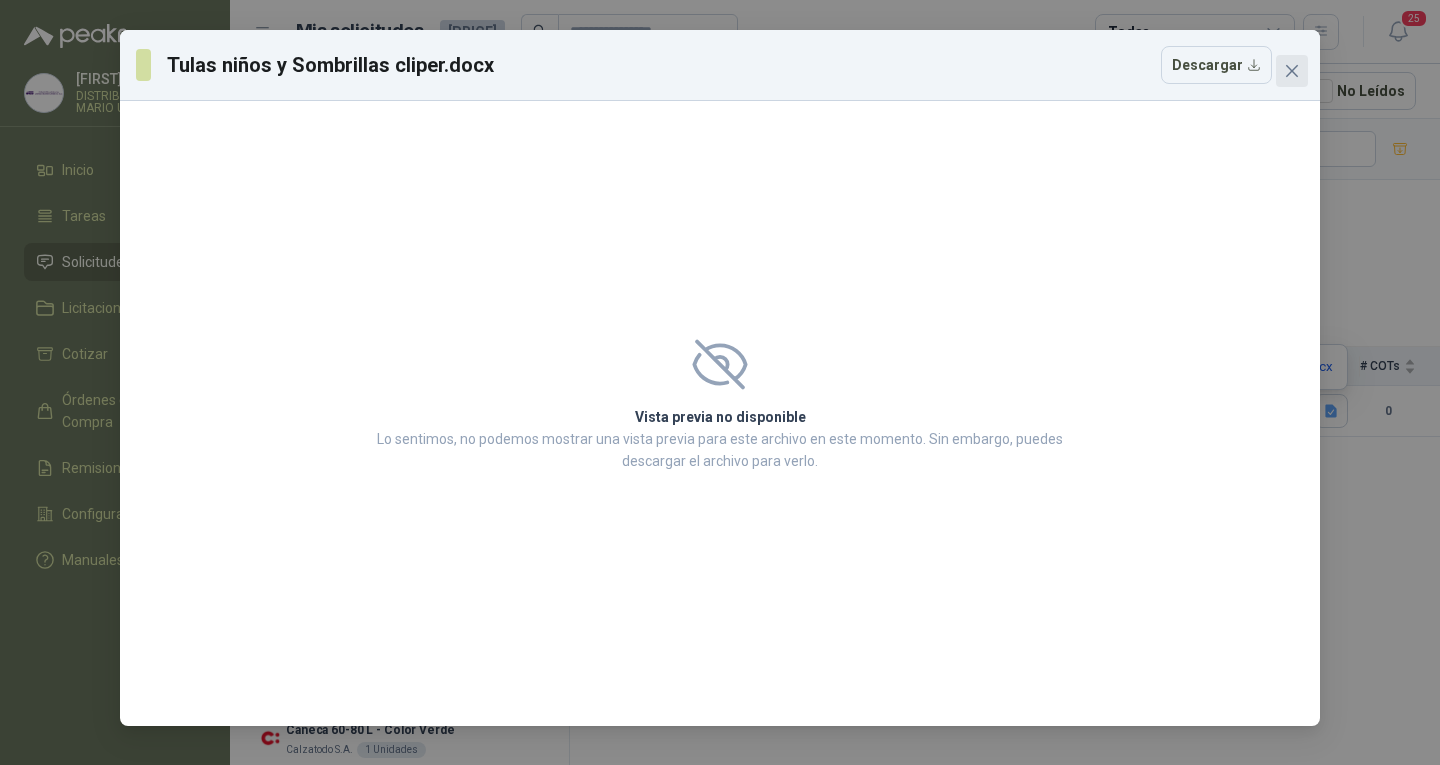 click at bounding box center (1292, 71) 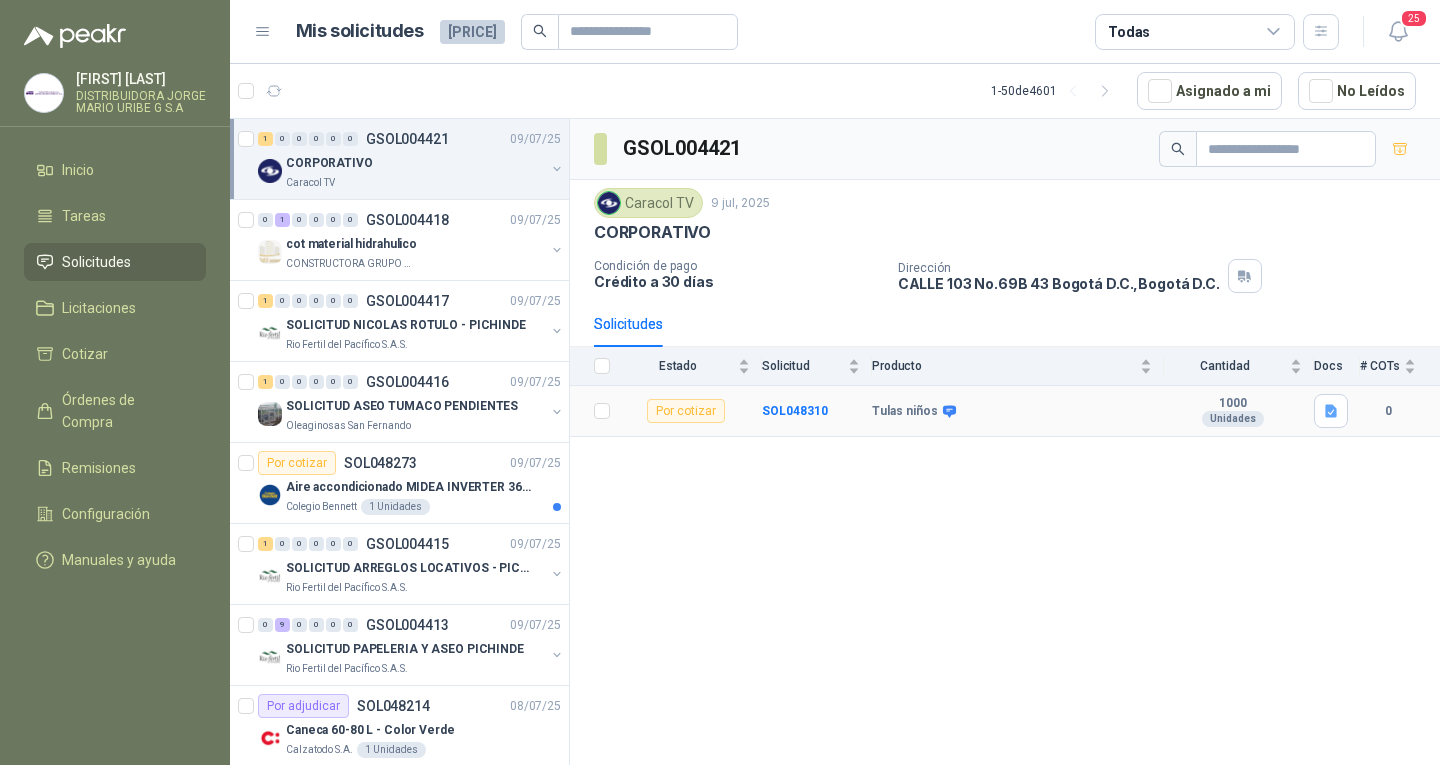 click at bounding box center [949, 411] 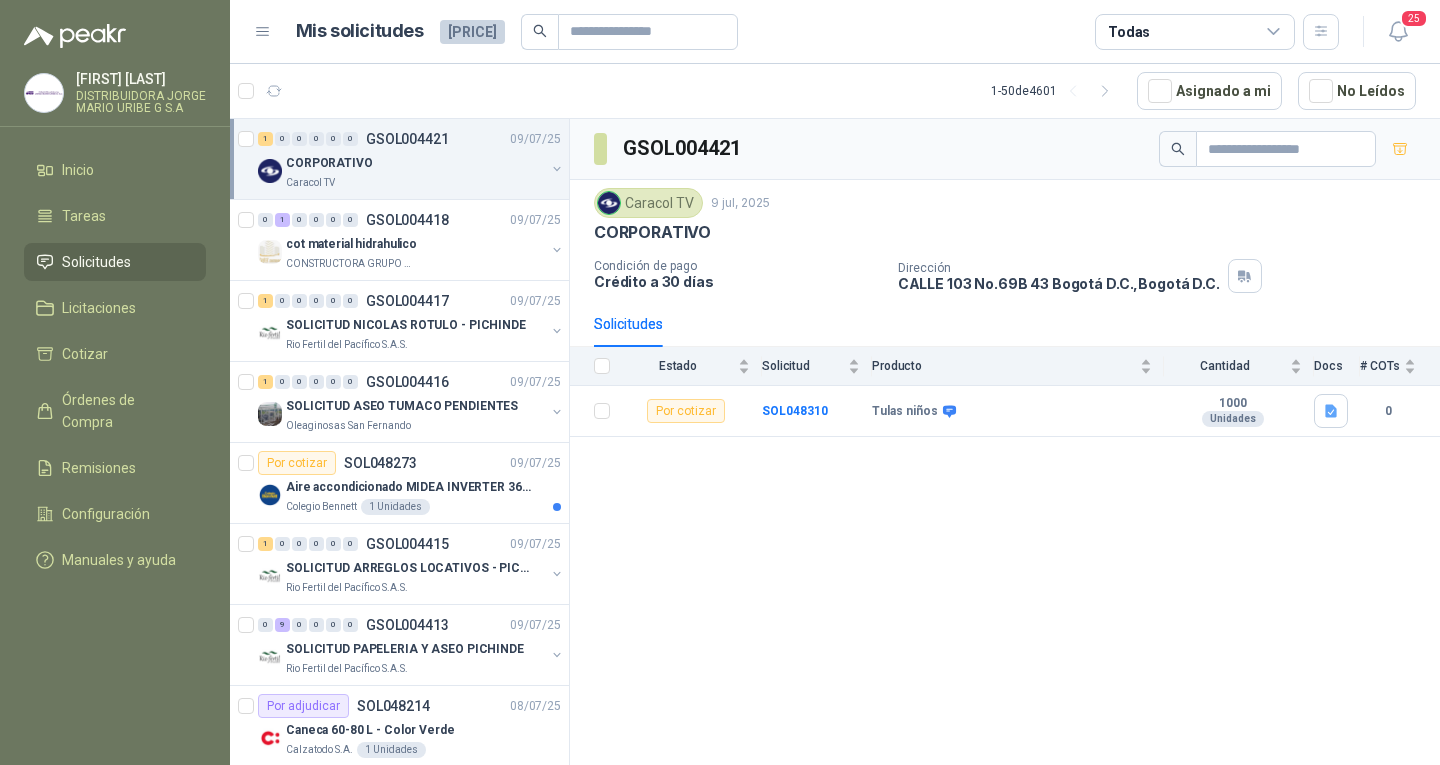 click on "GSOL004421   Caracol TV 9 jul, 2025   CORPORATIVO Condición de pago Crédito a 30 días Dirección CALLE 103 No.69B 43   [CITY],  [STATE] Solicitudes Estado Solicitud Producto Cantidad Docs # COTs Por cotizar SOL048310 Tulas niños  1000 Unidades 0" at bounding box center (1005, 445) 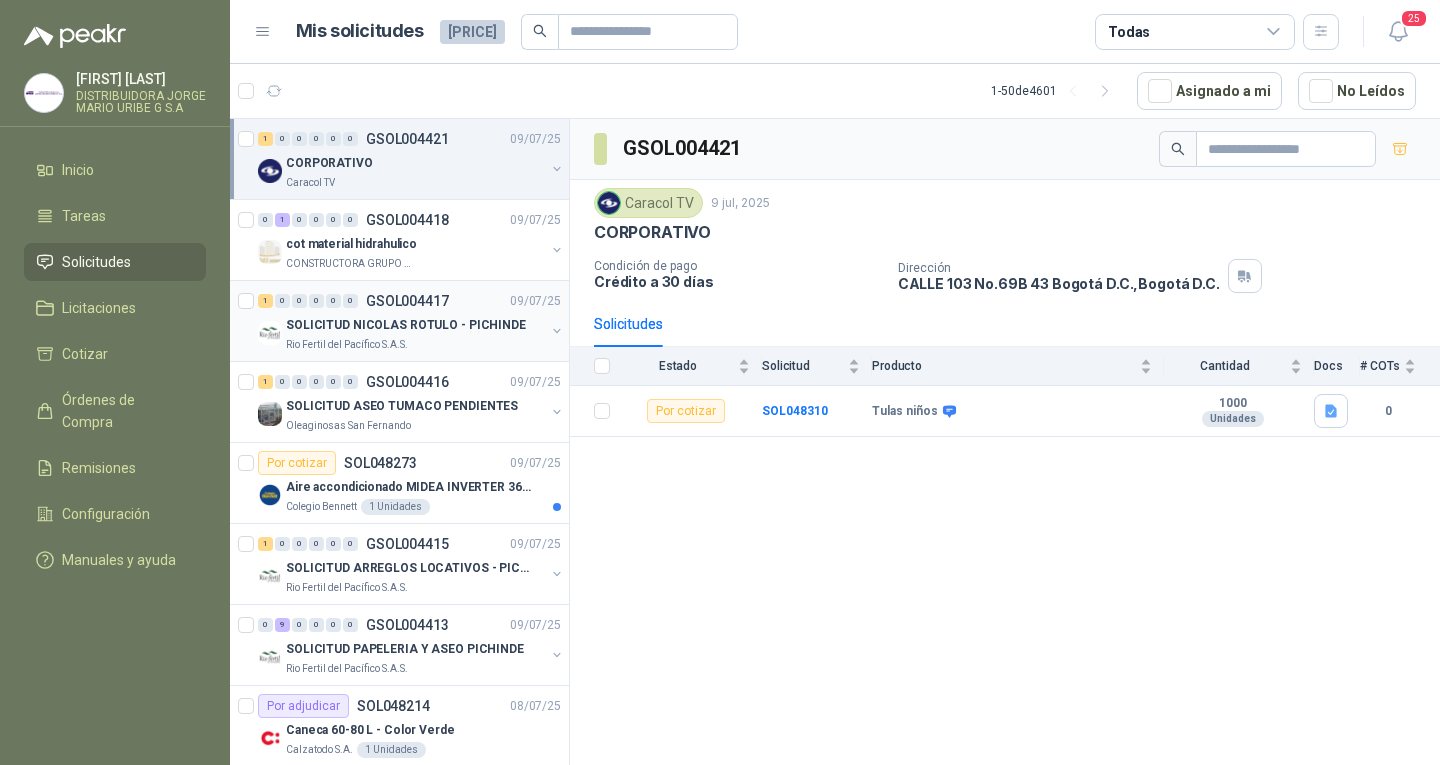 click on "SOLICITUD NICOLAS ROTULO - PICHINDE" at bounding box center (406, 325) 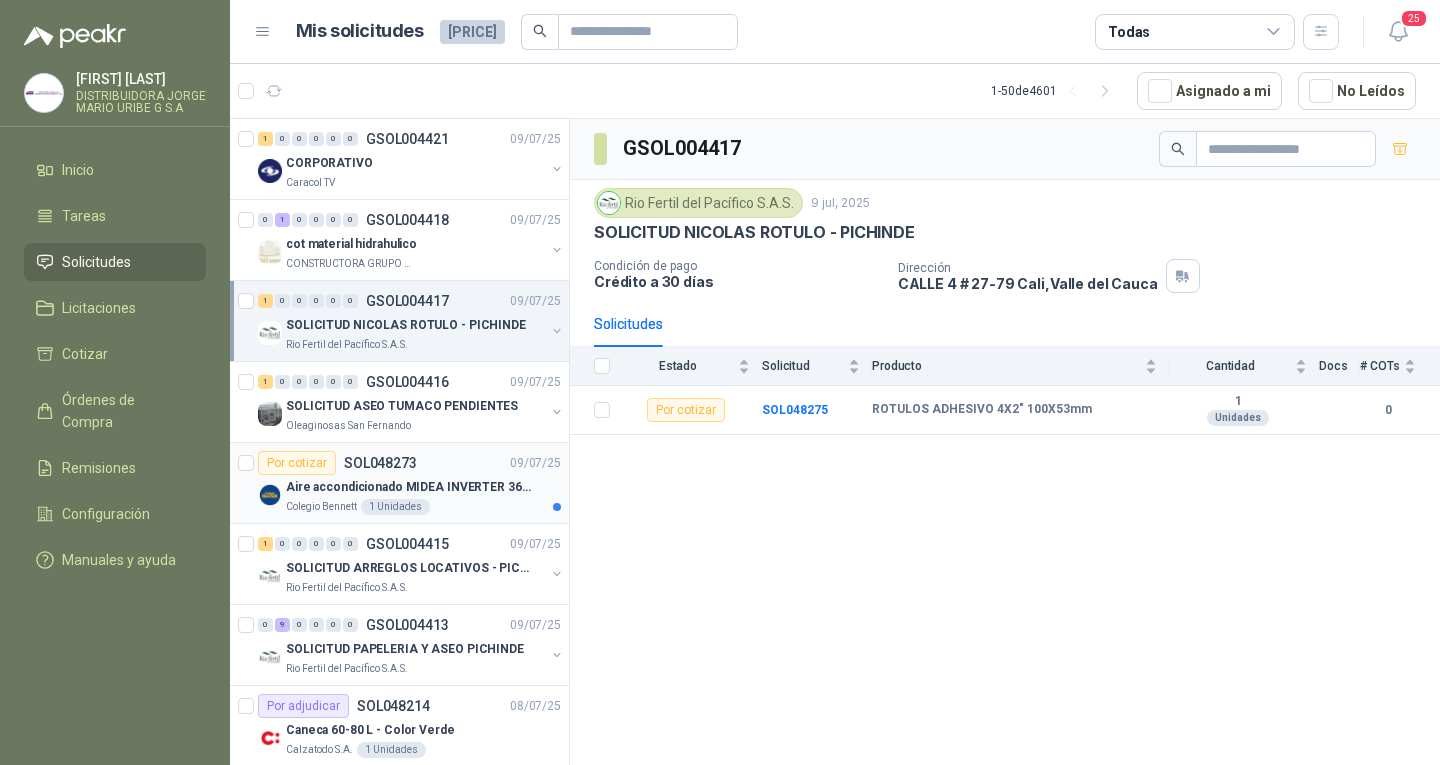 click on "Aire accondicionado MIDEA INVERTER 36000BTU" at bounding box center [410, 487] 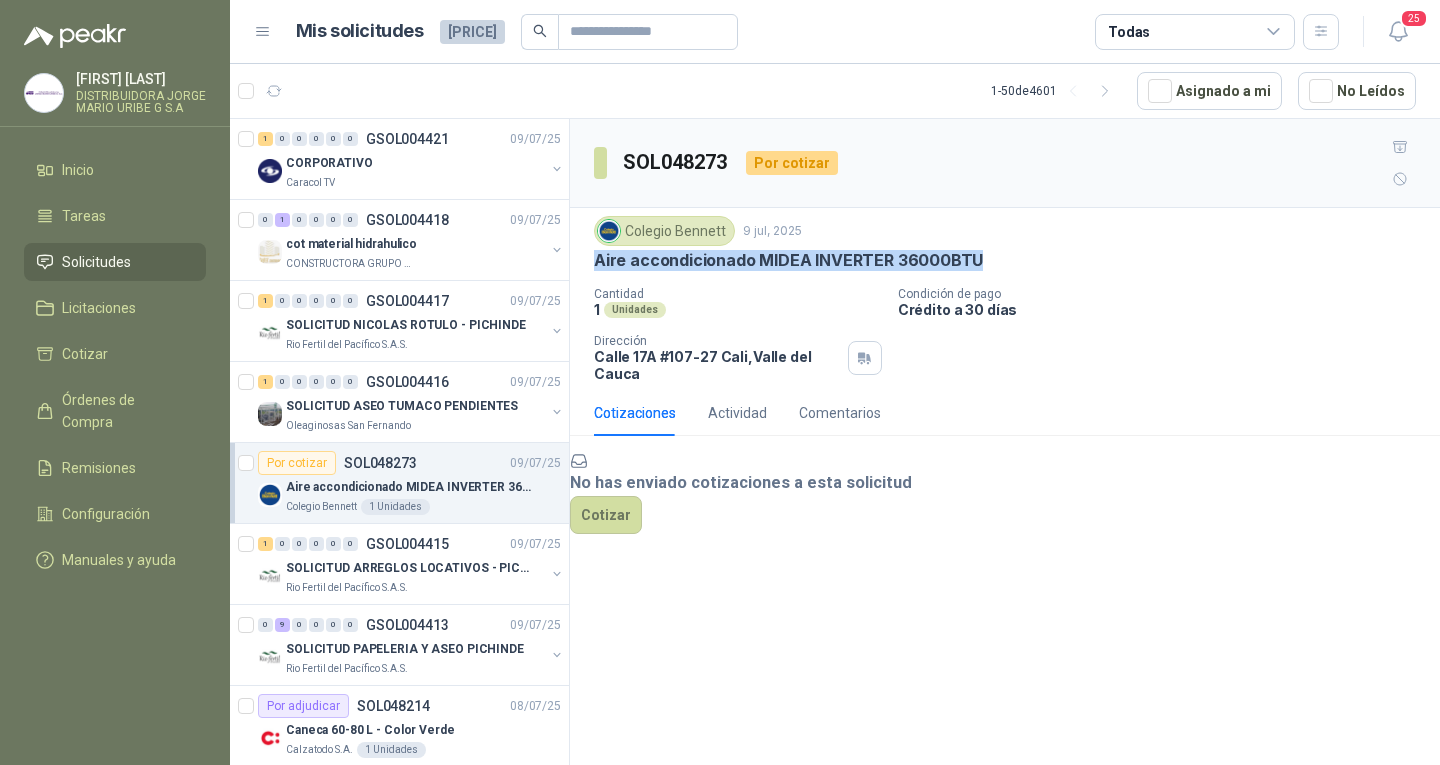 drag, startPoint x: 593, startPoint y: 231, endPoint x: 979, endPoint y: 229, distance: 386.0052 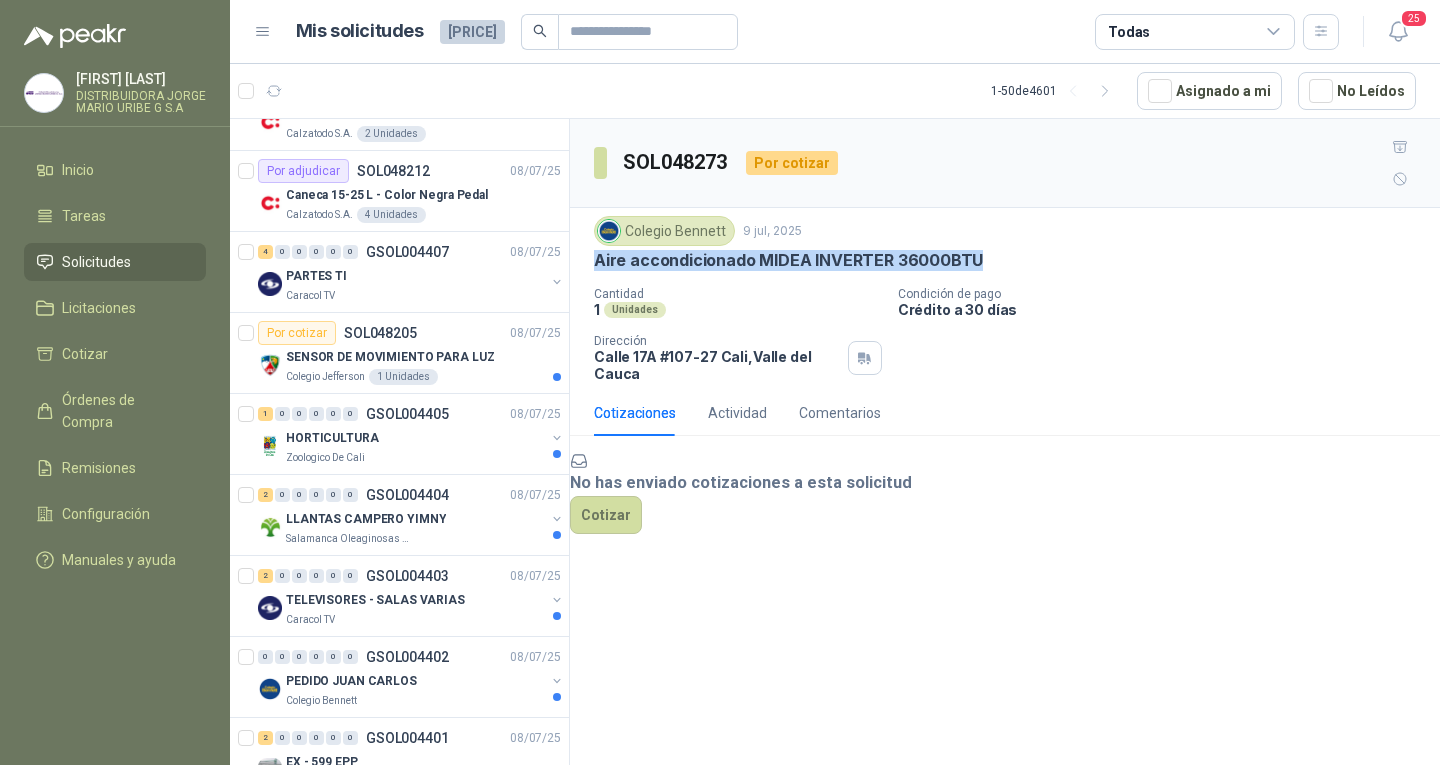 scroll, scrollTop: 800, scrollLeft: 0, axis: vertical 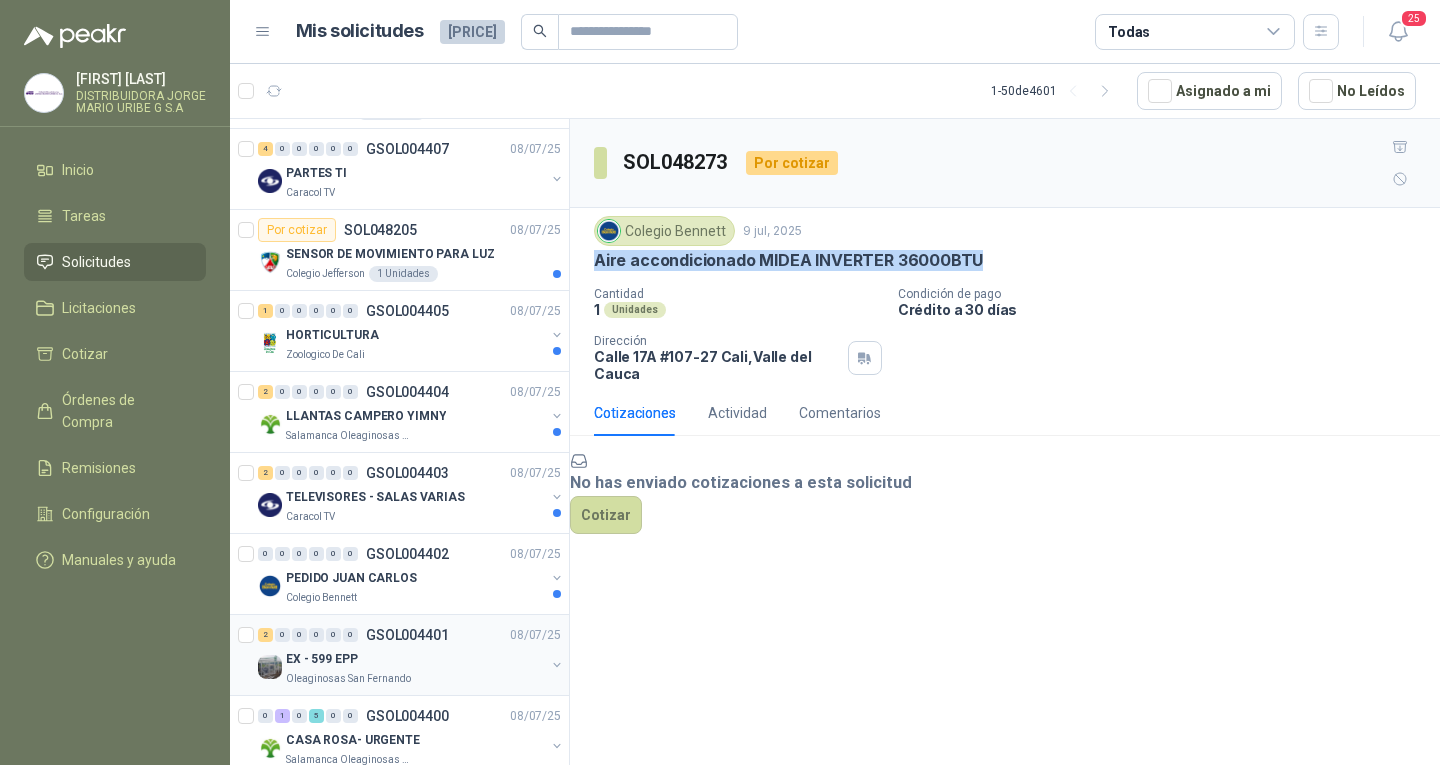 click on "EX - 599 EPP" at bounding box center (415, 659) 